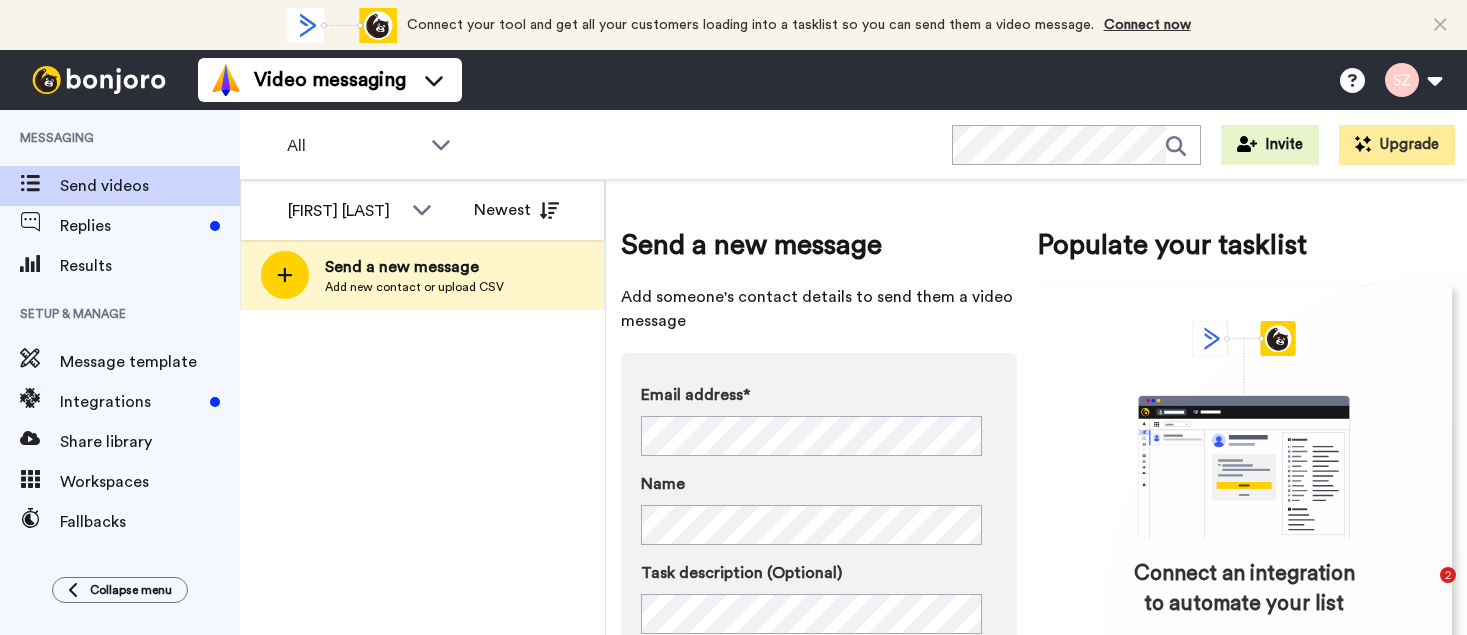 scroll, scrollTop: 0, scrollLeft: 0, axis: both 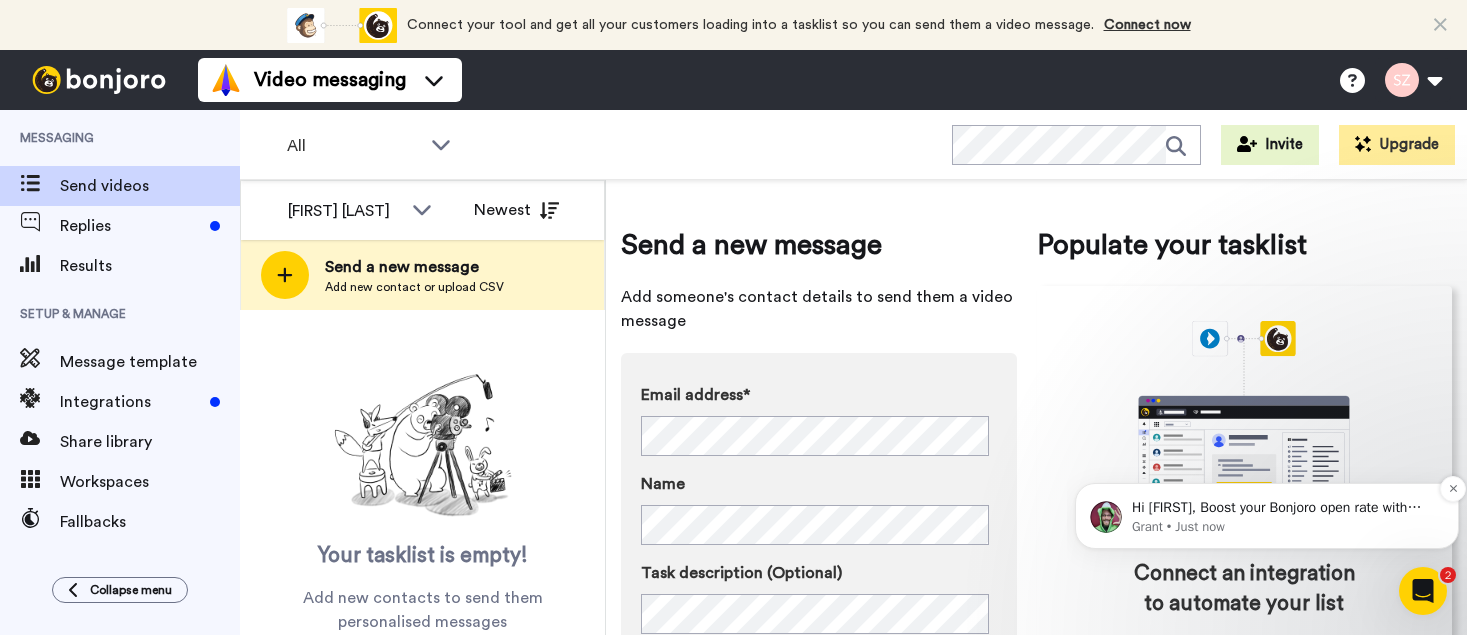 click on "Grant • Just now" at bounding box center [1283, 527] 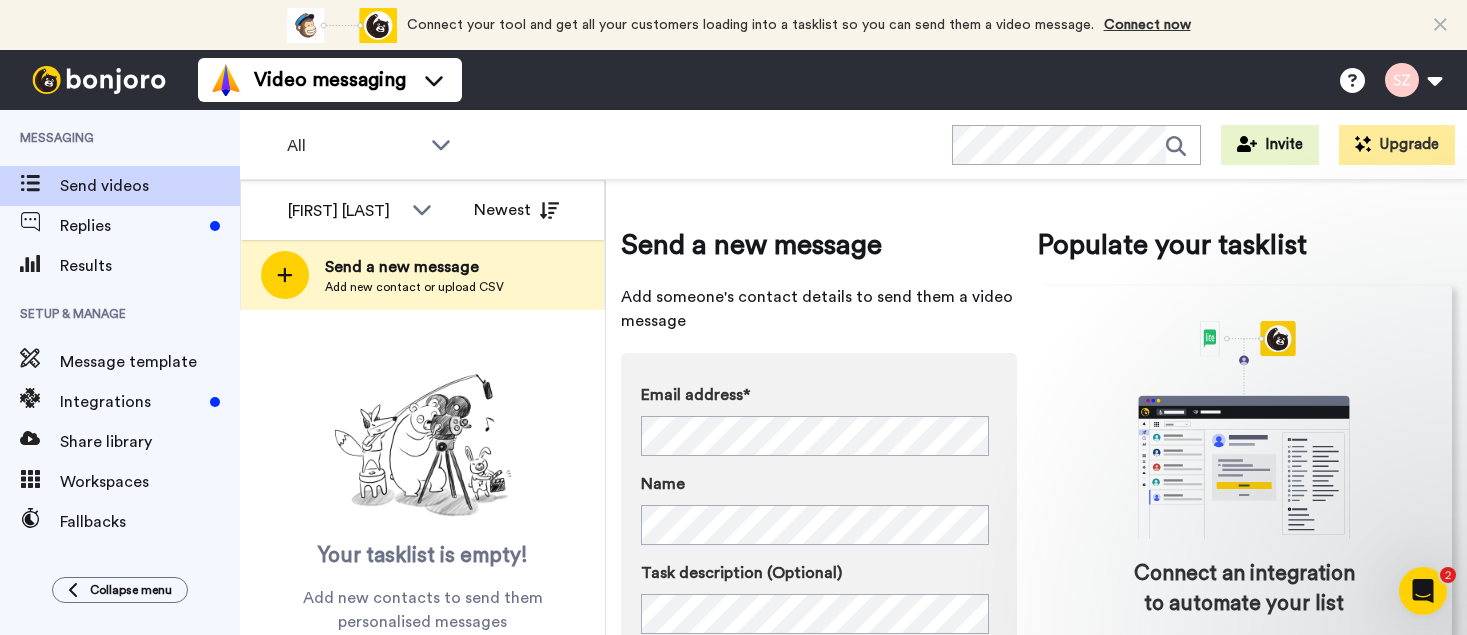scroll, scrollTop: 0, scrollLeft: 0, axis: both 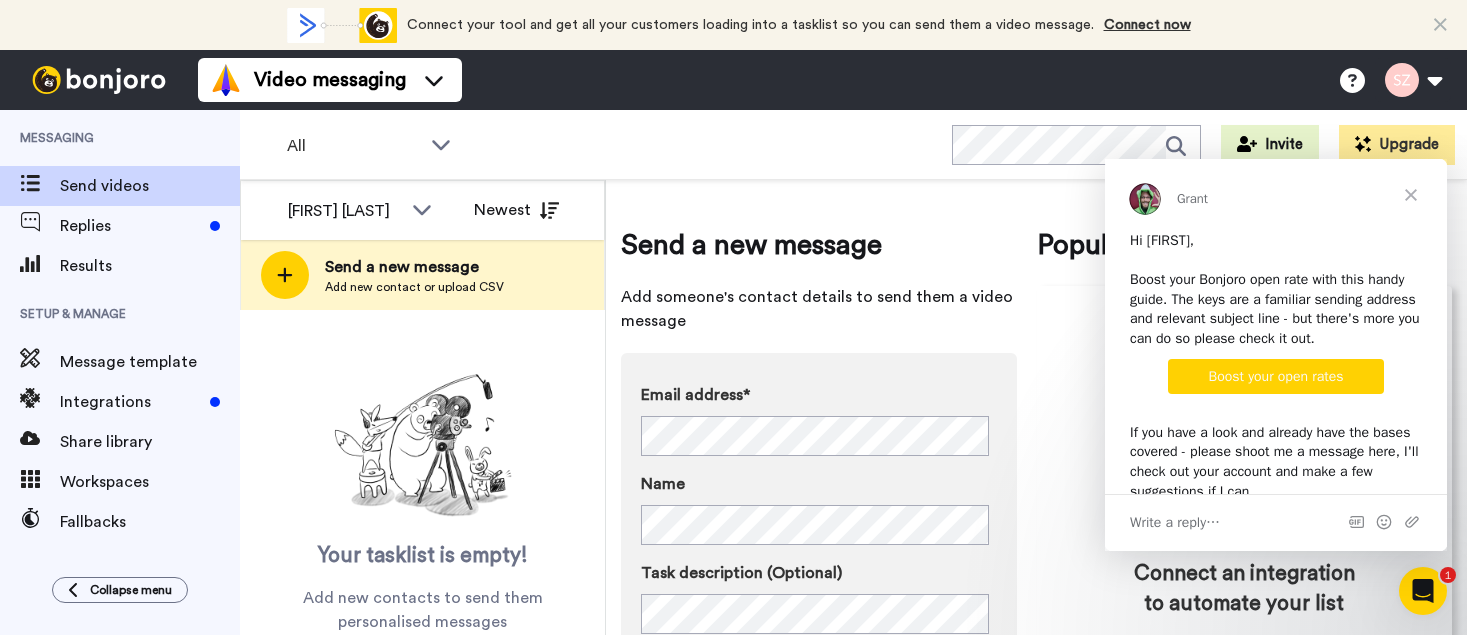 click at bounding box center (1411, 195) 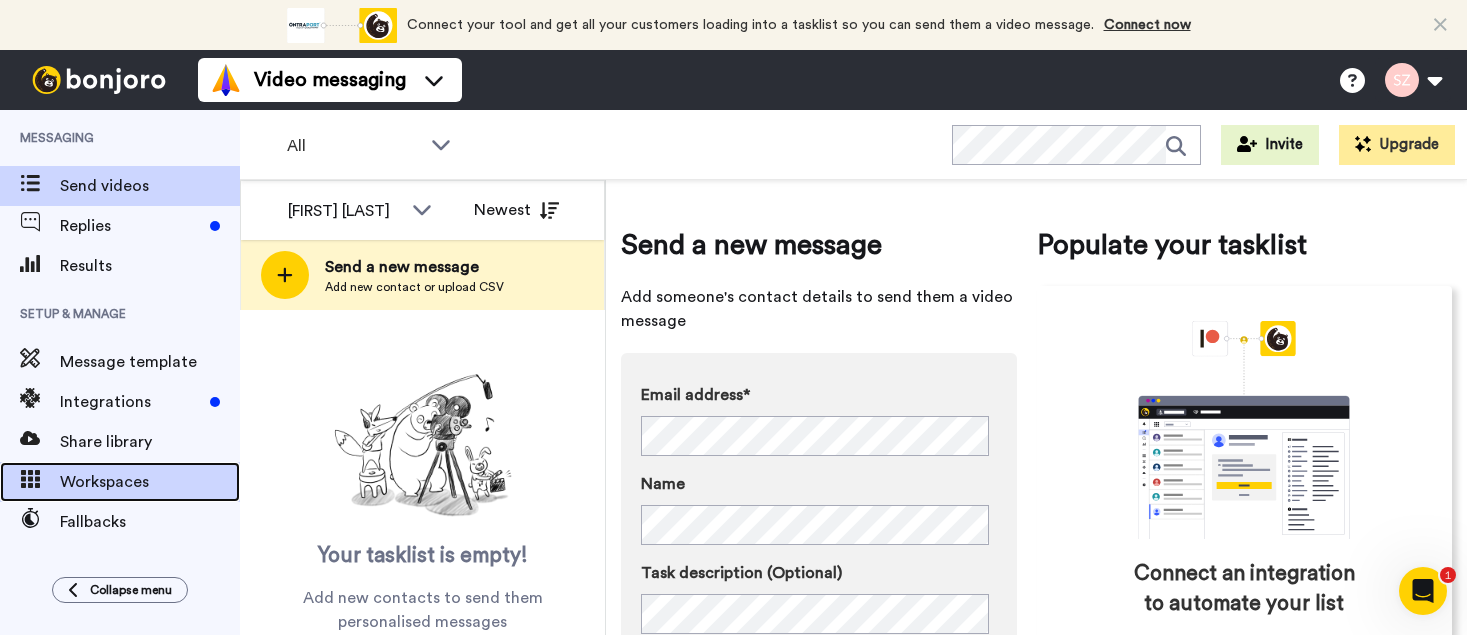 click on "Workspaces" at bounding box center (120, 482) 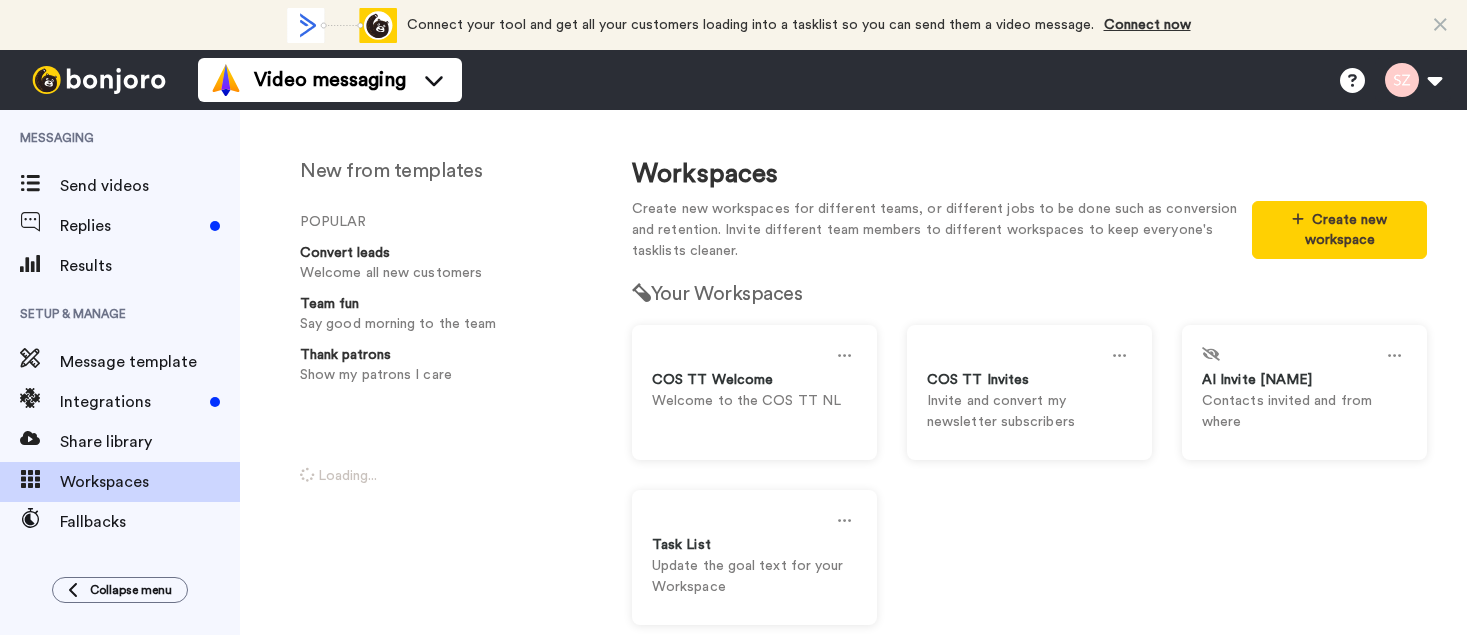scroll, scrollTop: 0, scrollLeft: 0, axis: both 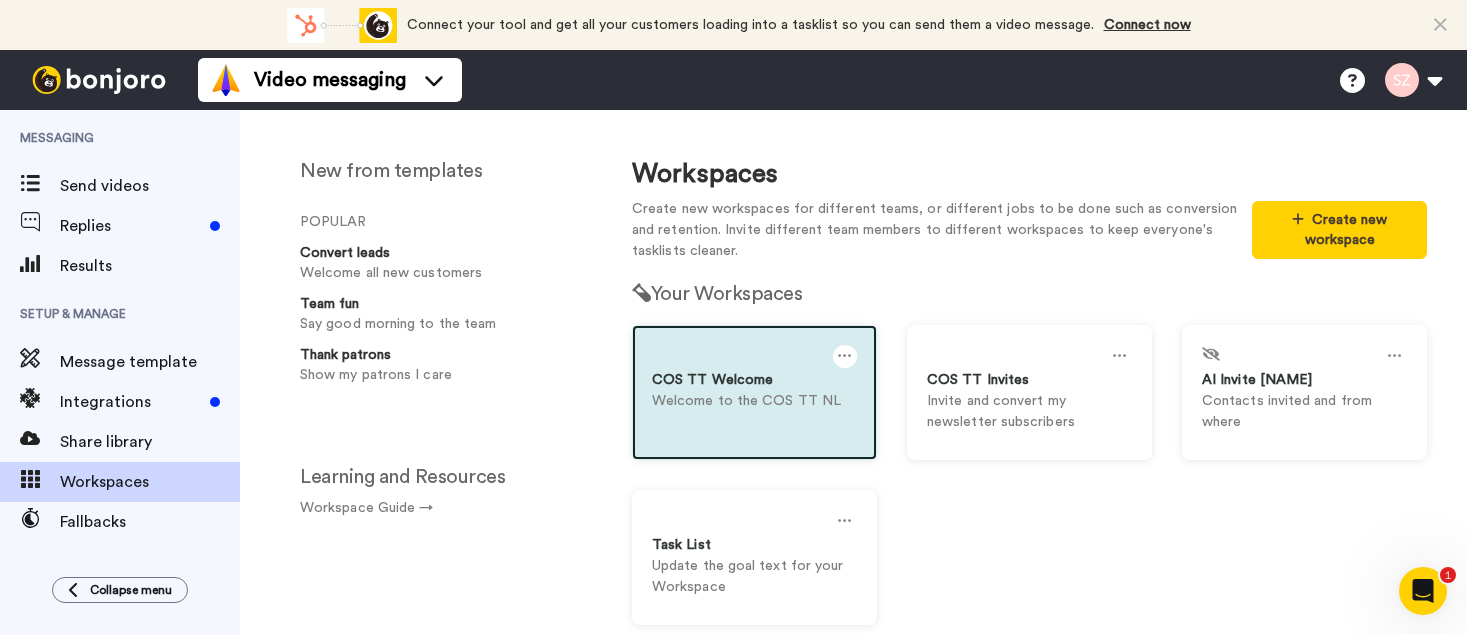 click on "COS TT Welcome" at bounding box center (754, 380) 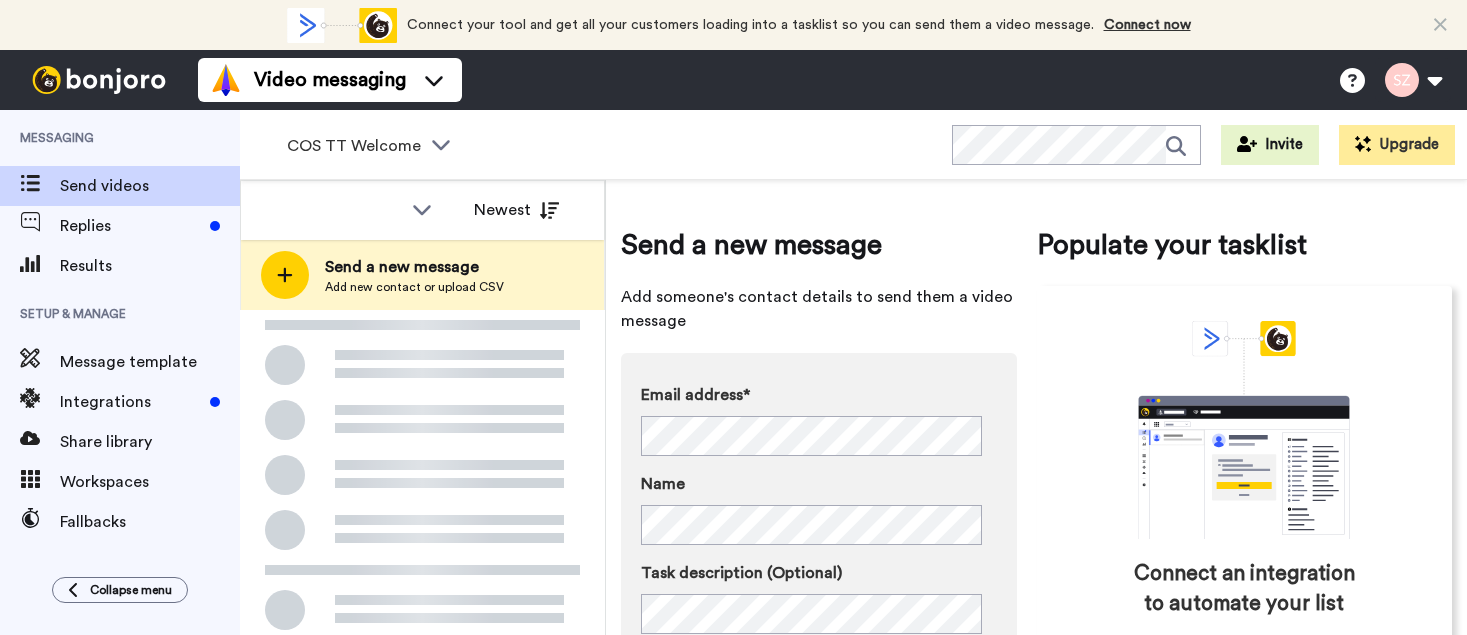 scroll, scrollTop: 0, scrollLeft: 0, axis: both 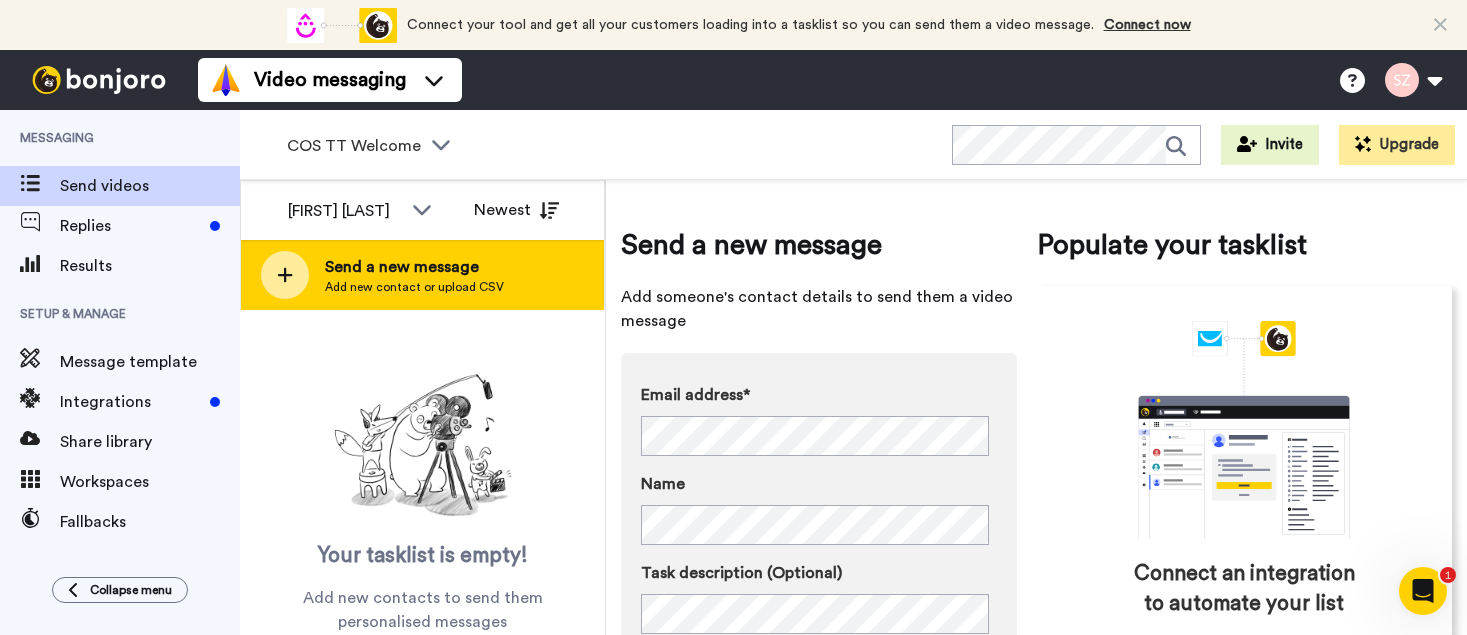 click on "Add new contact or upload CSV" at bounding box center (414, 287) 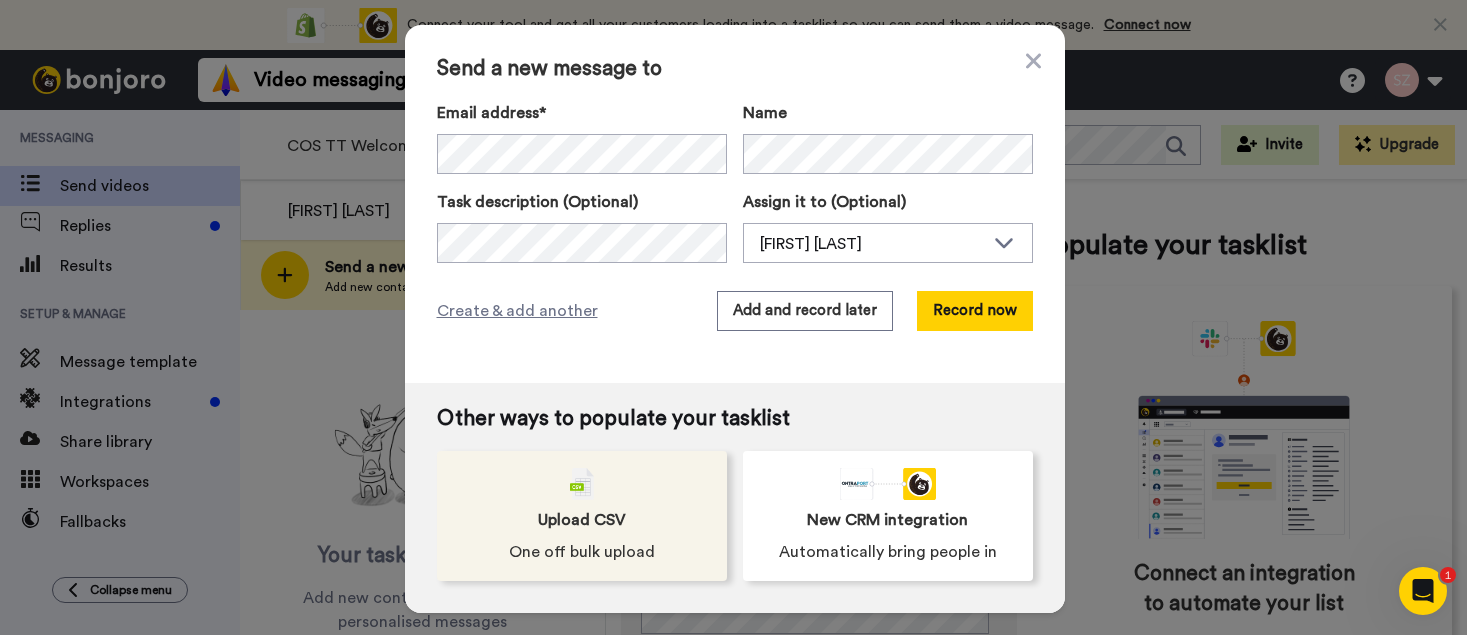 click at bounding box center (582, 484) 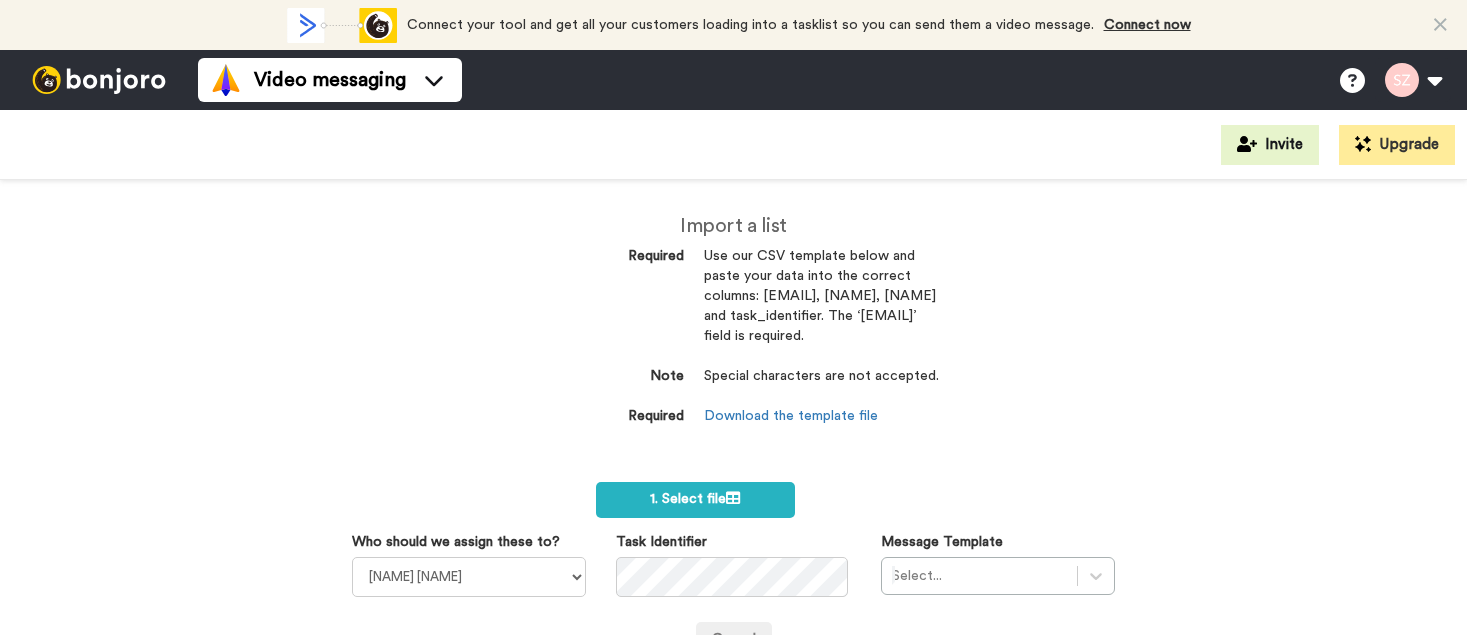 scroll, scrollTop: 0, scrollLeft: 0, axis: both 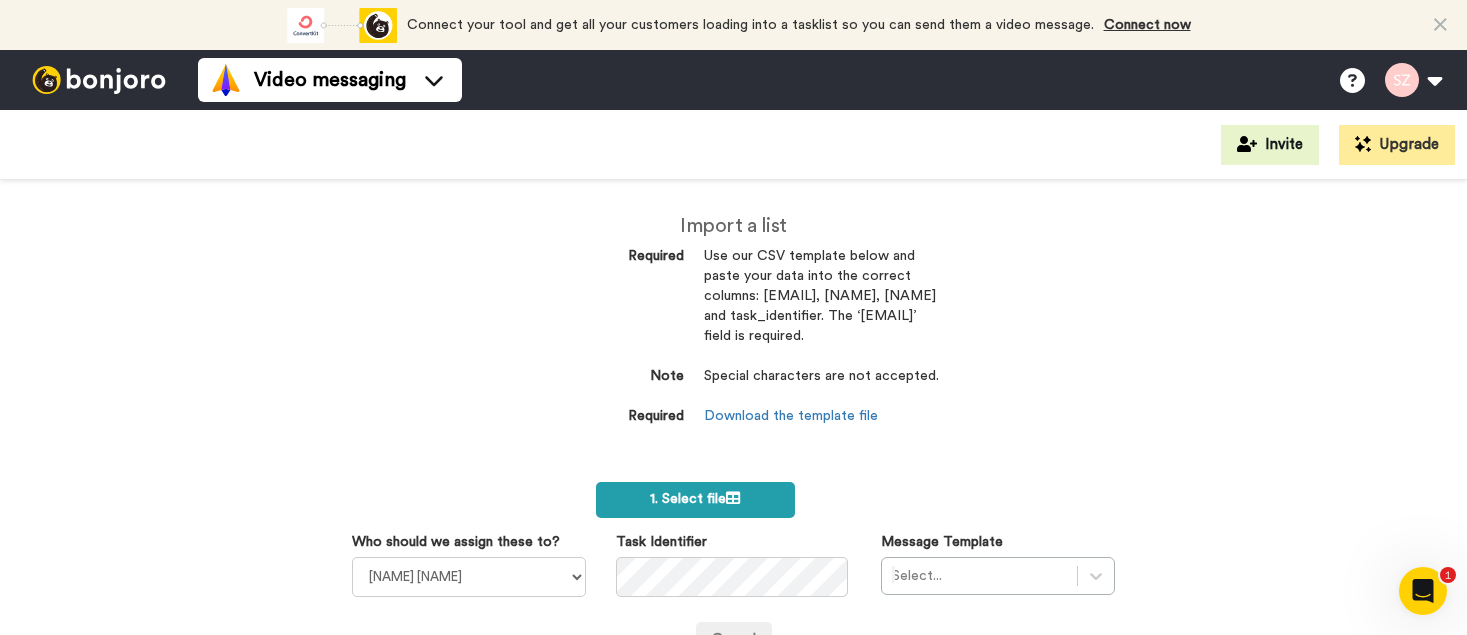 click on "1. Select file" at bounding box center [695, 499] 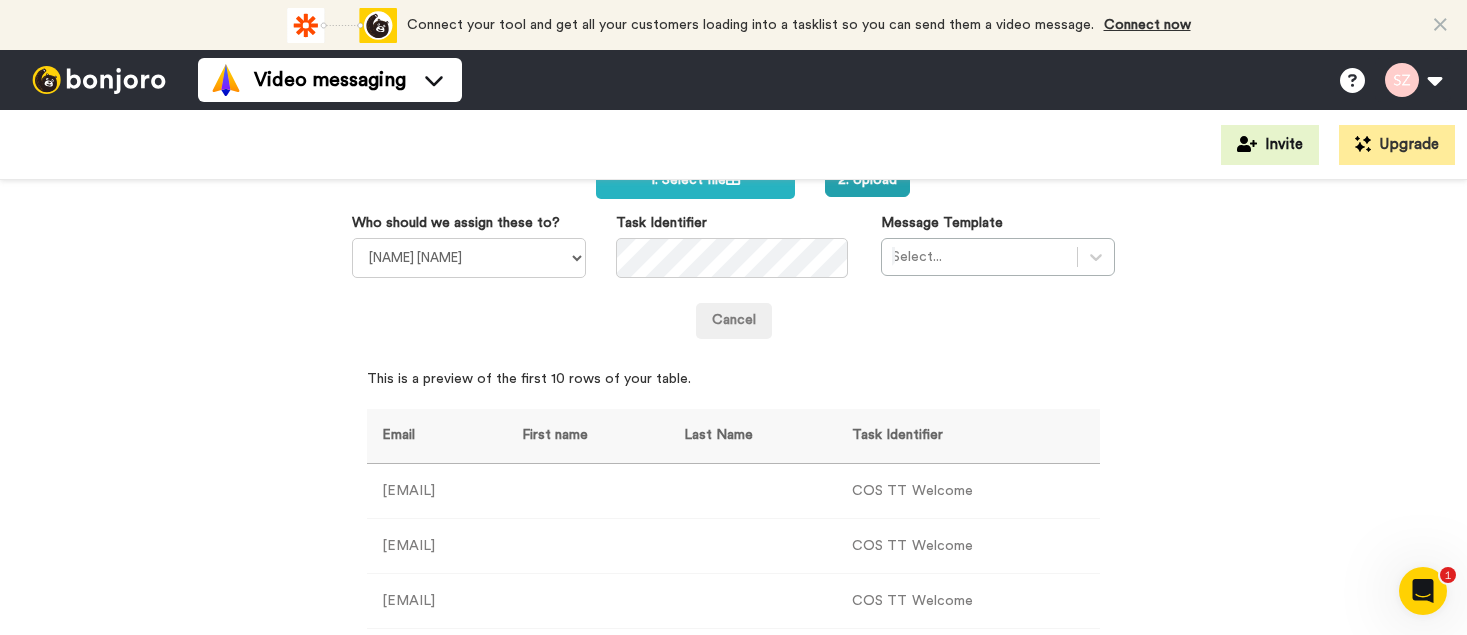 scroll, scrollTop: 316, scrollLeft: 0, axis: vertical 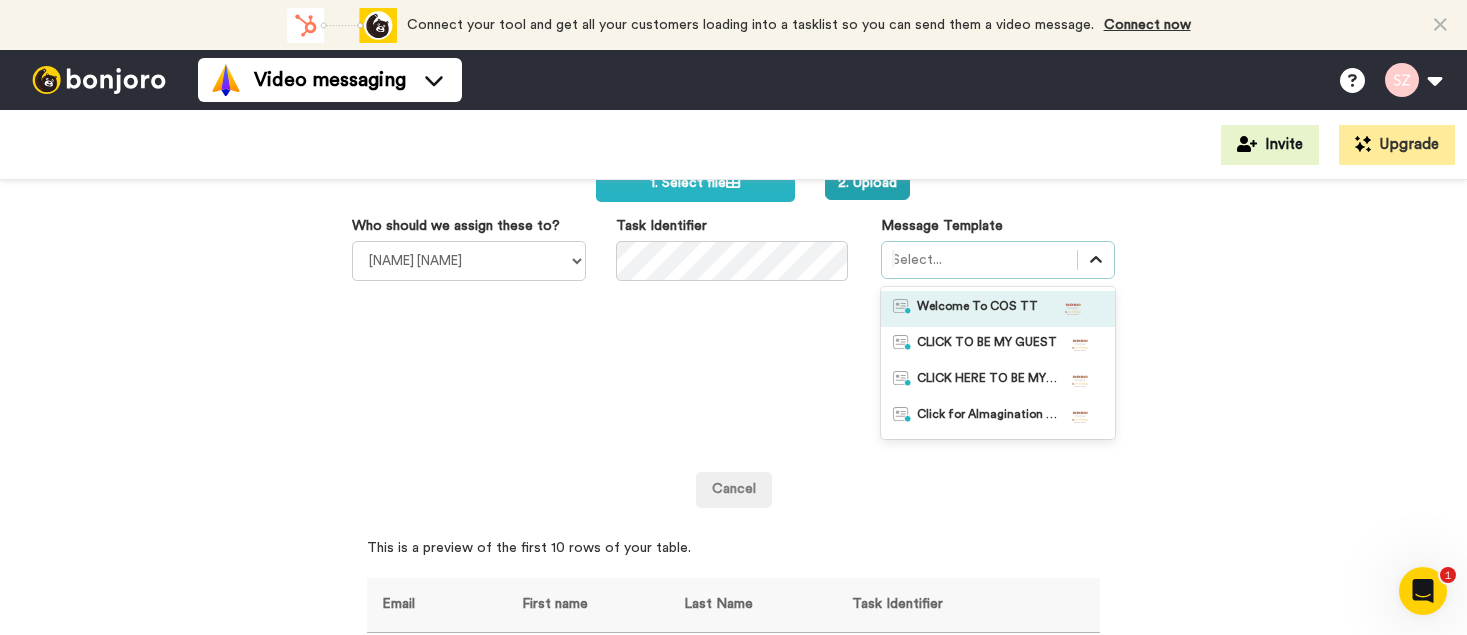 click at bounding box center (1096, 260) 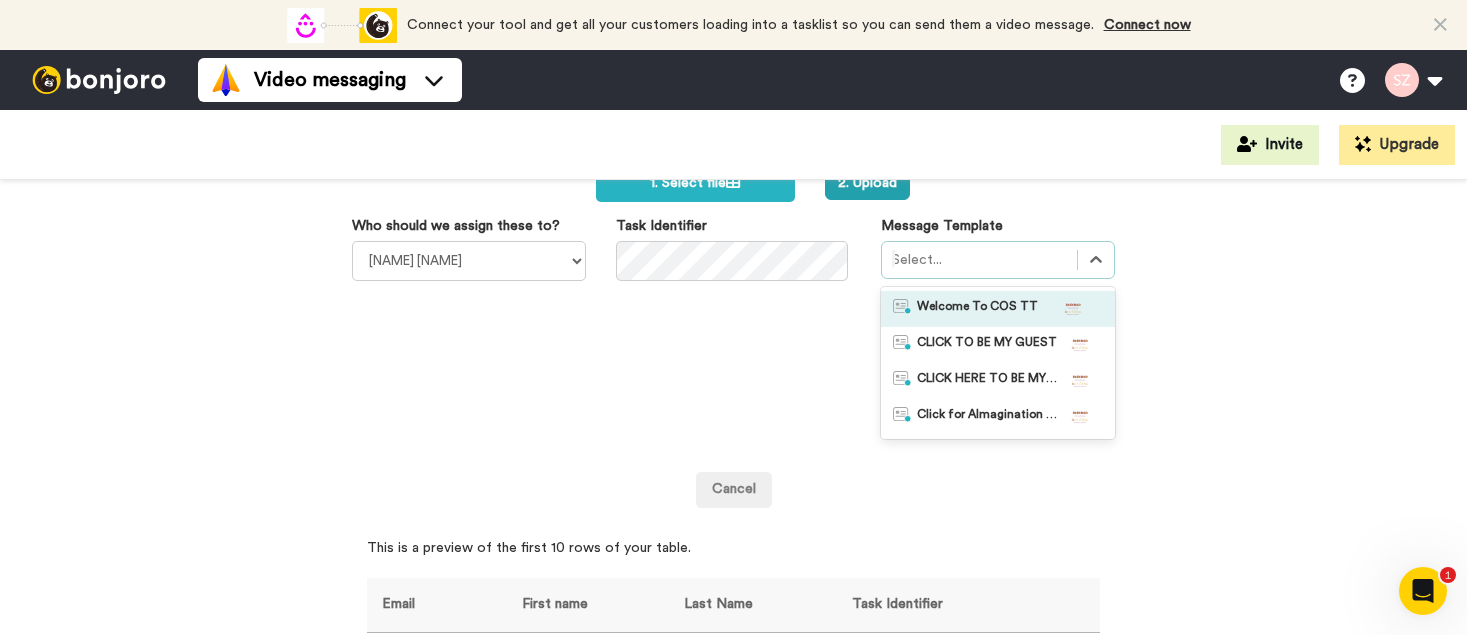 click on "Welcome To COS TT" at bounding box center [977, 309] 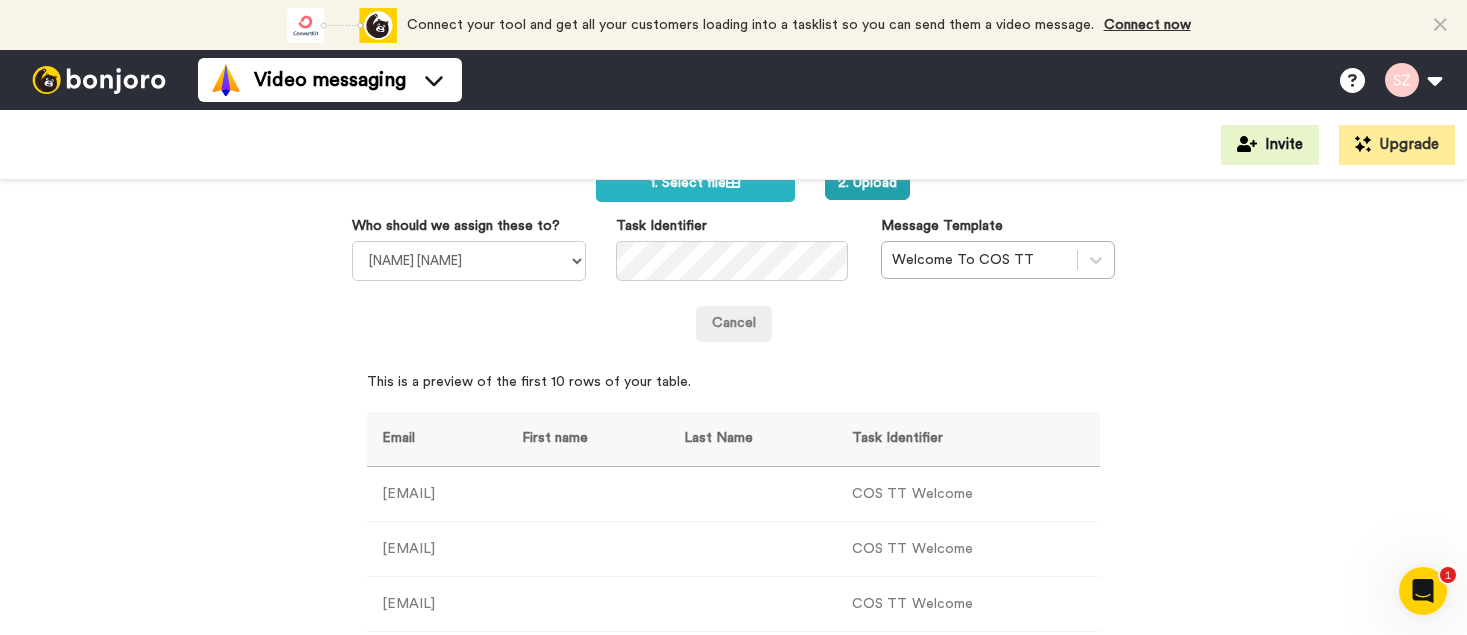click on "This is a preview of the first 10 rows of your table. Email First name Last Name Task Identifier darlenebaker399@gmail.com COS TT Welcome smalleylm@gmail.com COS TT Welcome sueandisabel@gmail.com COS TT Welcome cindicarroll12@gmail.com COS TT Welcome idahoffman@ymail.com COS TT Welcome calvert0313@gmail.com COS TT Welcome lucy.desi1953@gmail.com COS TT Welcome karlahumm1@gmail.com COS TT Welcome ruthb52jones@gmail.com COS TT Welcome suds_62@yahoo.com COS TT Welcome" at bounding box center [734, 680] 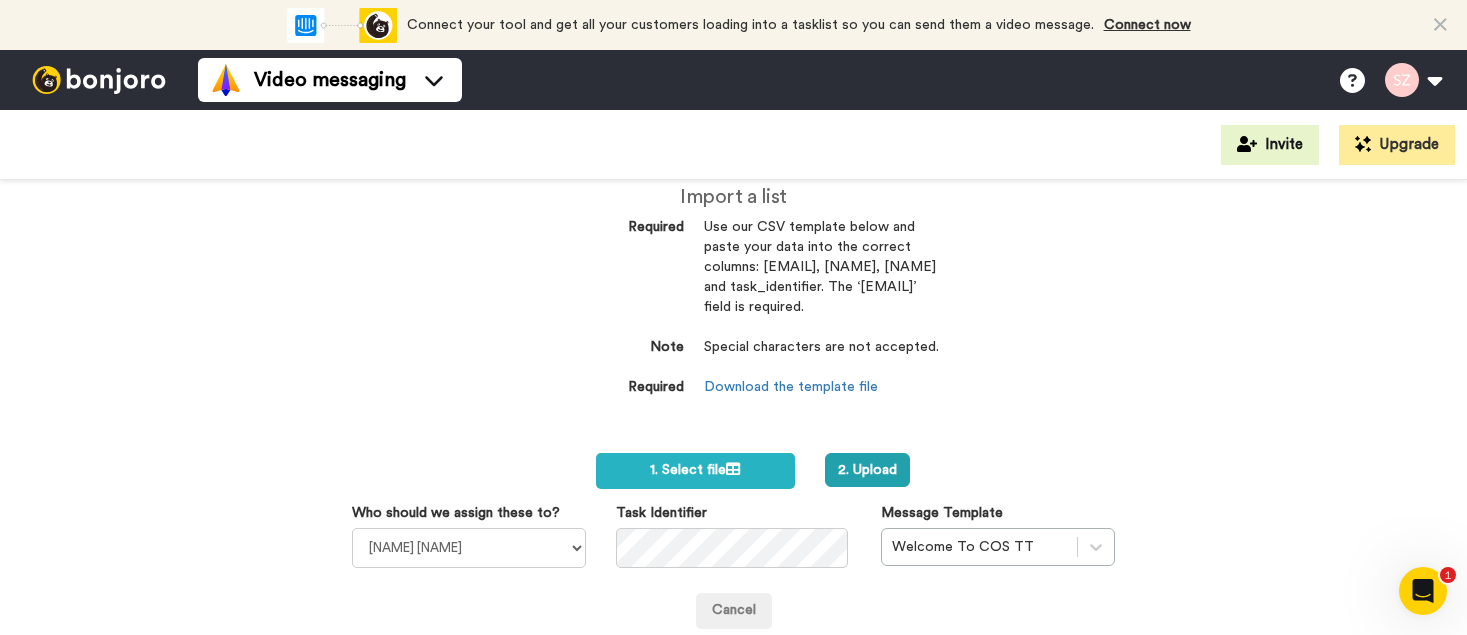 scroll, scrollTop: 112, scrollLeft: 0, axis: vertical 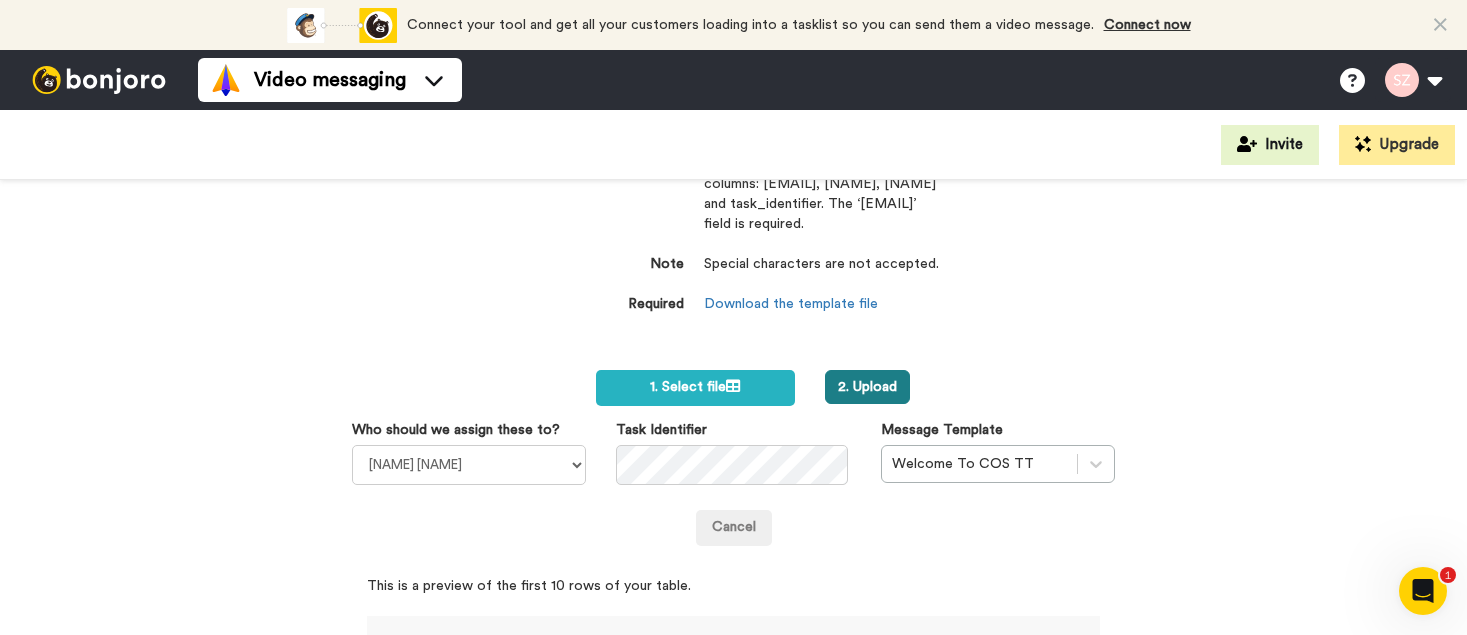 click on "2. Upload" at bounding box center [867, 387] 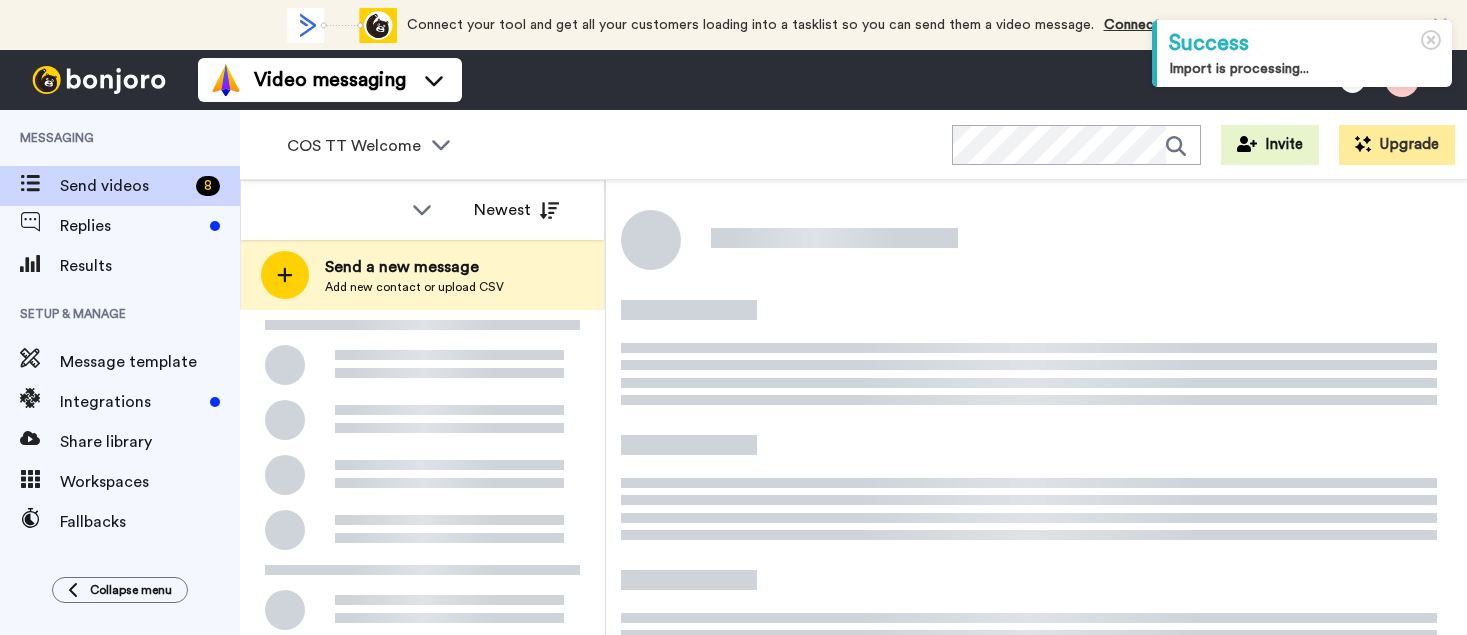 scroll, scrollTop: 0, scrollLeft: 0, axis: both 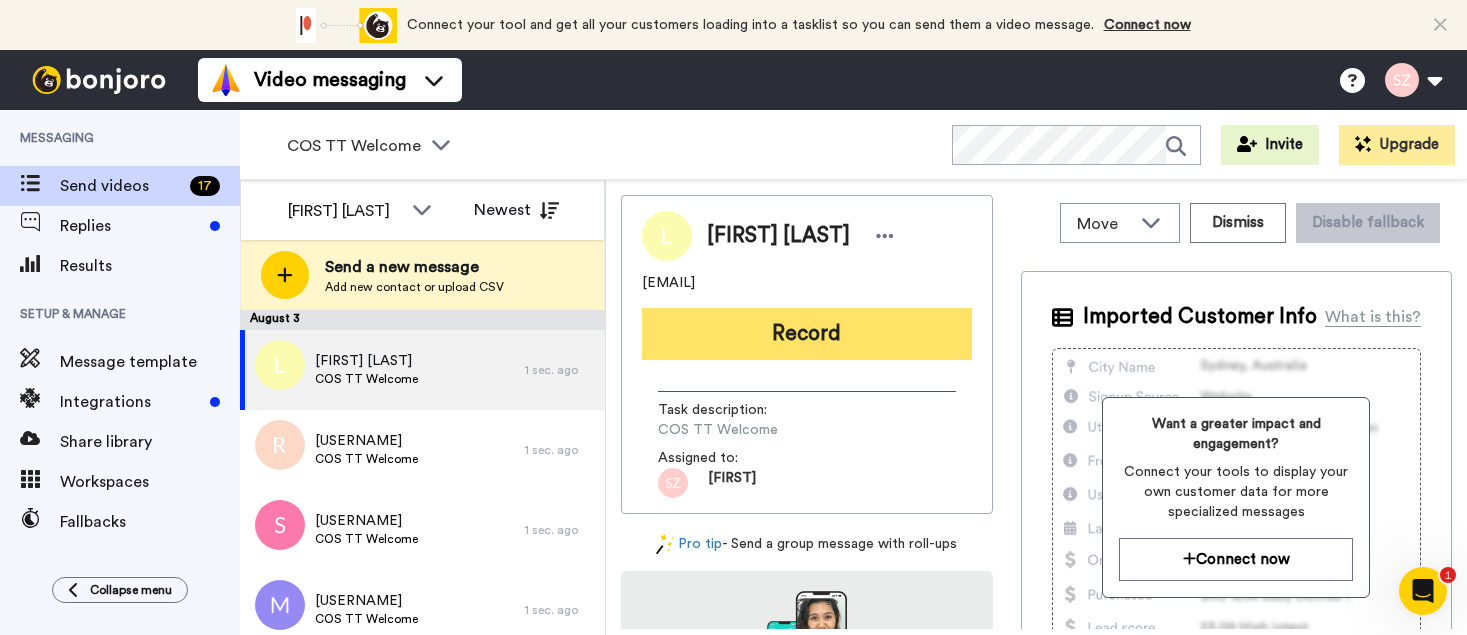 click on "Record" at bounding box center [807, 334] 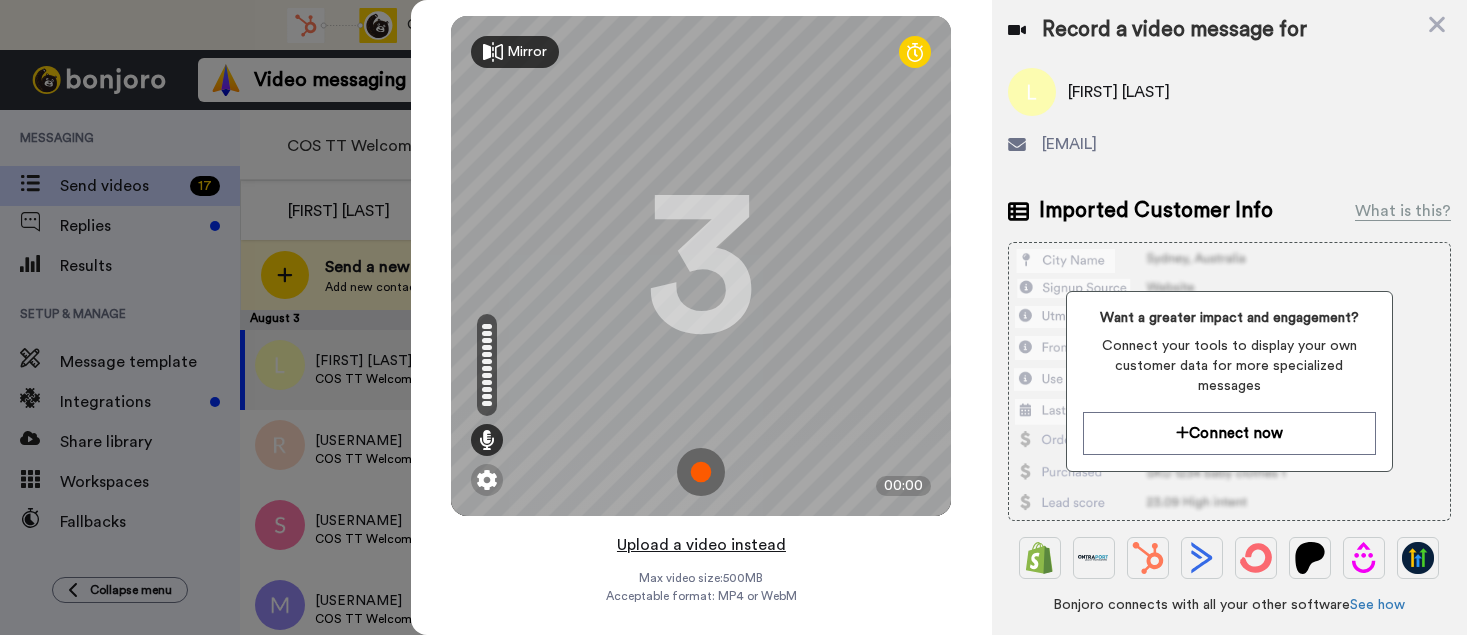 click on "Upload a video instead" at bounding box center [701, 545] 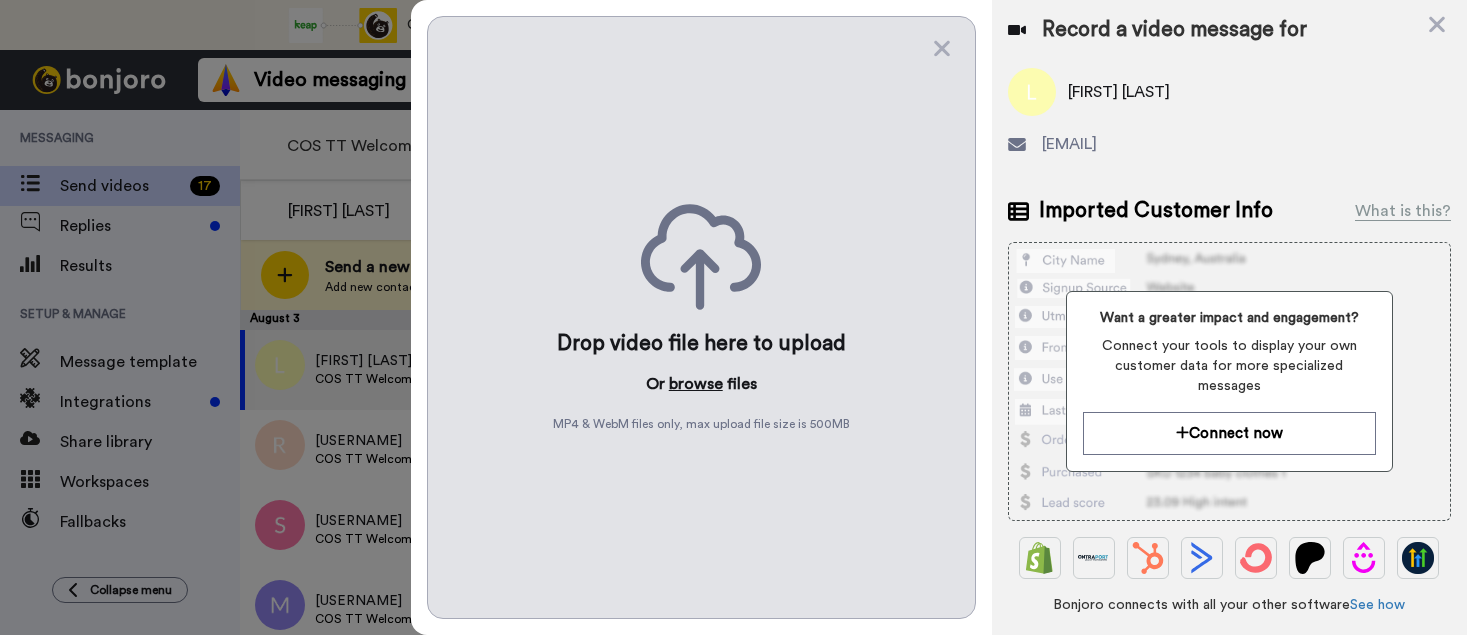 click on "browse" at bounding box center [696, 384] 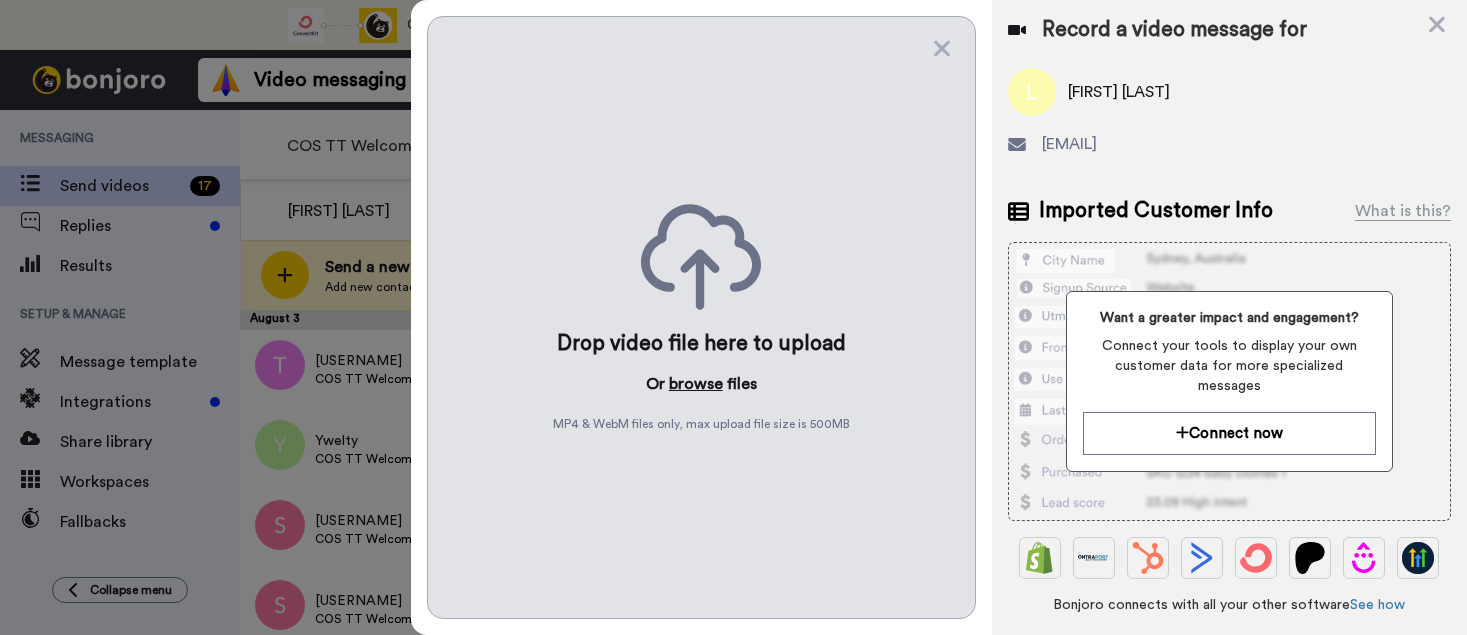 click on "browse" at bounding box center [696, 384] 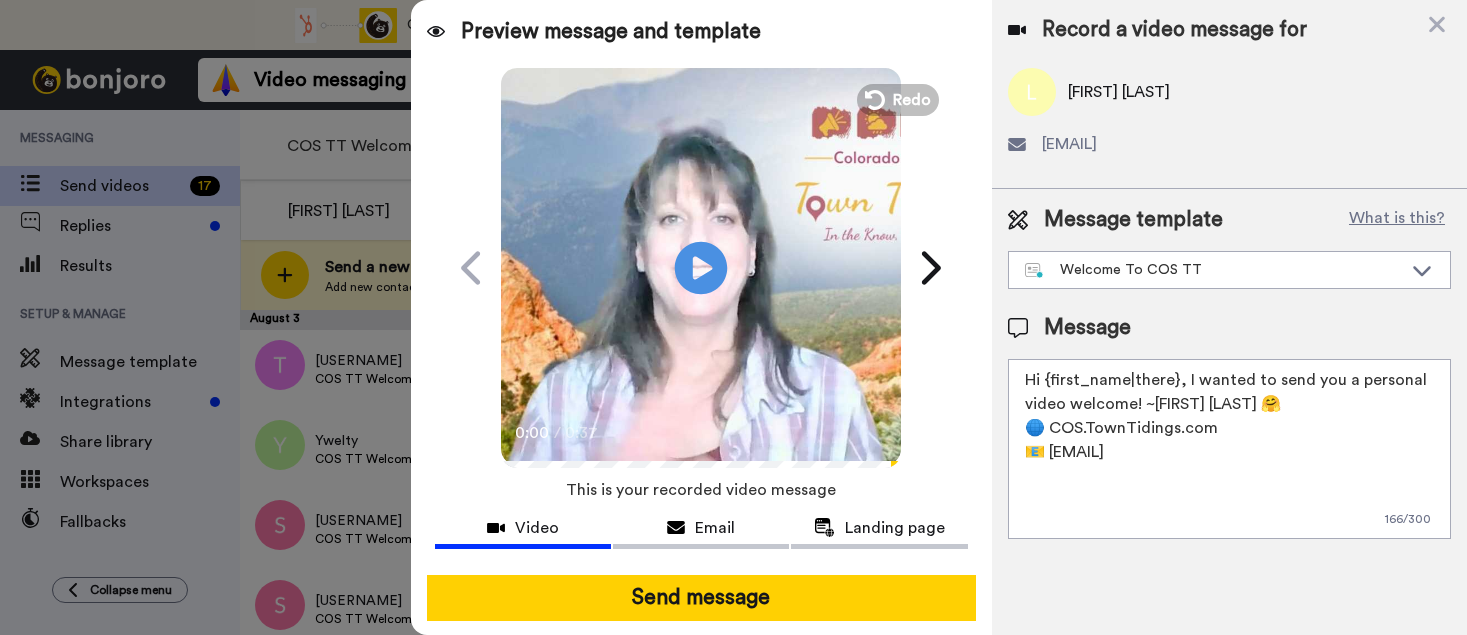 click 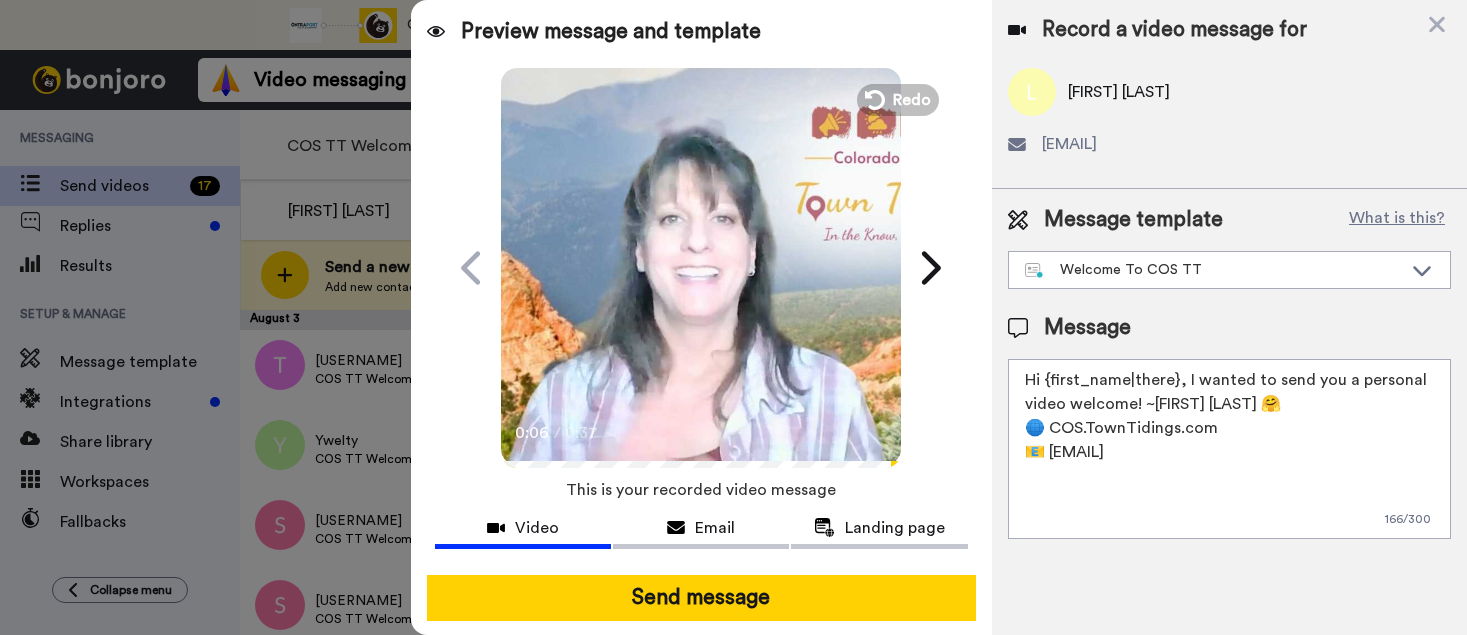 click on "Play/Pause" 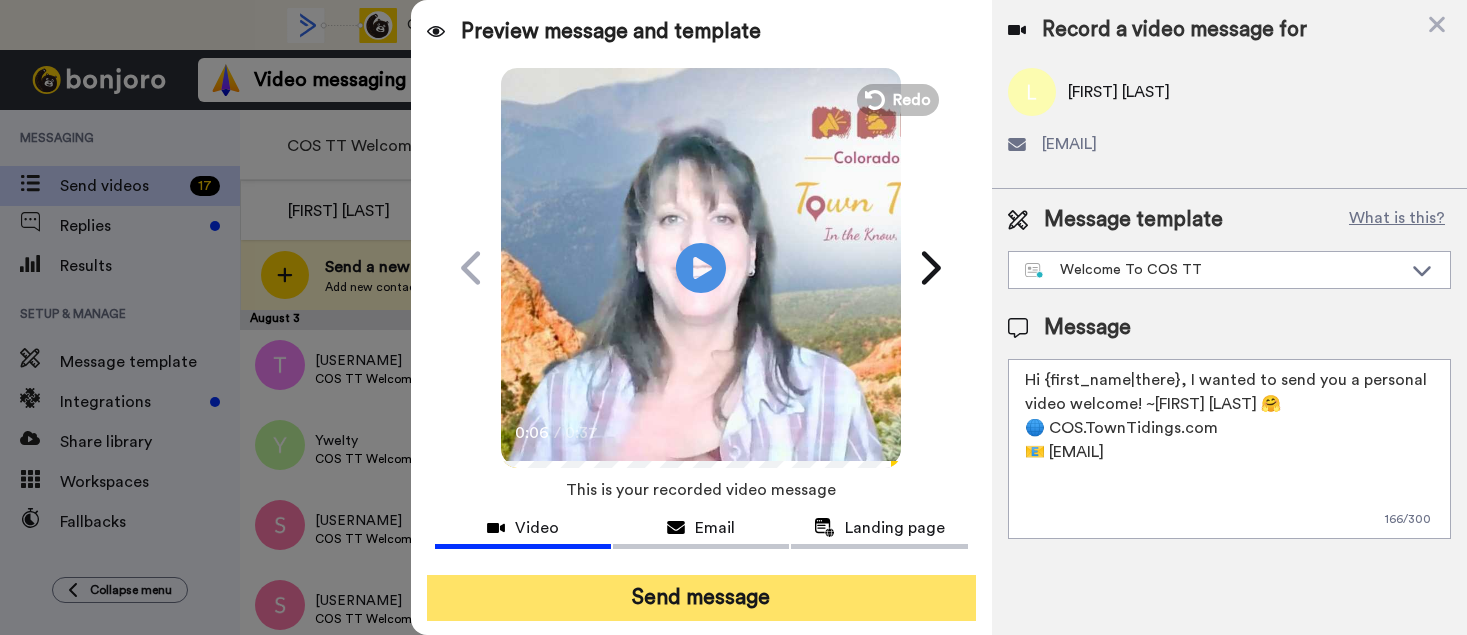 click on "Send message" at bounding box center (701, 598) 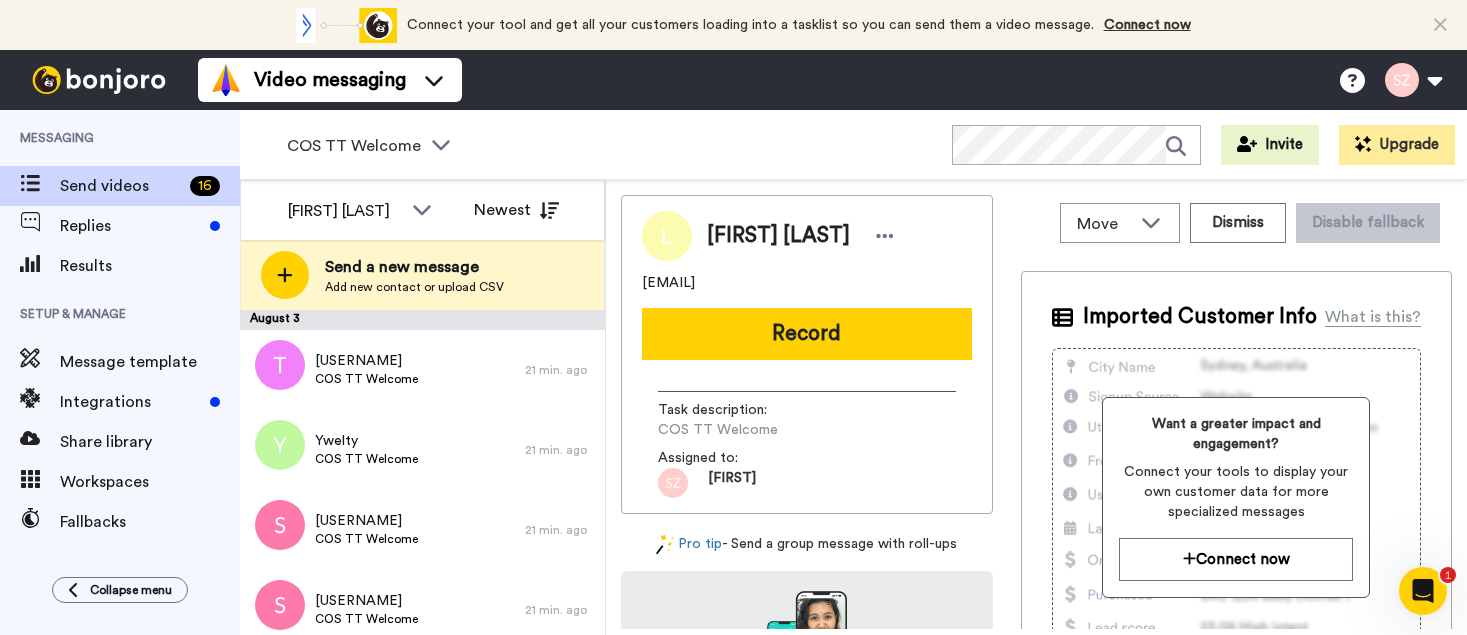 scroll, scrollTop: 0, scrollLeft: 0, axis: both 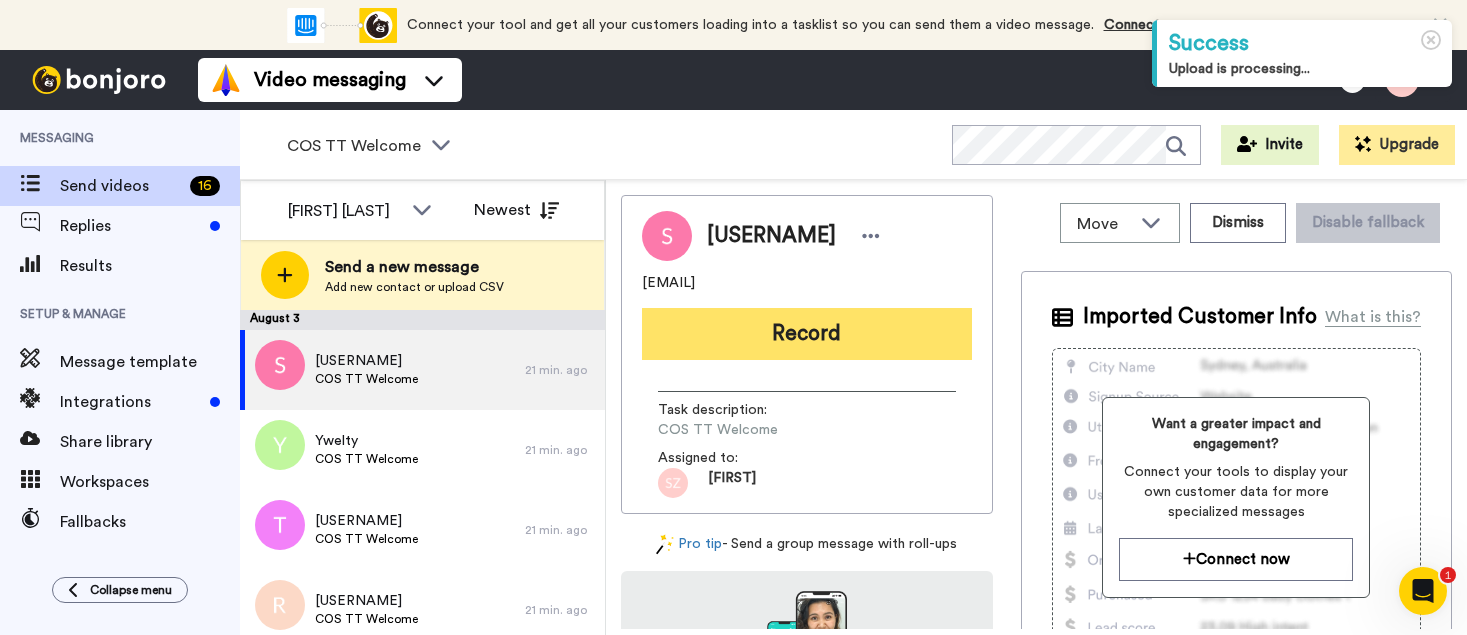 click on "Record" at bounding box center (807, 334) 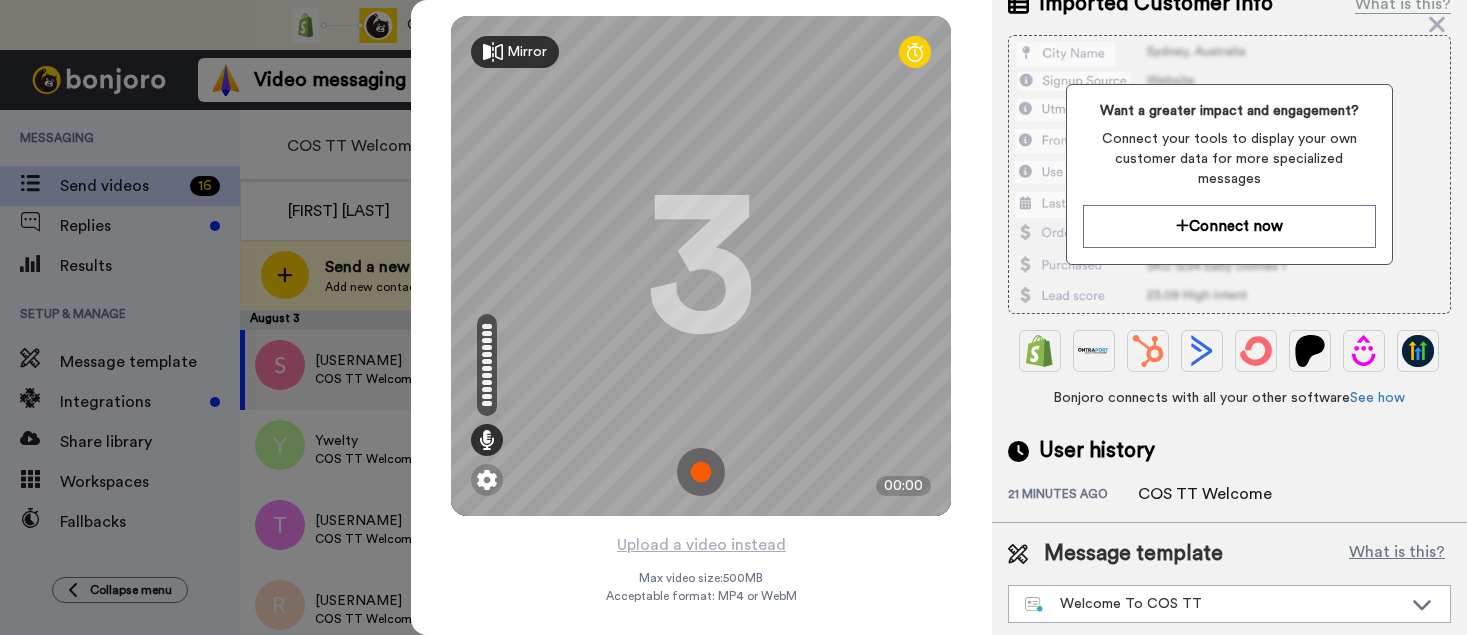 scroll, scrollTop: 211, scrollLeft: 0, axis: vertical 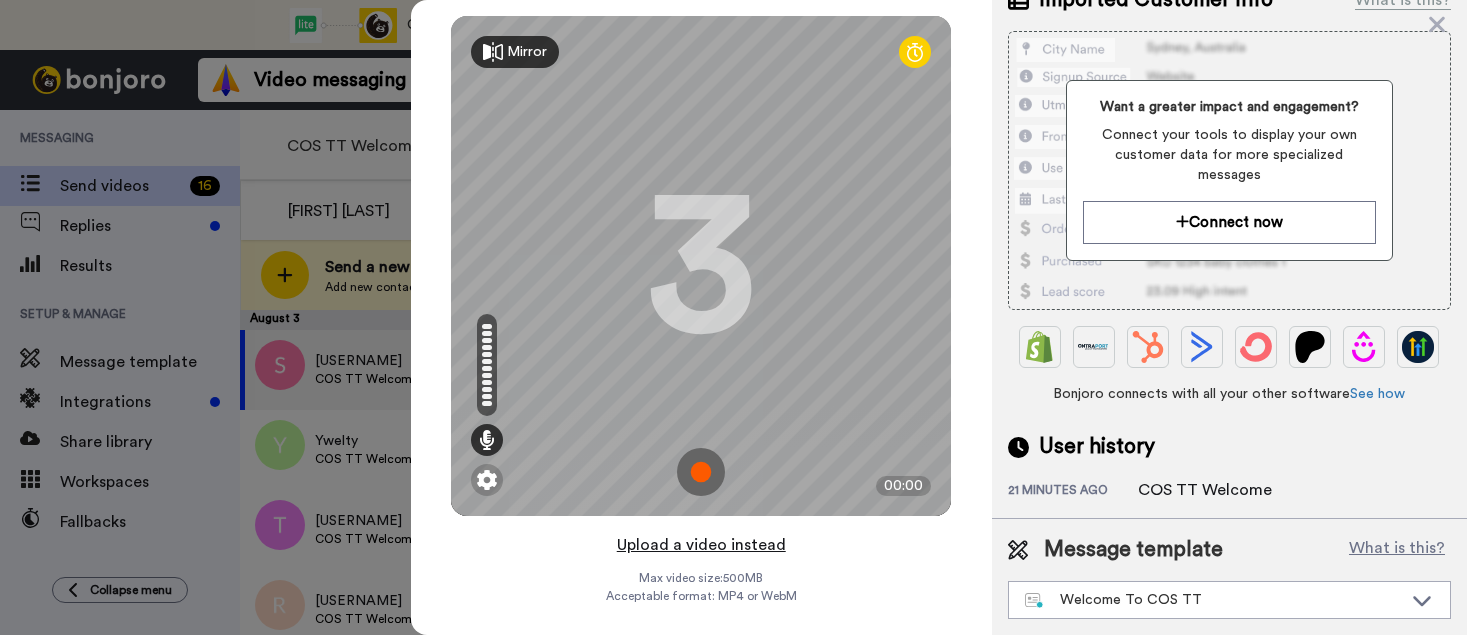 click on "Upload a video instead" at bounding box center (701, 545) 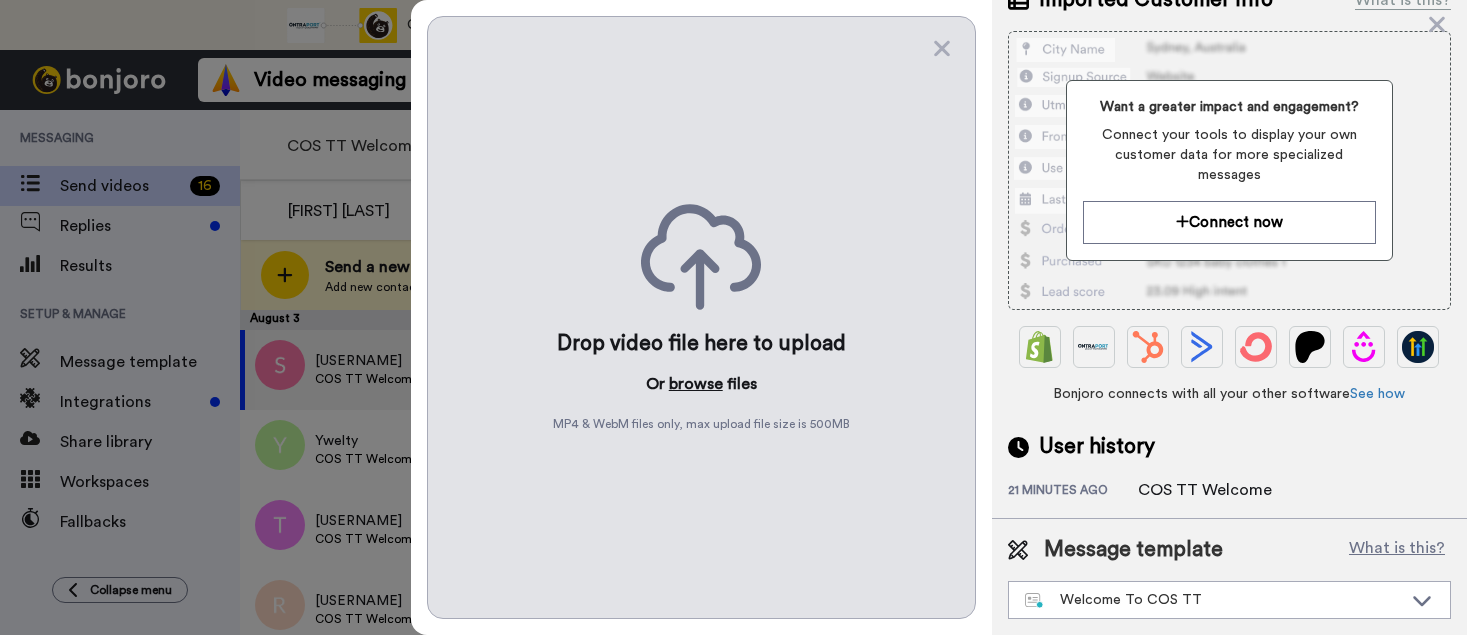 click on "browse" at bounding box center (696, 384) 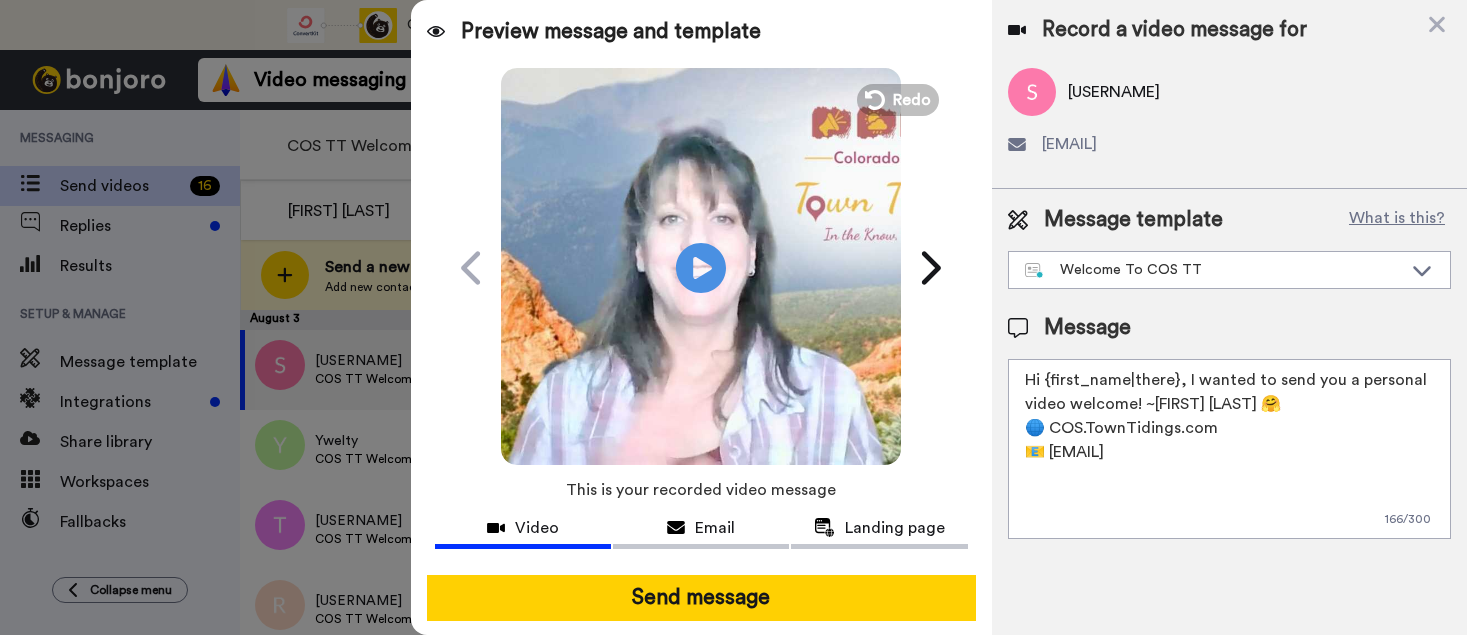 scroll, scrollTop: 0, scrollLeft: 0, axis: both 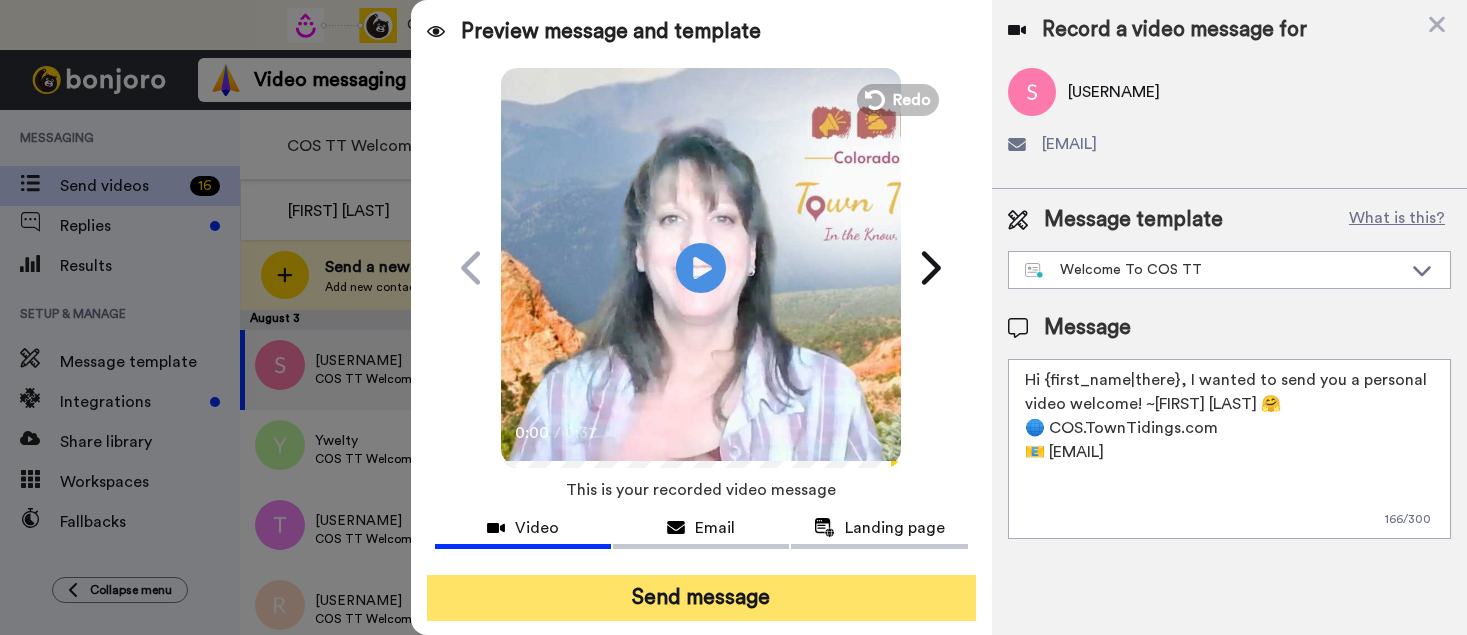click on "Send message" at bounding box center (701, 598) 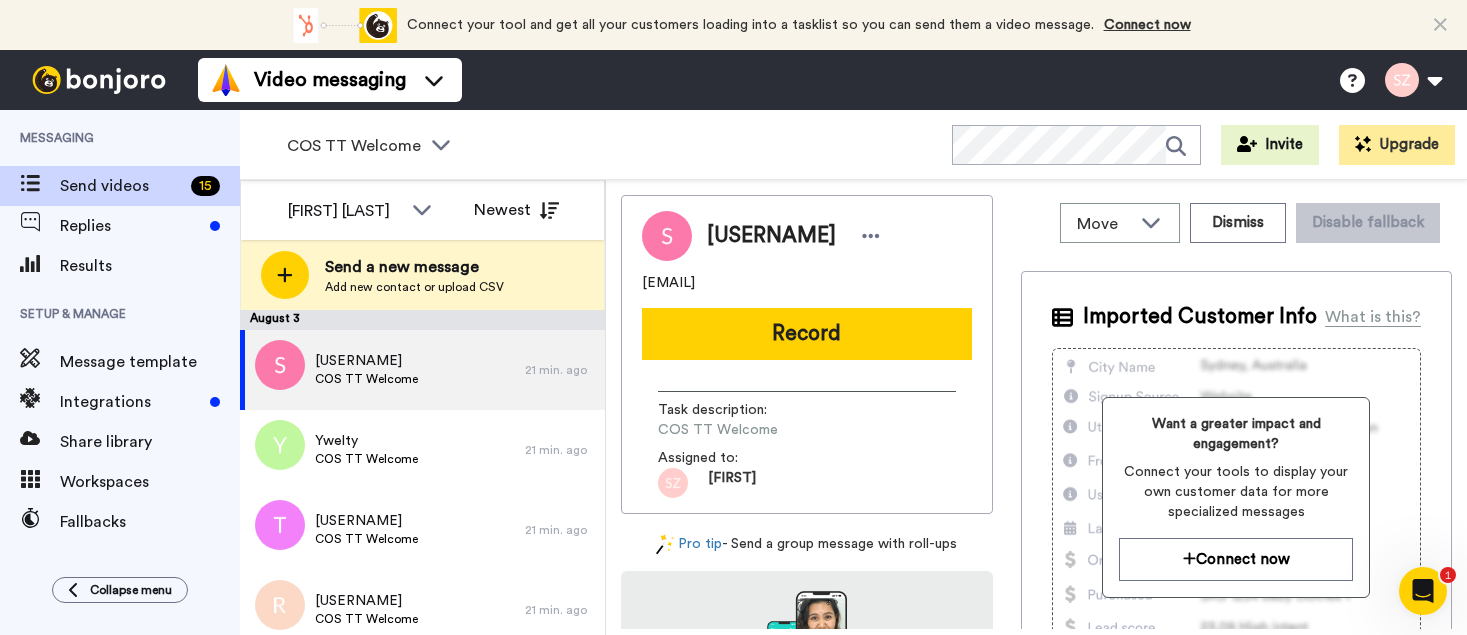 scroll, scrollTop: 0, scrollLeft: 0, axis: both 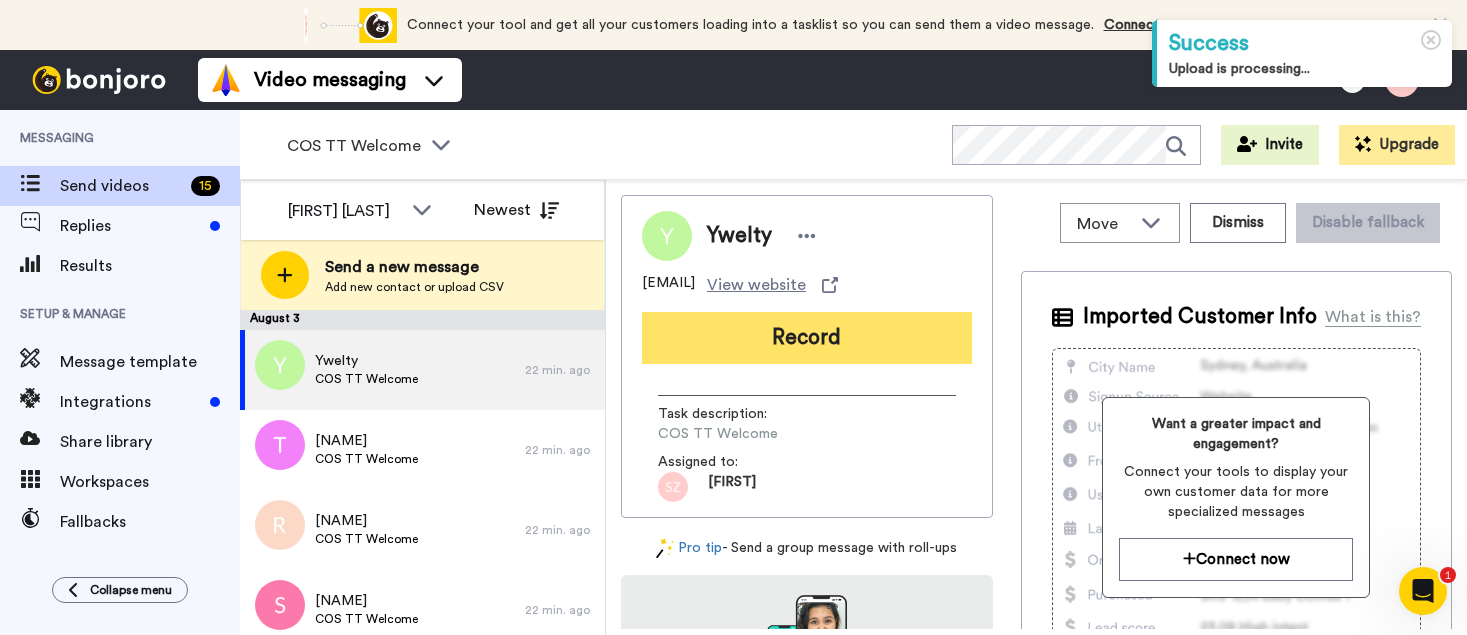 click on "Record" at bounding box center [807, 338] 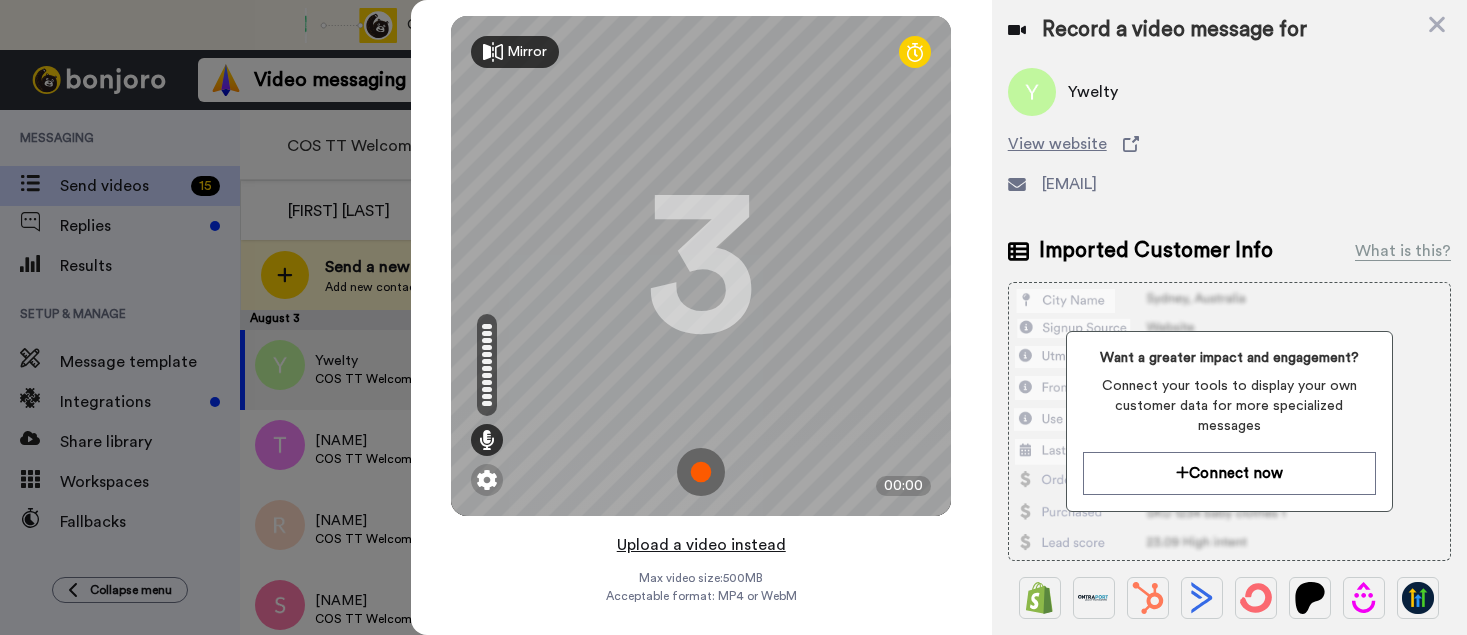 click on "Upload a video instead" at bounding box center (701, 545) 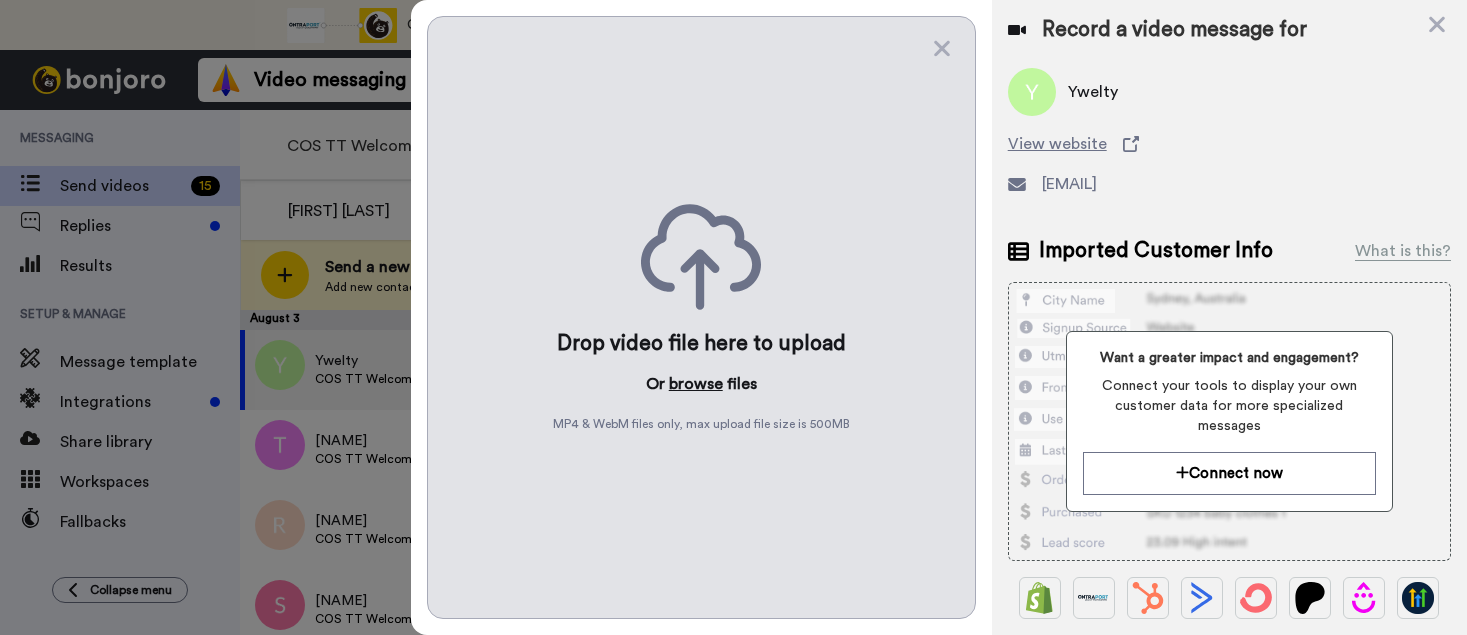 click on "browse" at bounding box center (696, 384) 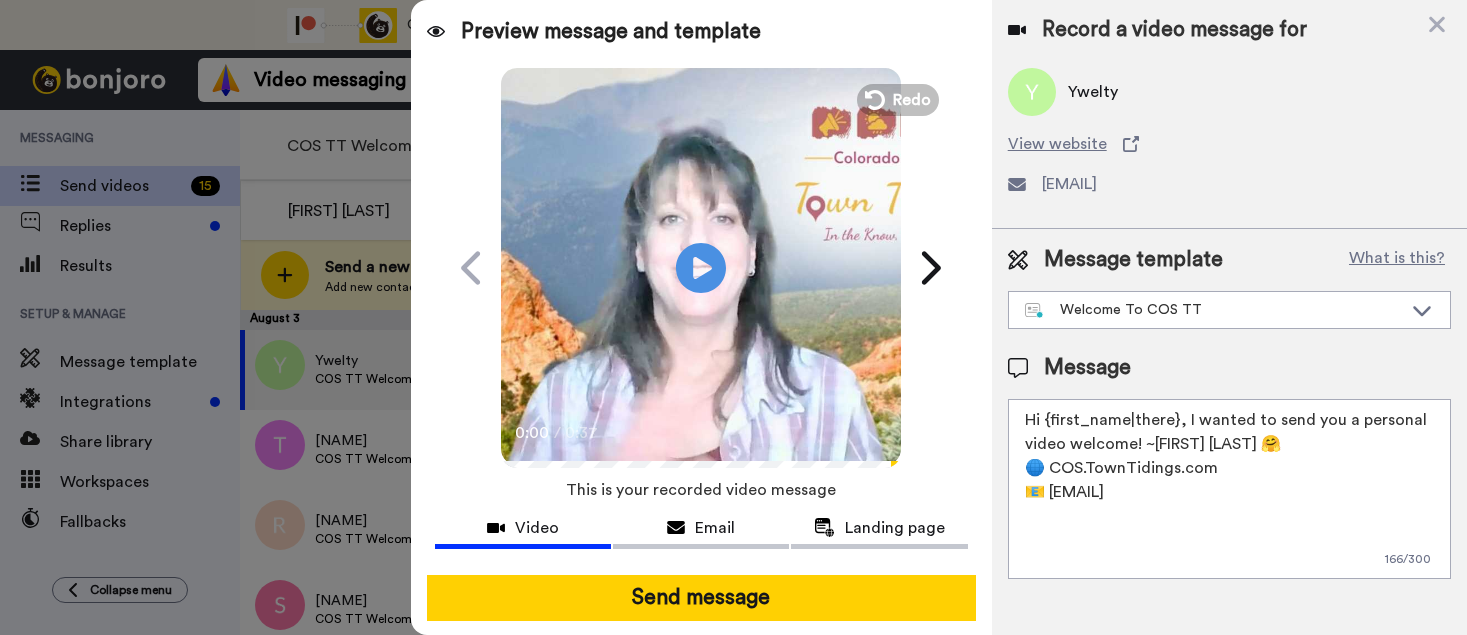 scroll, scrollTop: 48, scrollLeft: 0, axis: vertical 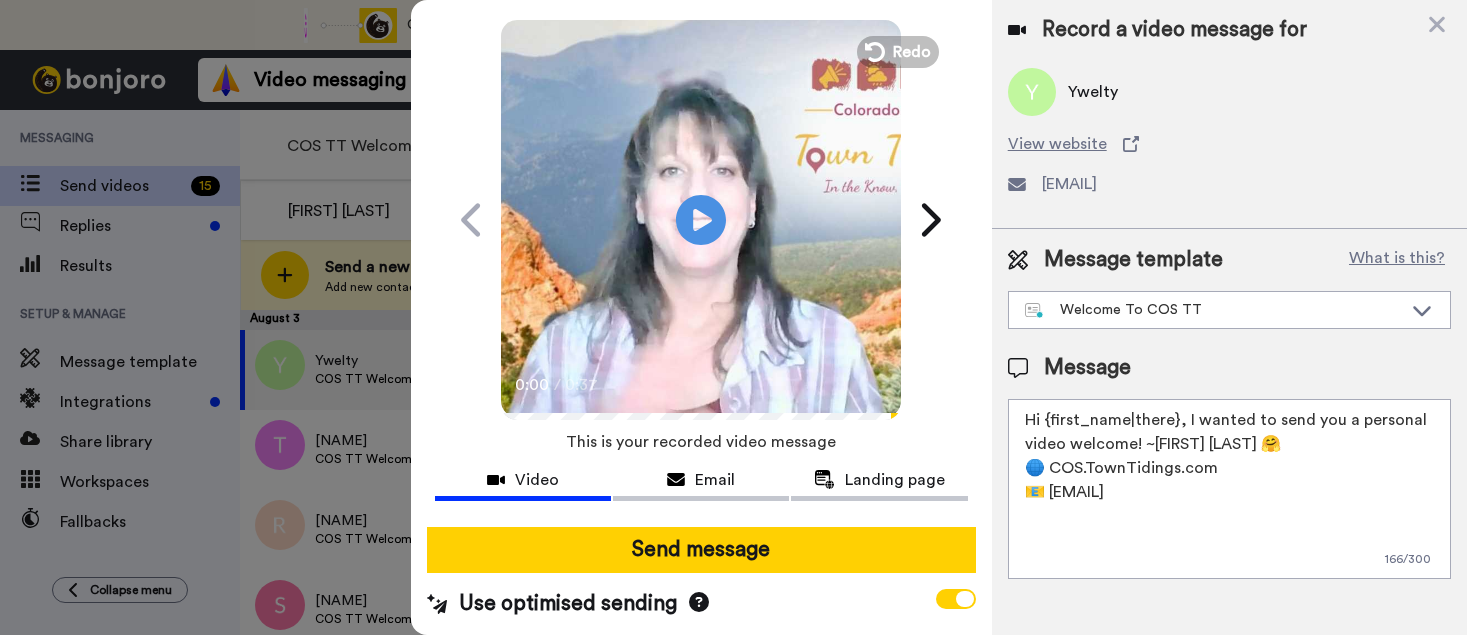 click 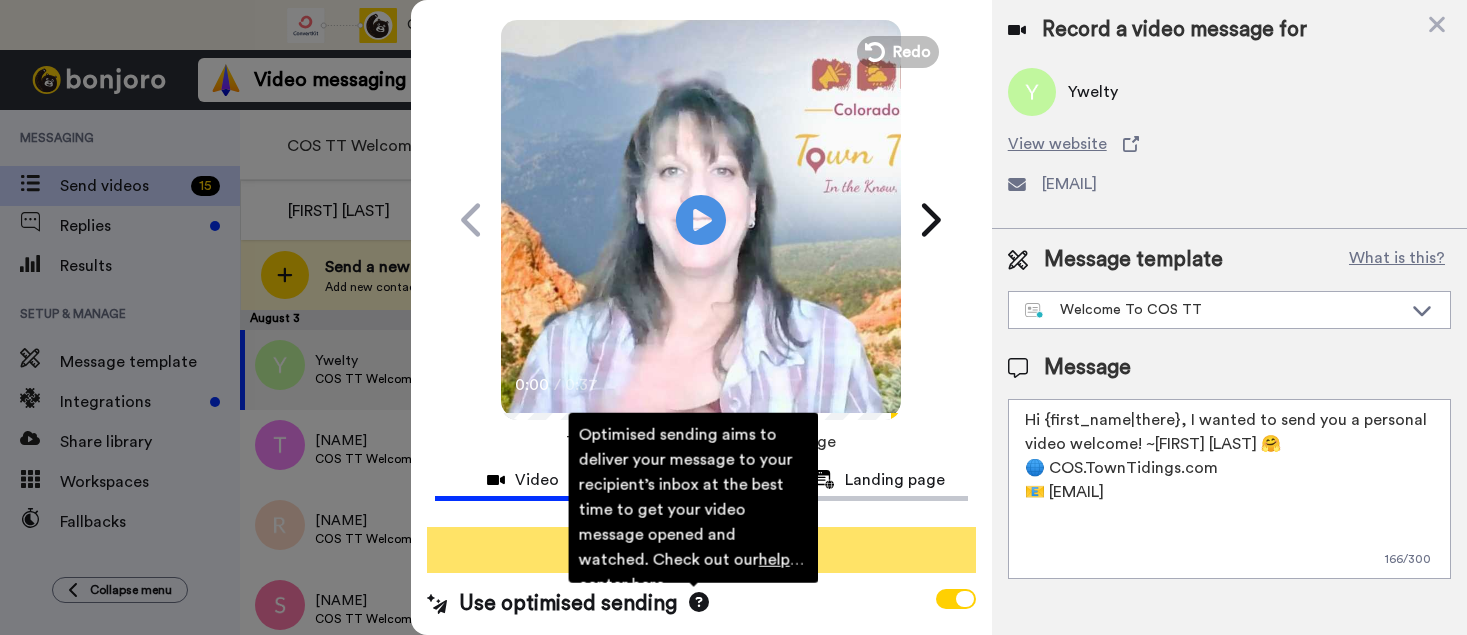 click on "Send message" at bounding box center (701, 550) 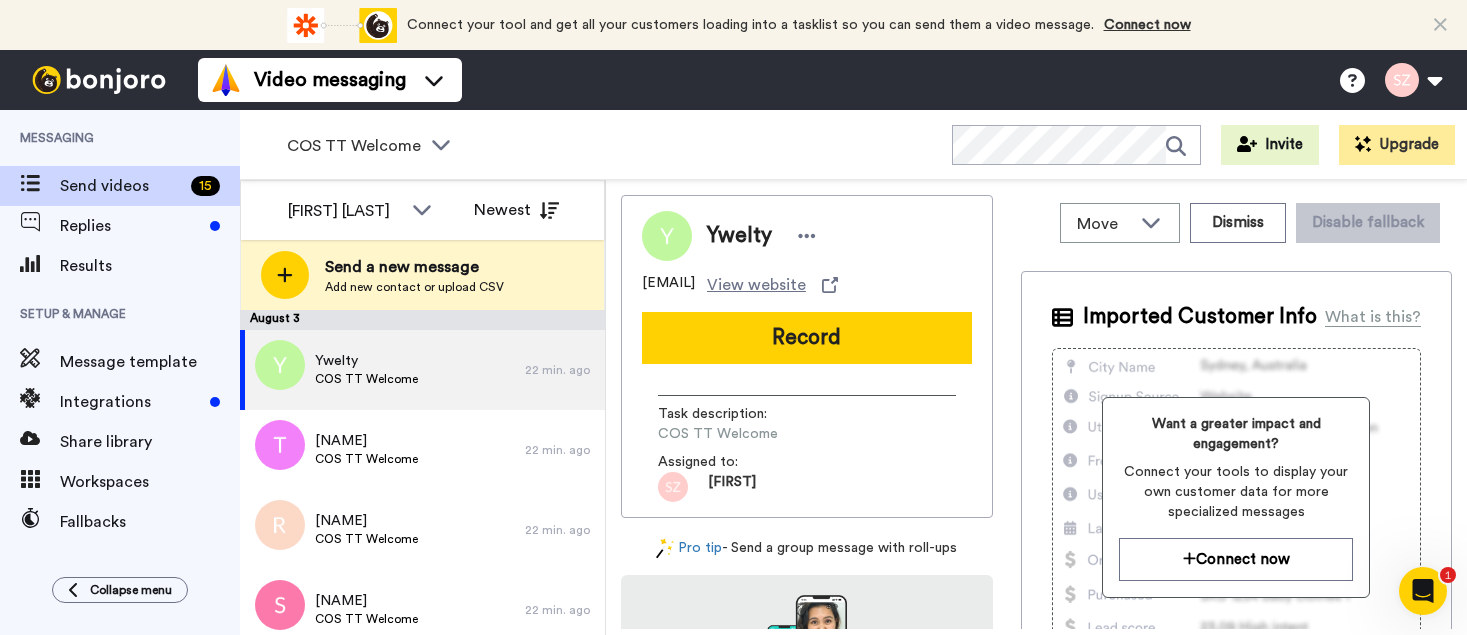 scroll, scrollTop: 0, scrollLeft: 0, axis: both 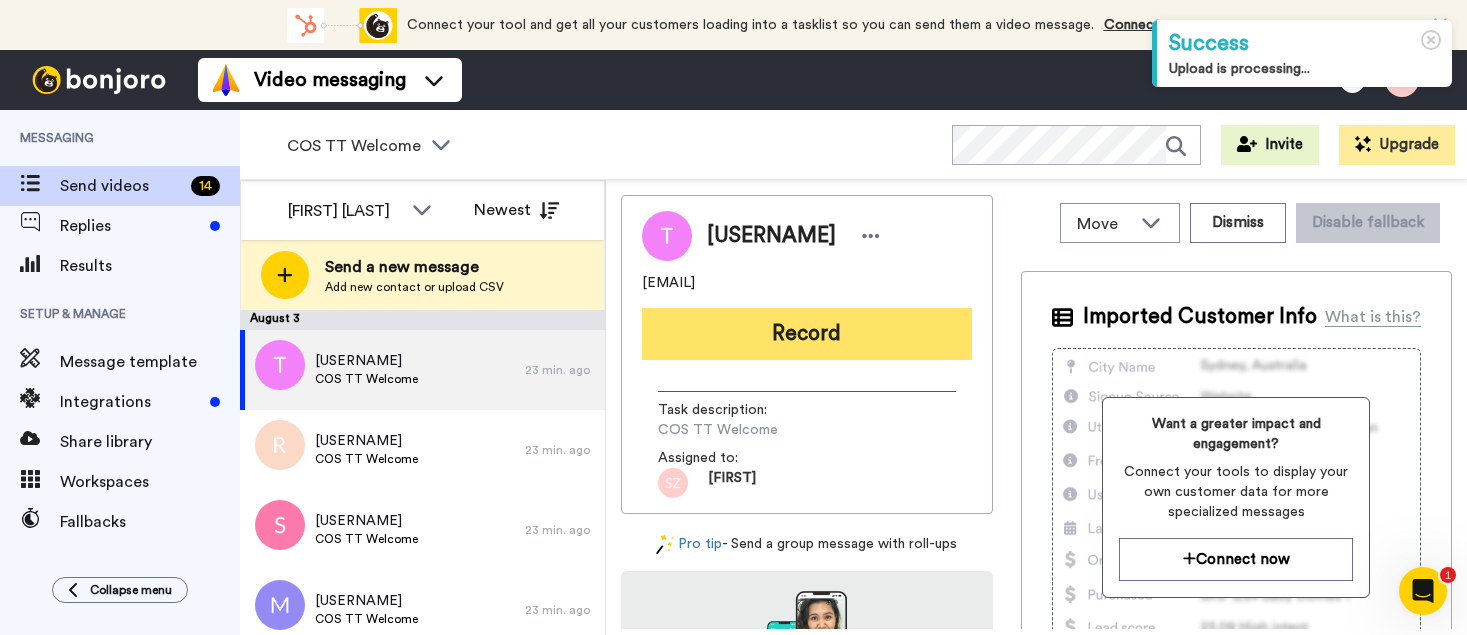 click on "Record" at bounding box center [807, 334] 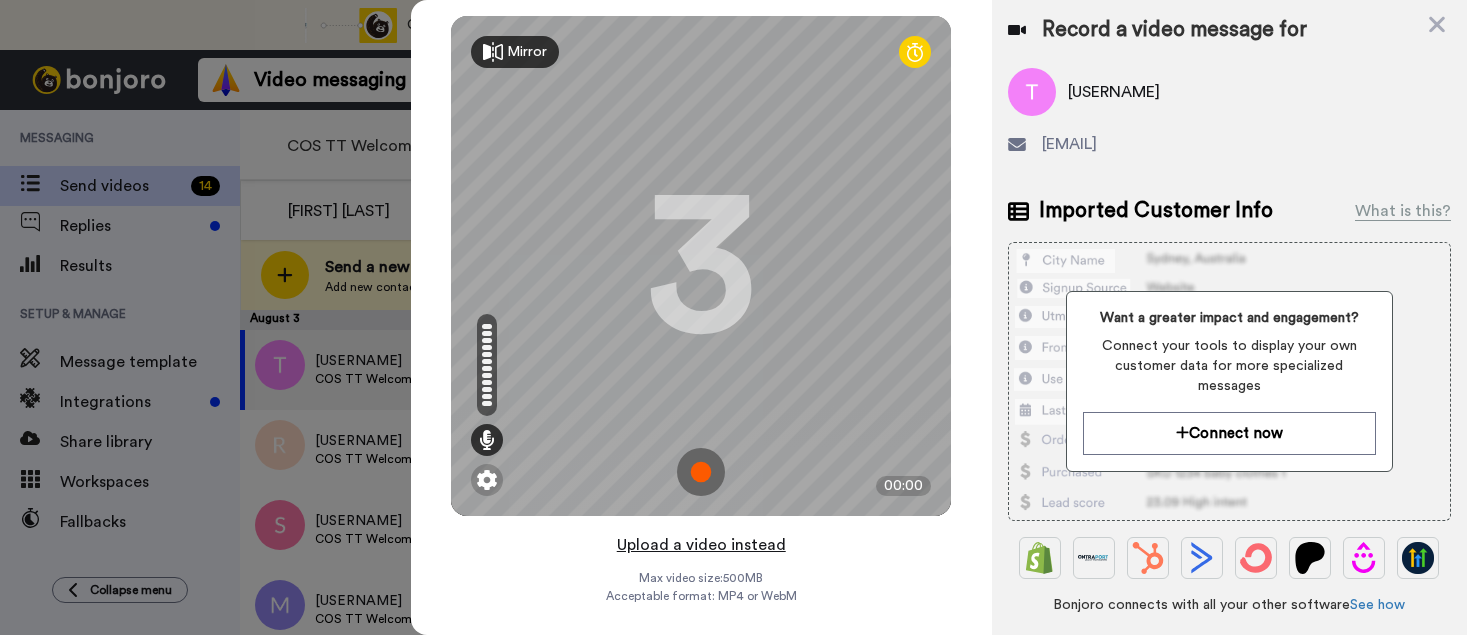 click on "Upload a video instead" at bounding box center [701, 545] 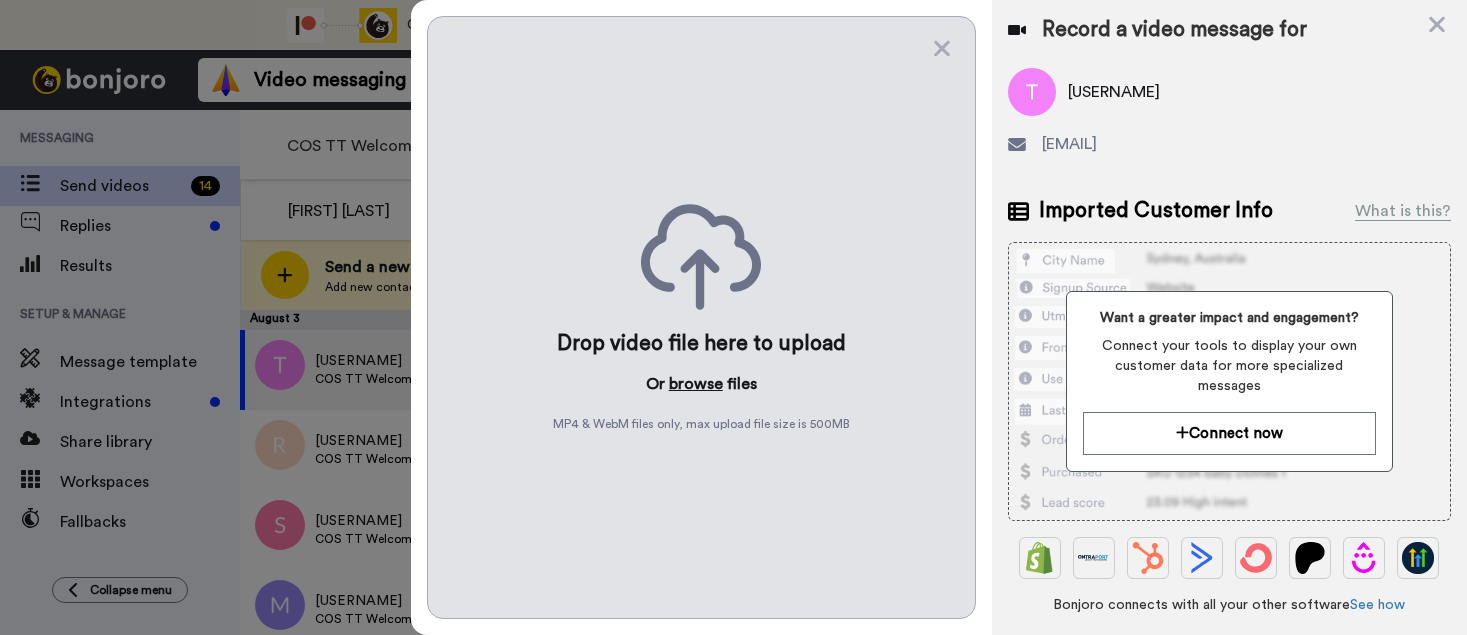 click on "browse" at bounding box center (696, 384) 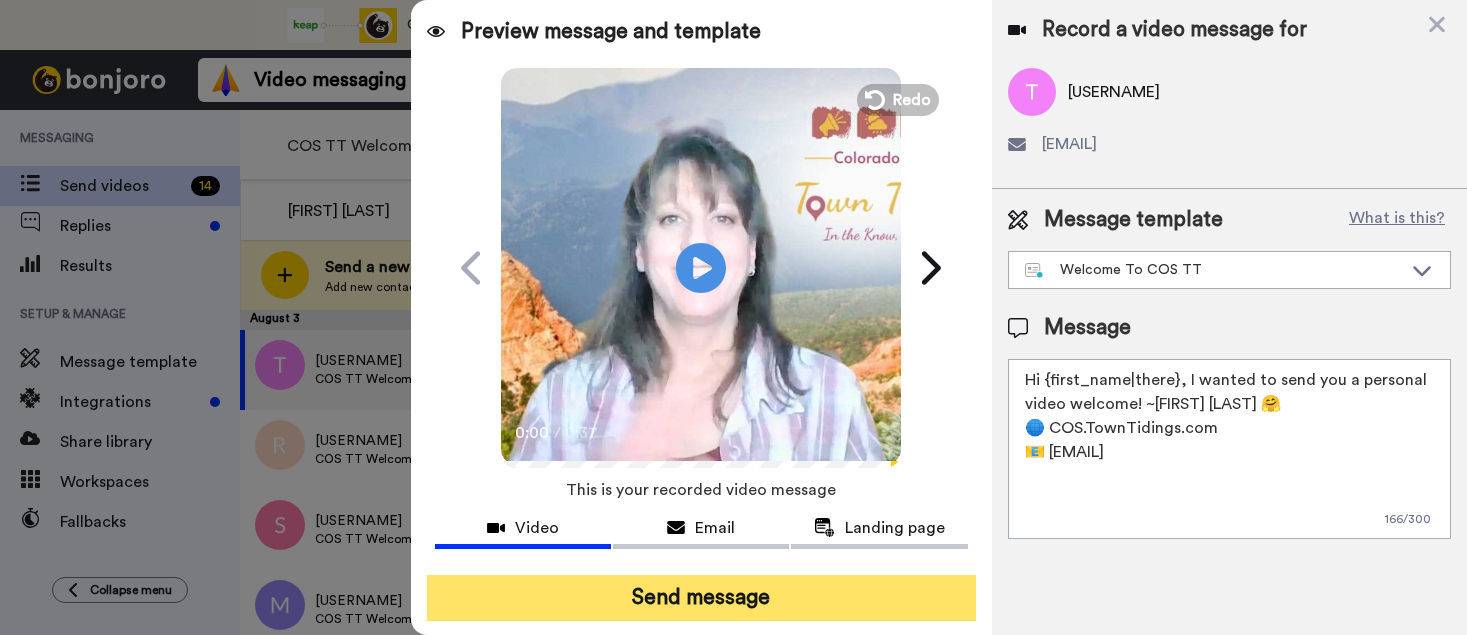 click on "Send message" at bounding box center [701, 598] 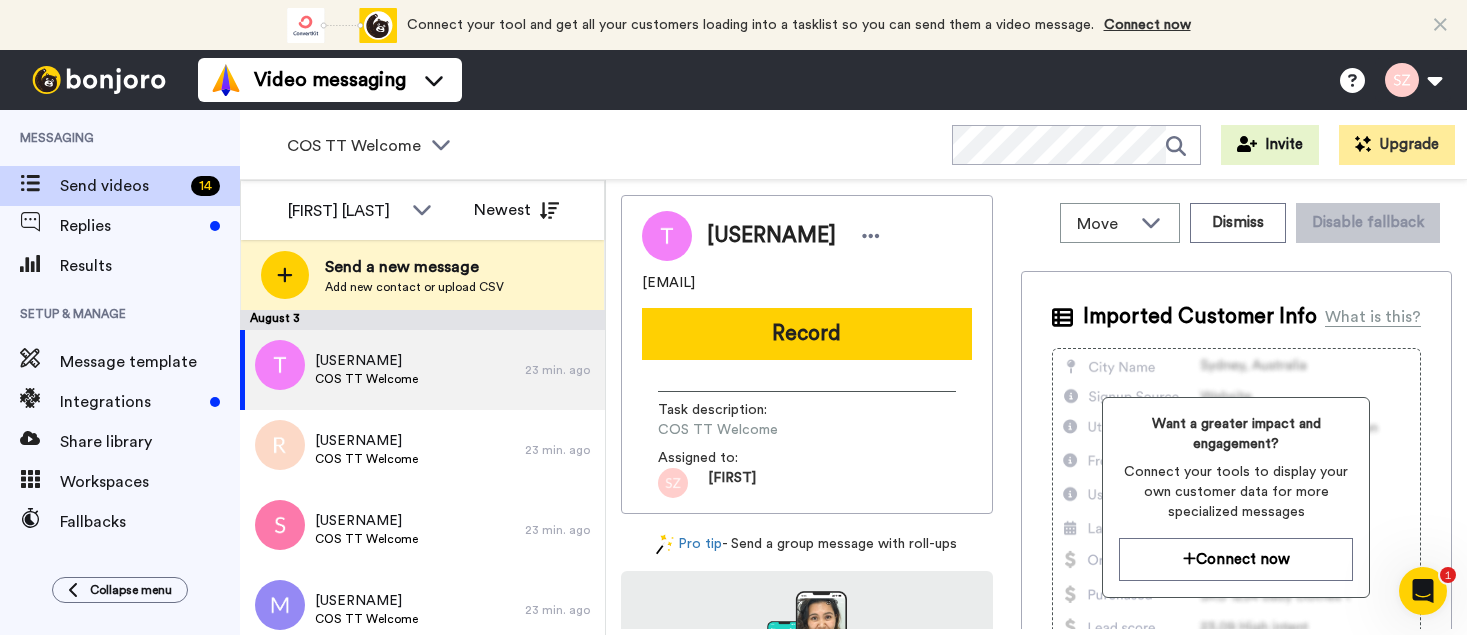 scroll, scrollTop: 0, scrollLeft: 0, axis: both 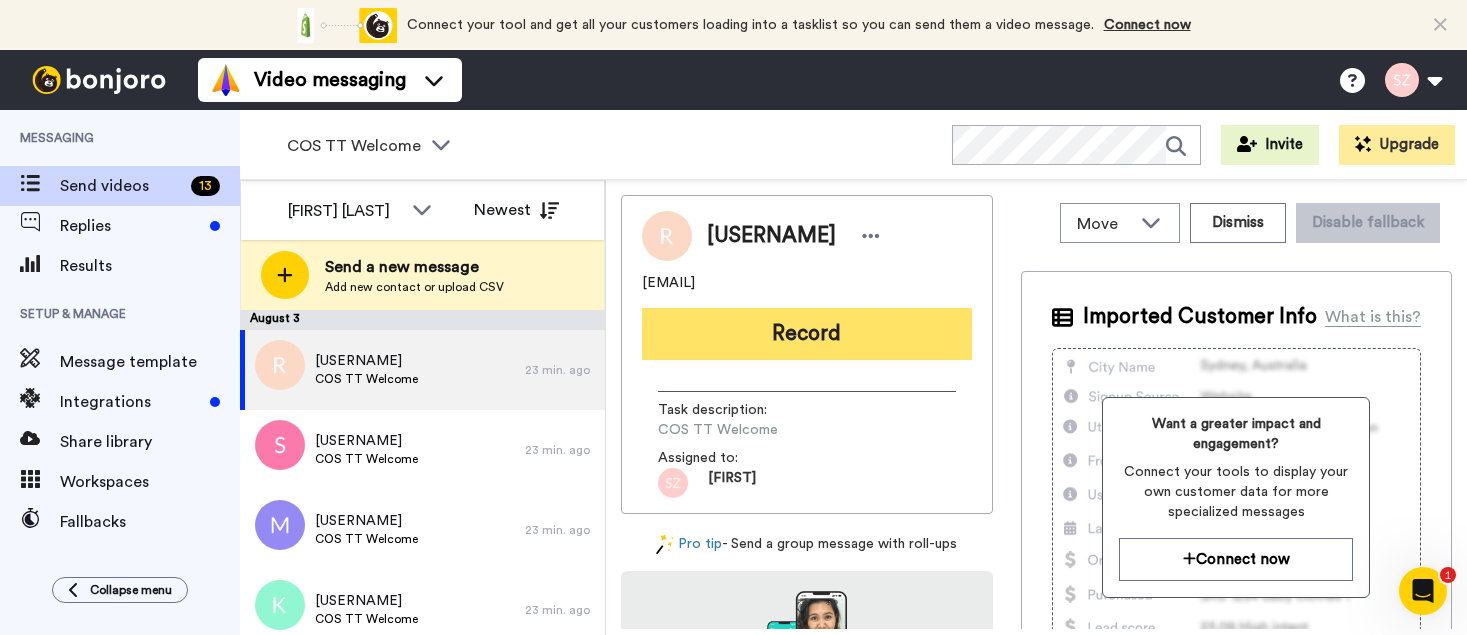 click on "Record" at bounding box center [807, 334] 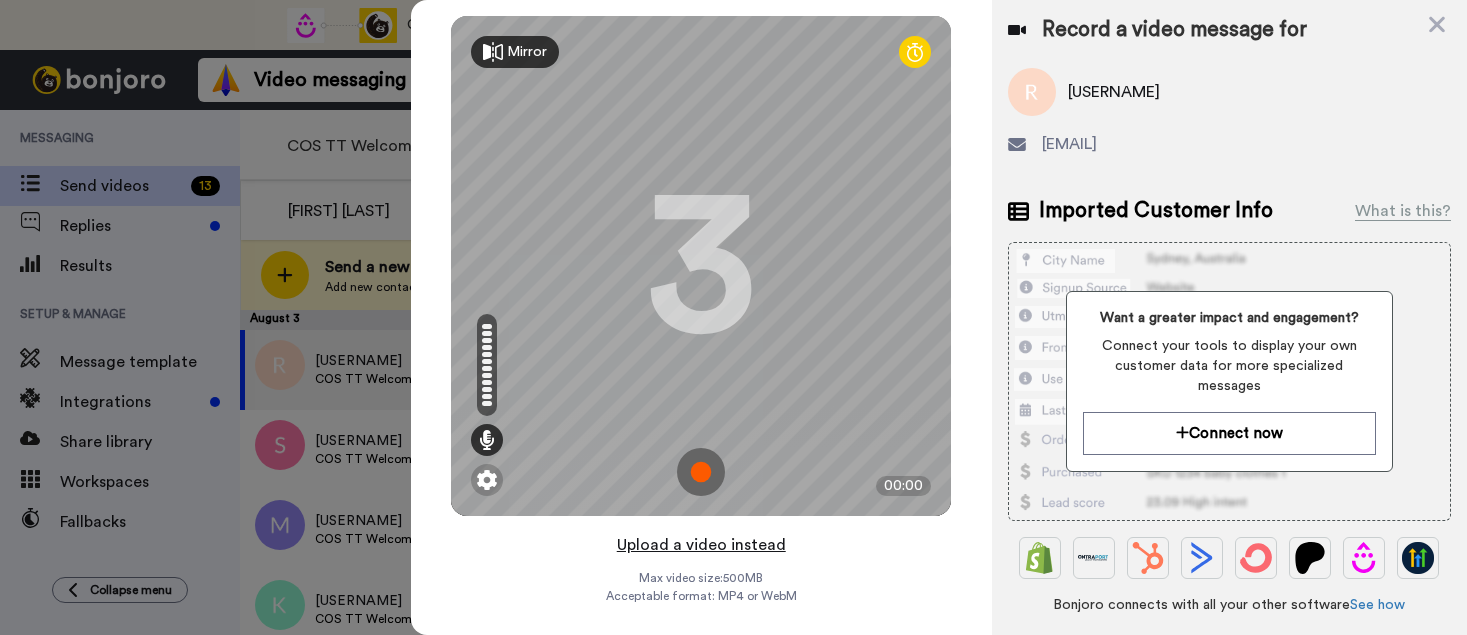 click on "Upload a video instead" at bounding box center (701, 545) 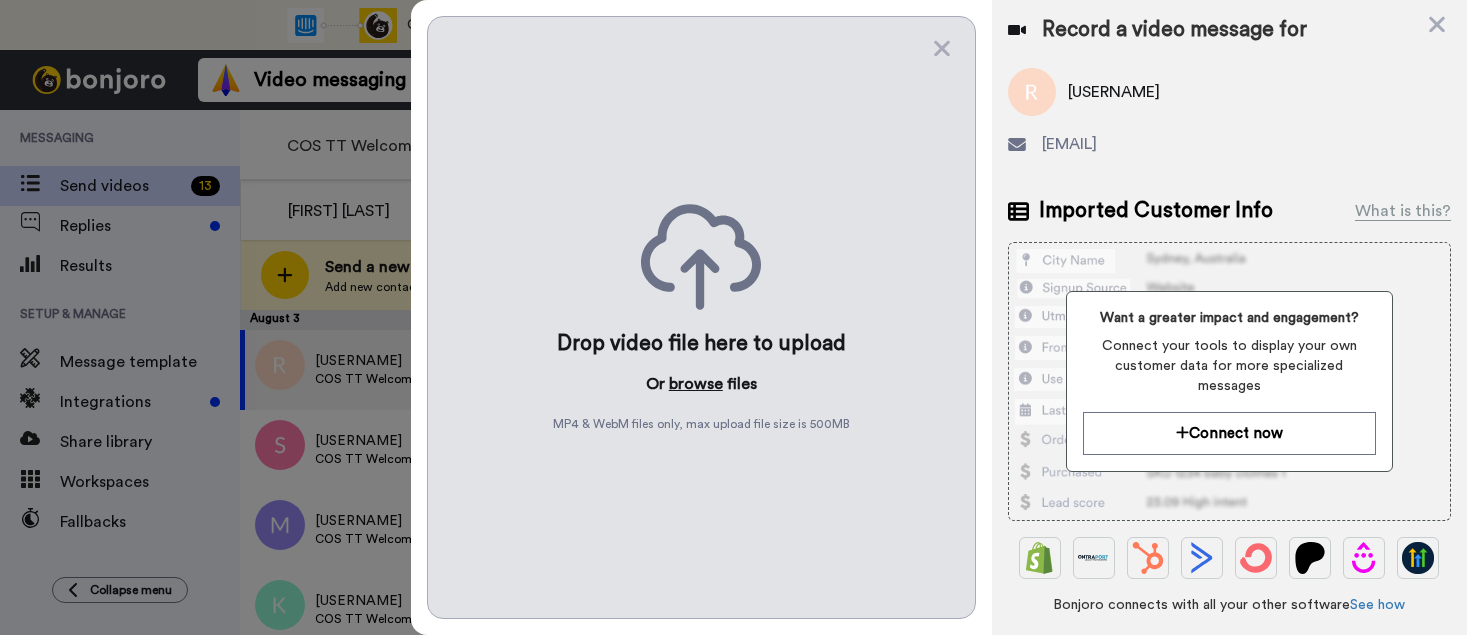 click on "browse" at bounding box center [696, 384] 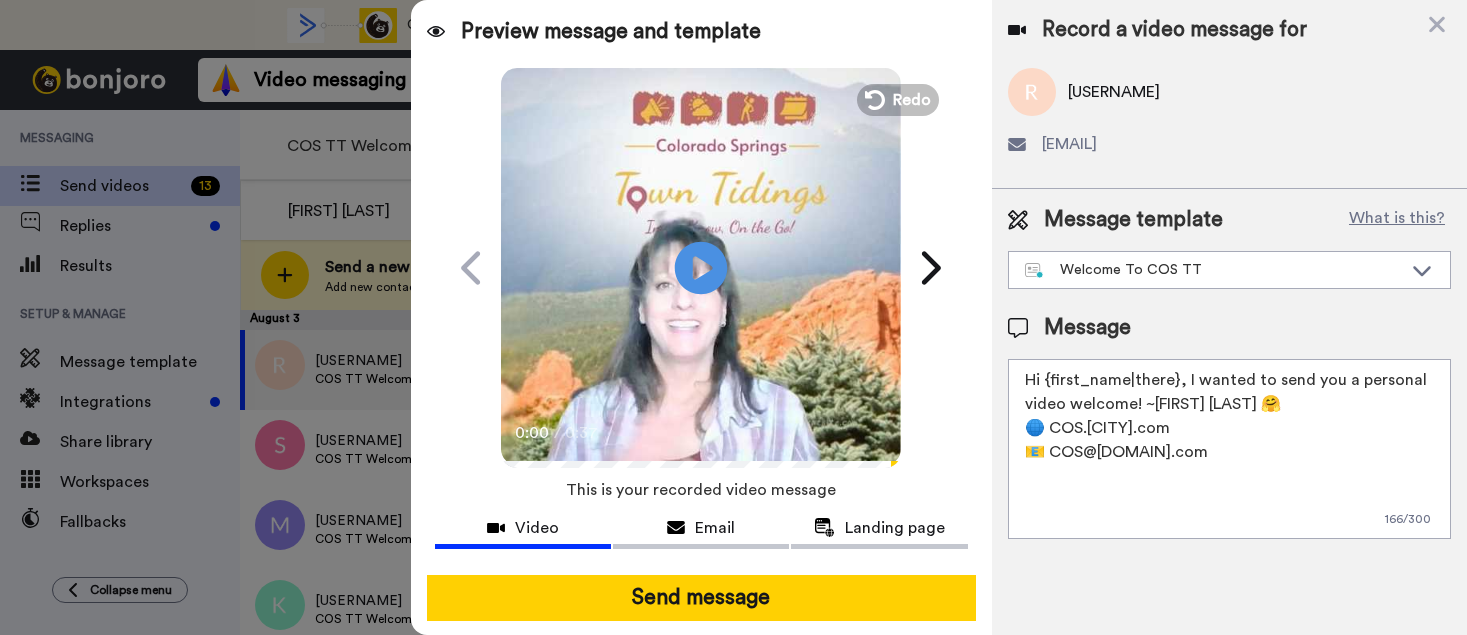 click 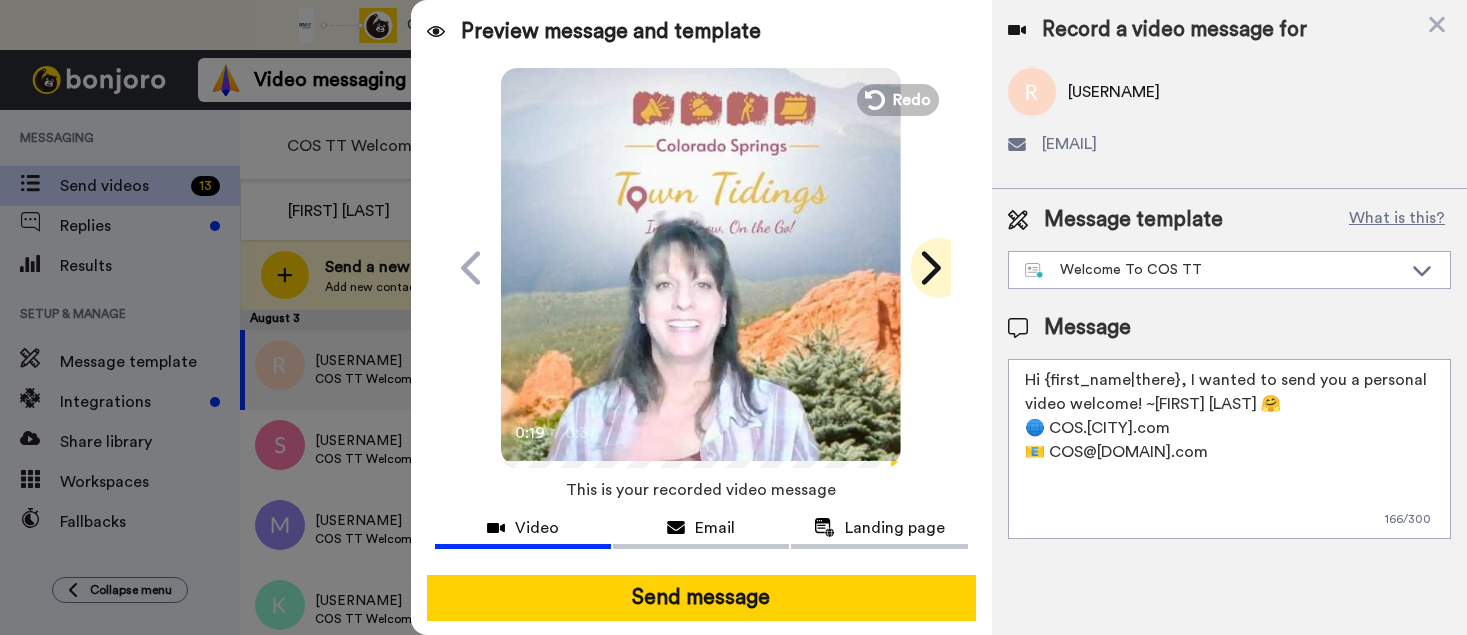 click 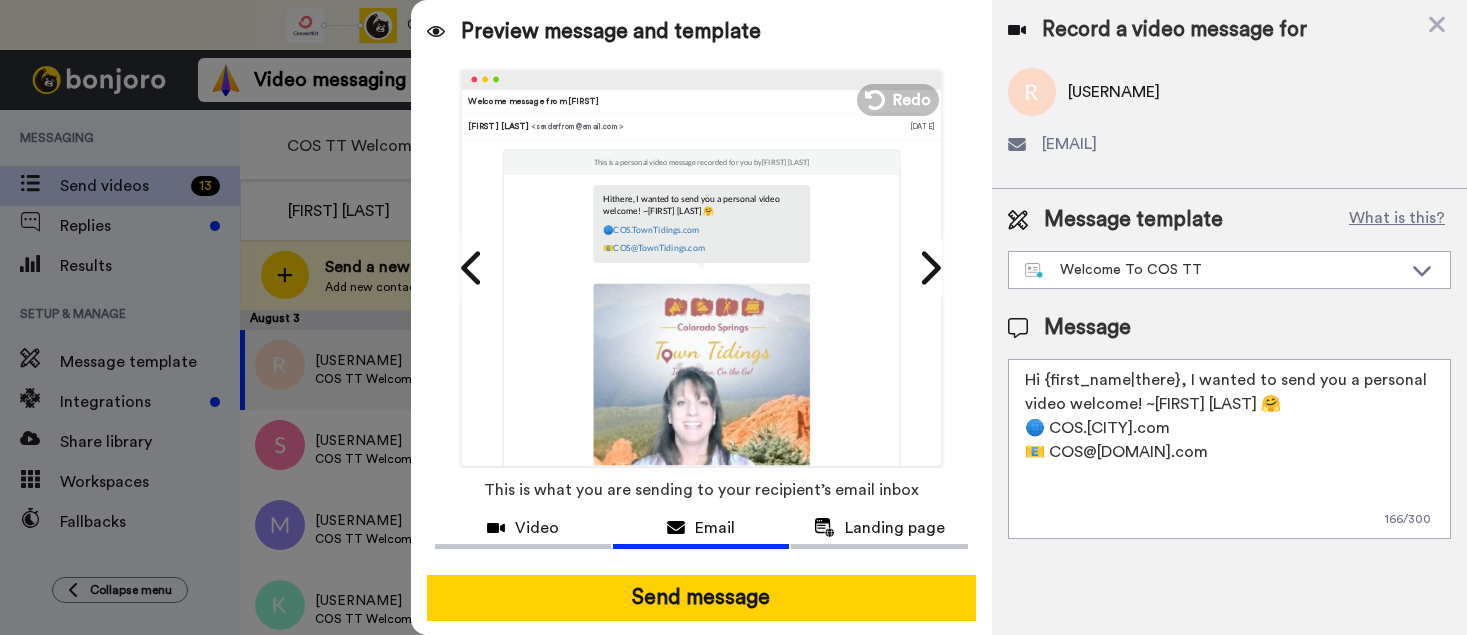 drag, startPoint x: 919, startPoint y: 189, endPoint x: 923, endPoint y: 347, distance: 158.05063 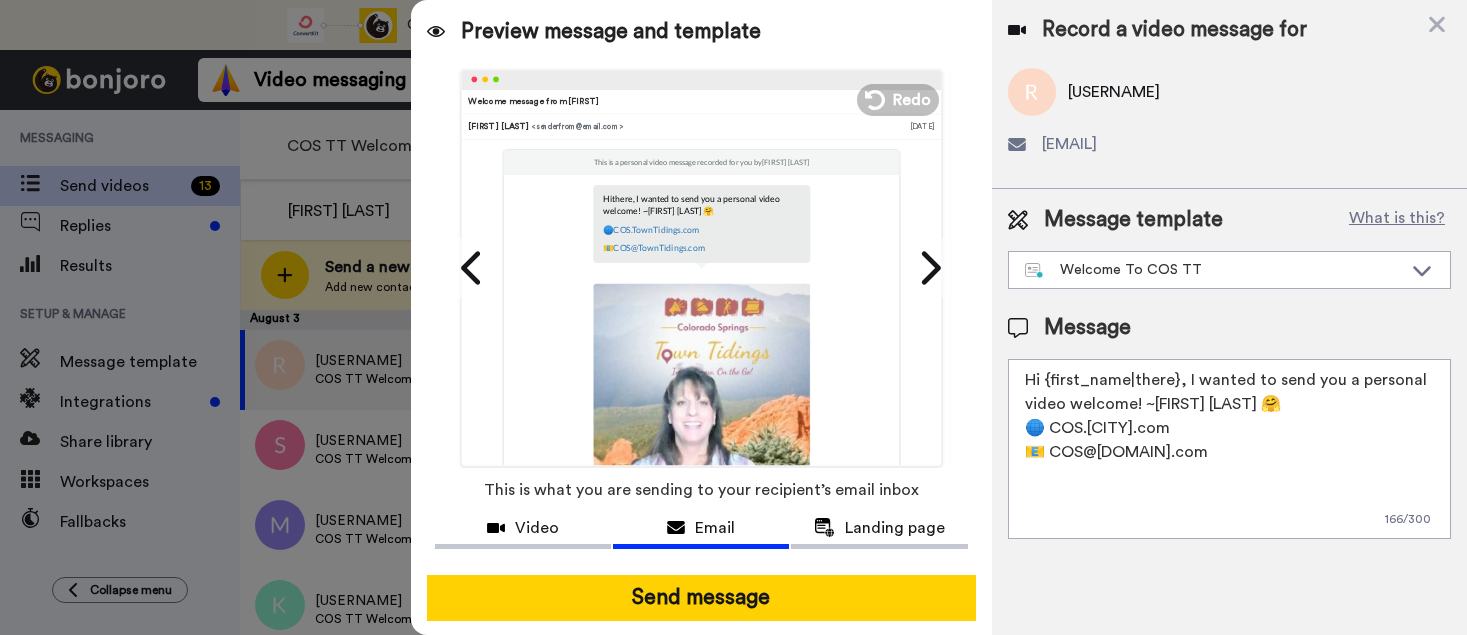 click on "Sent with bonjoro Sandy Zuniga Sandy Hi  there , I wanted to send you a personal video welcome! ~Sandy Zuniga 🤗  🌐  COS.TownTidings.com   📧  COS@TownTidings.com" at bounding box center [1201, 267] 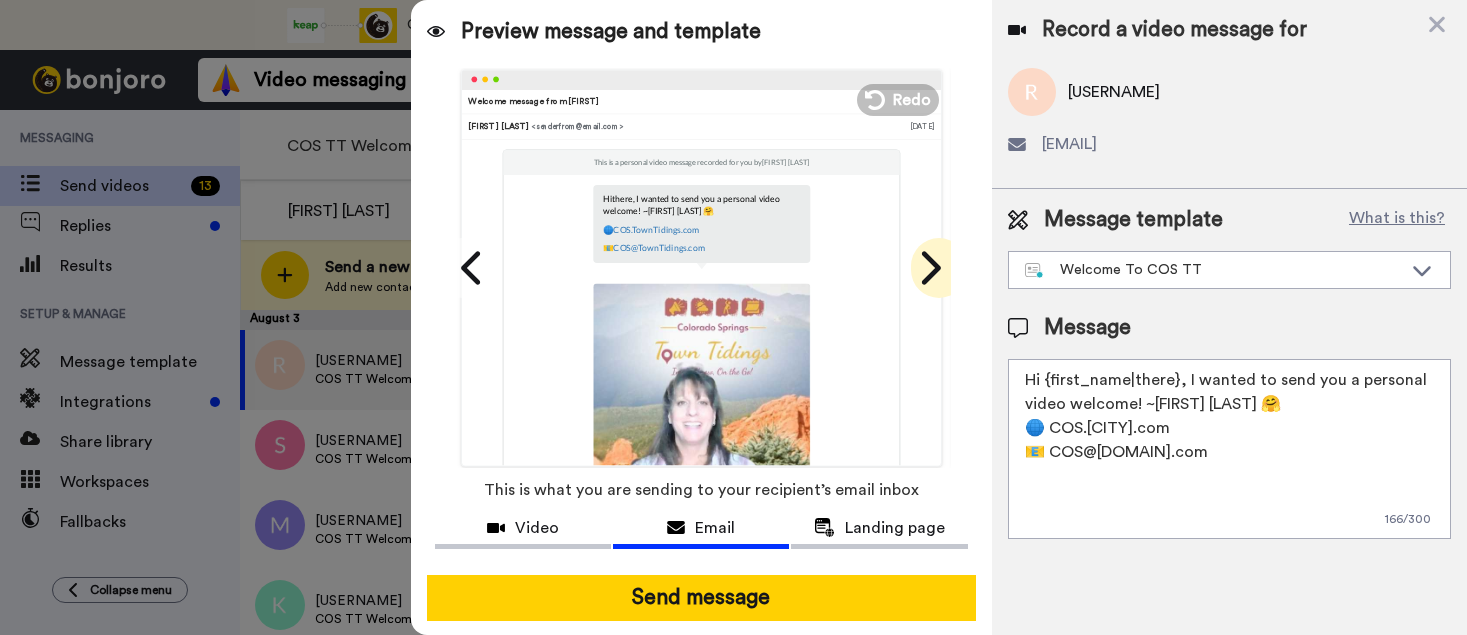 click 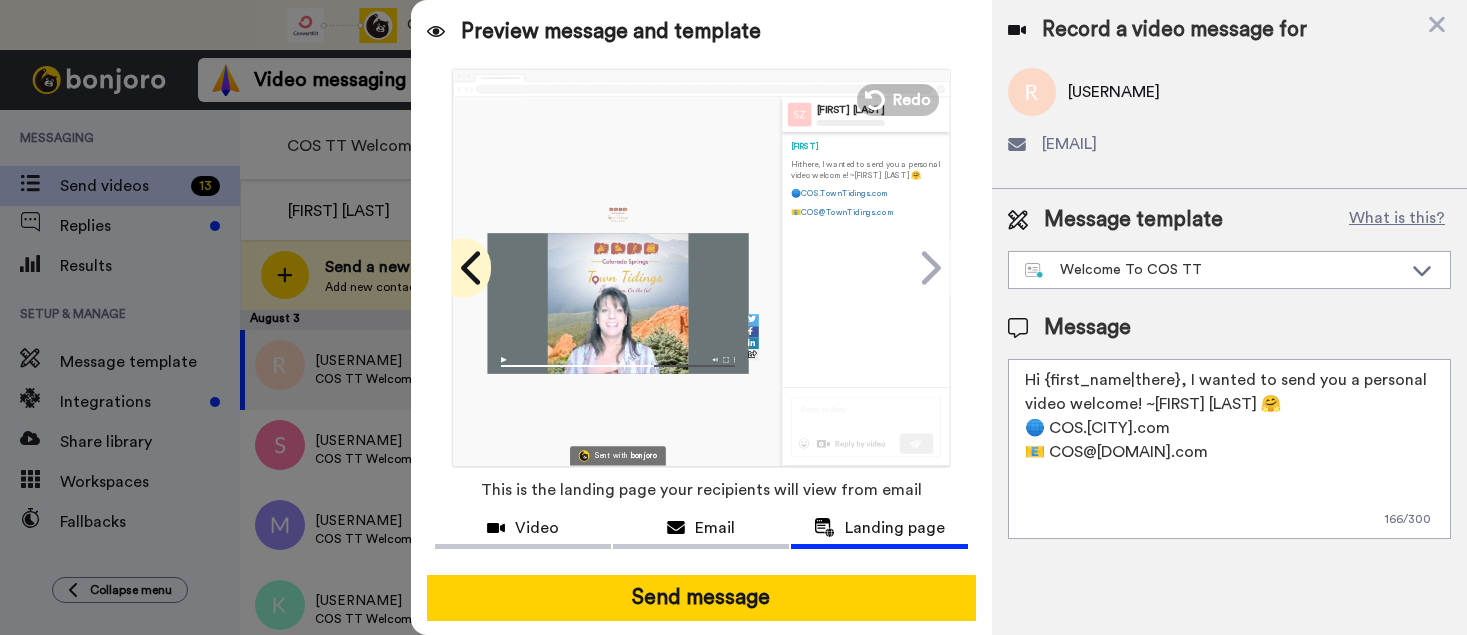 click 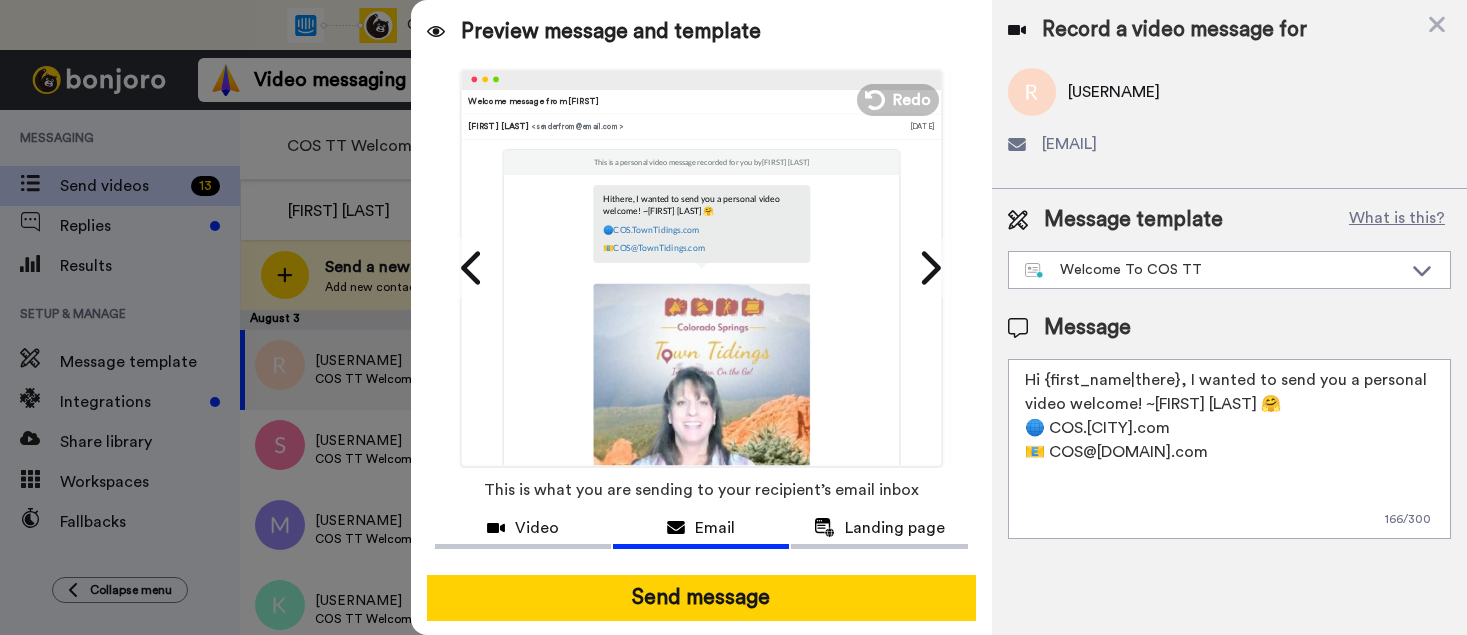 drag, startPoint x: 922, startPoint y: 327, endPoint x: 925, endPoint y: 380, distance: 53.08484 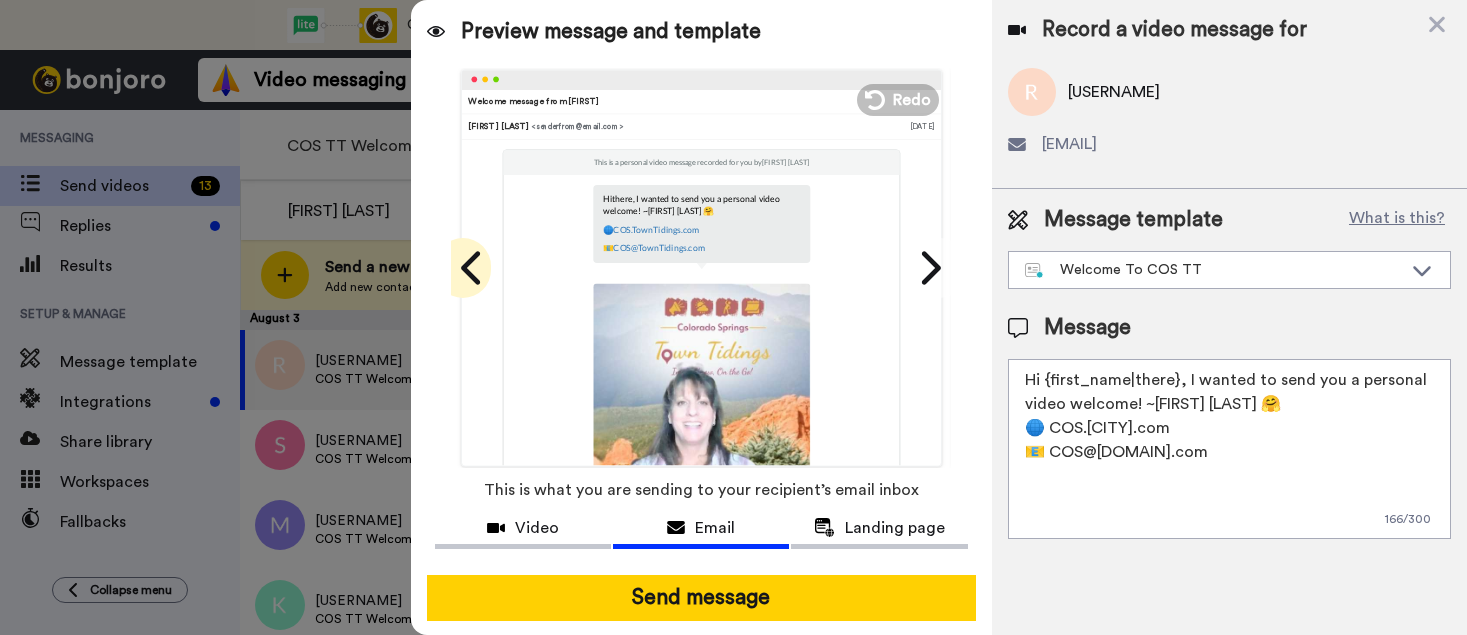click 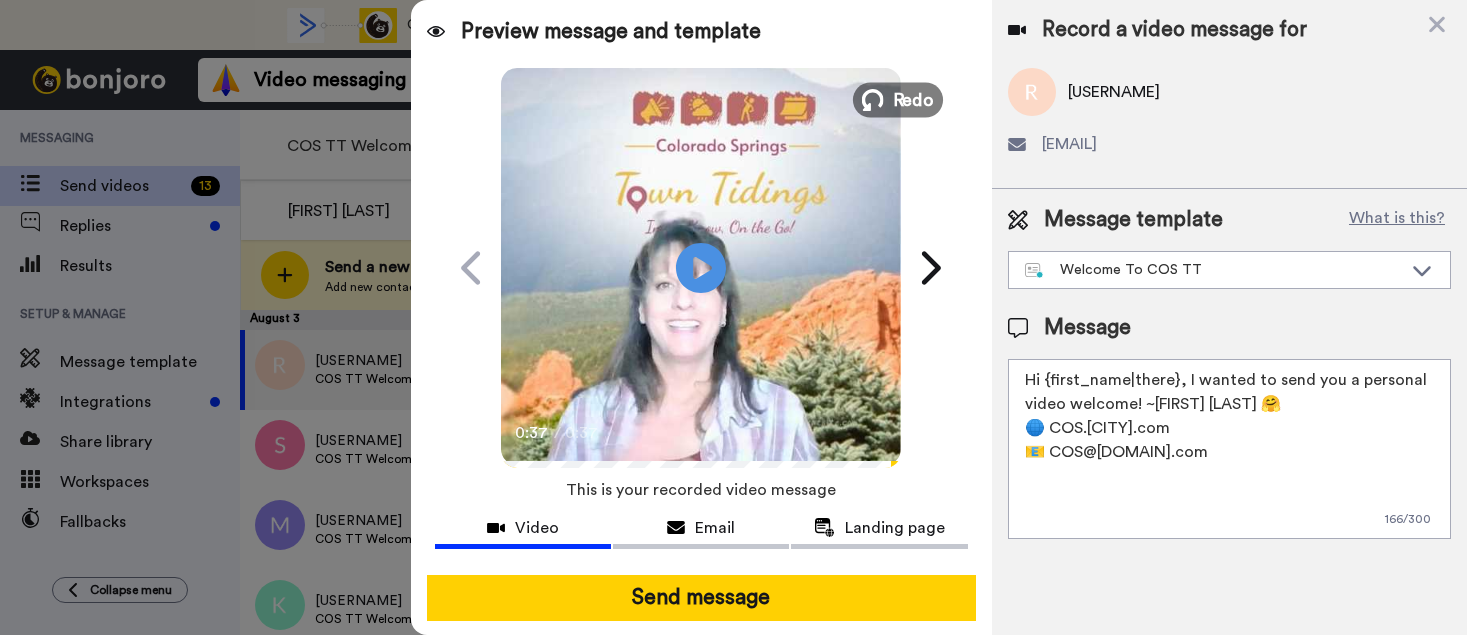 click on "Redo" at bounding box center (898, 99) 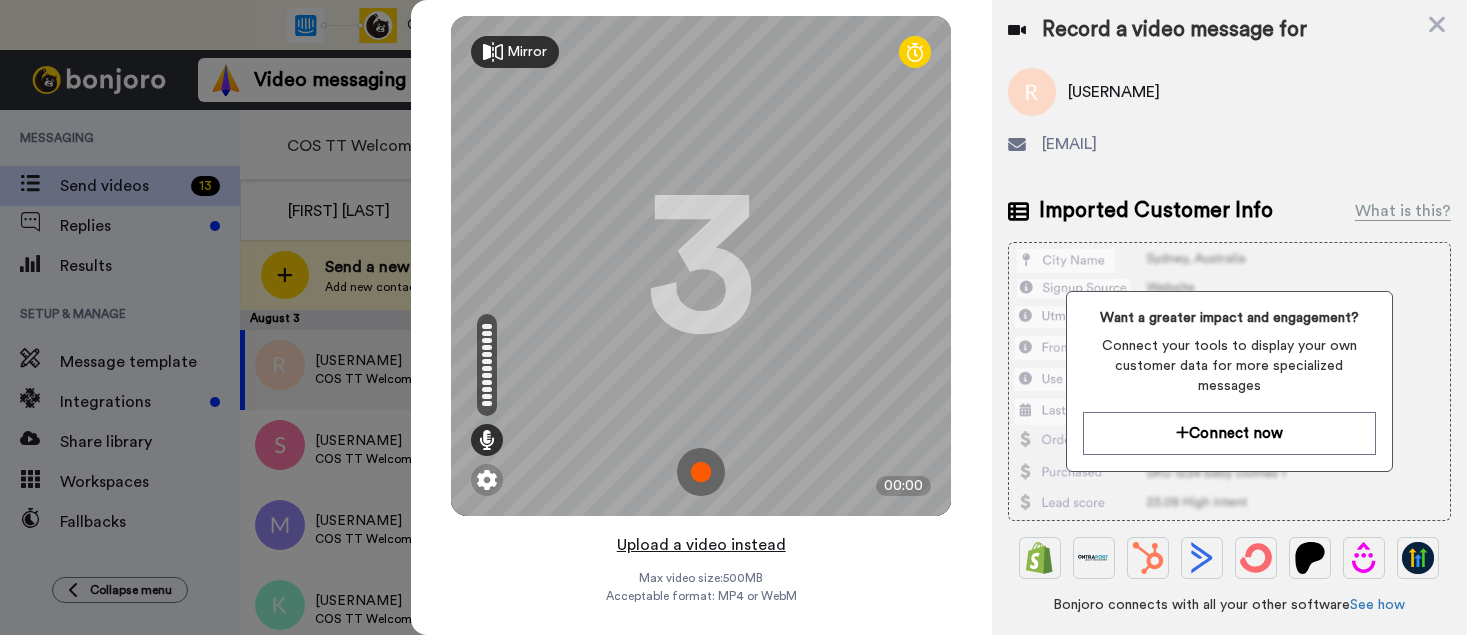 click on "Upload a video instead" at bounding box center (701, 545) 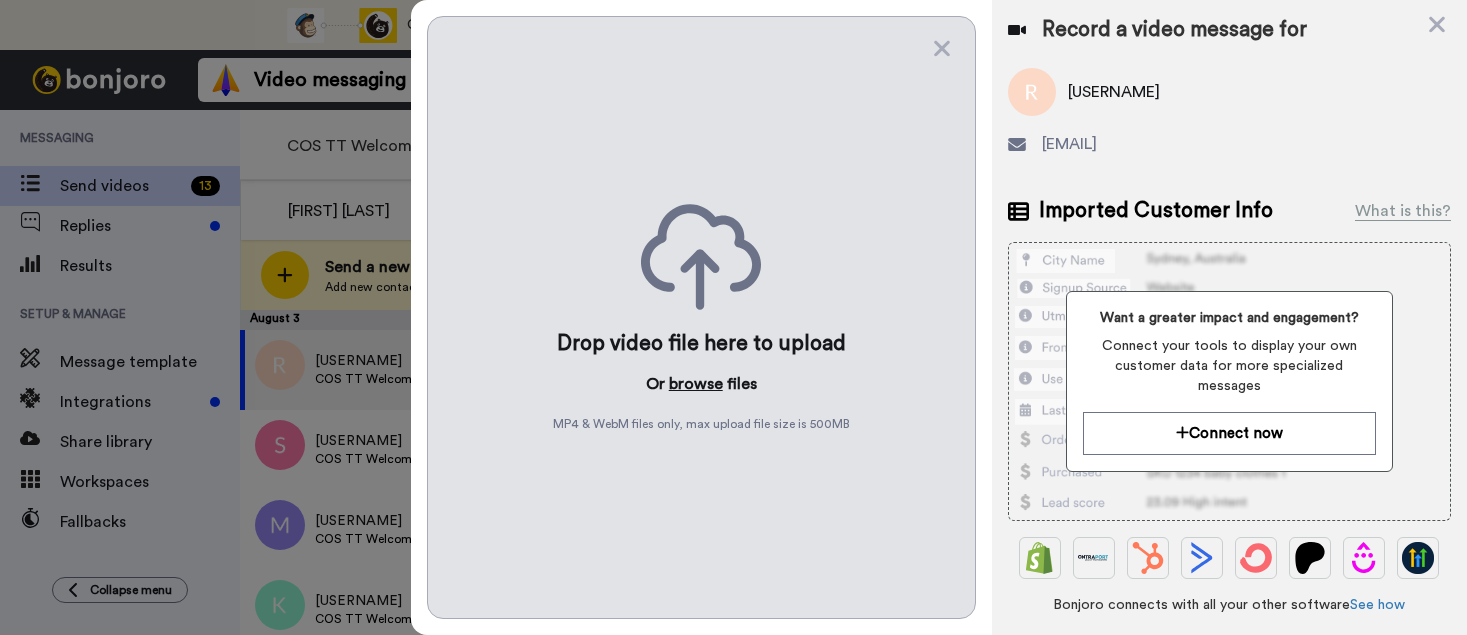 click on "browse" at bounding box center (696, 384) 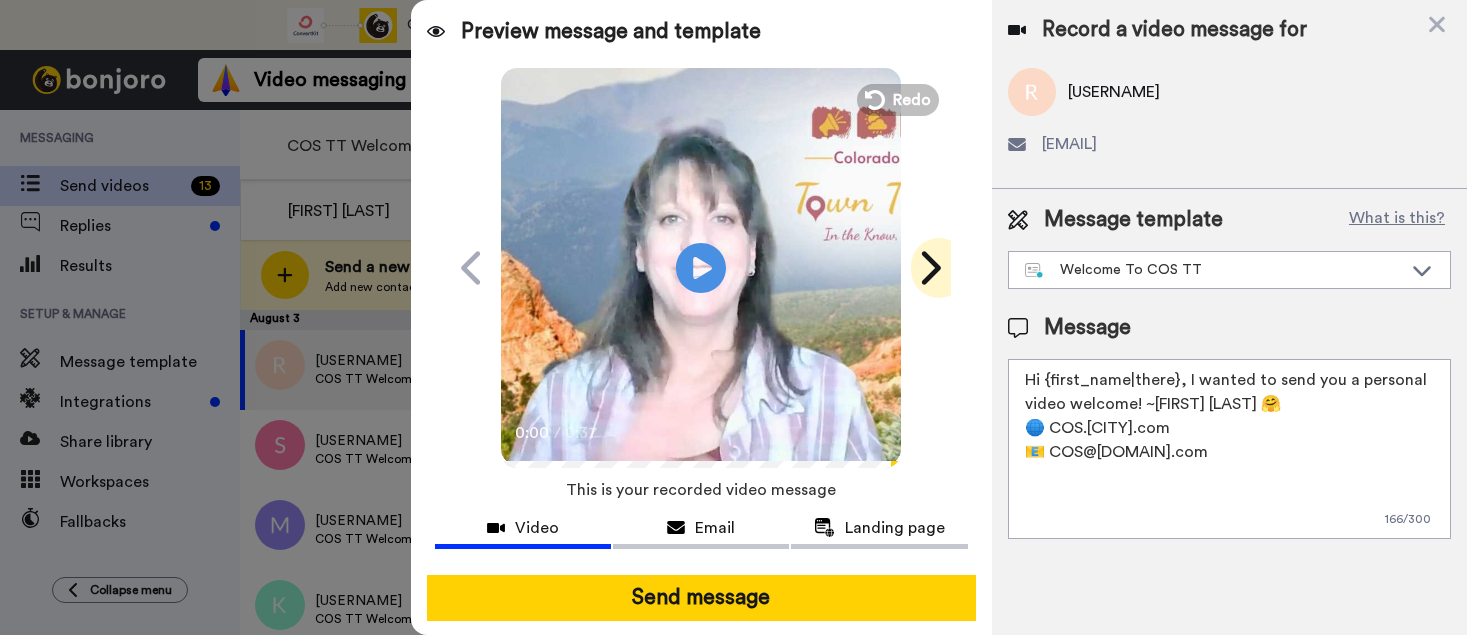 click 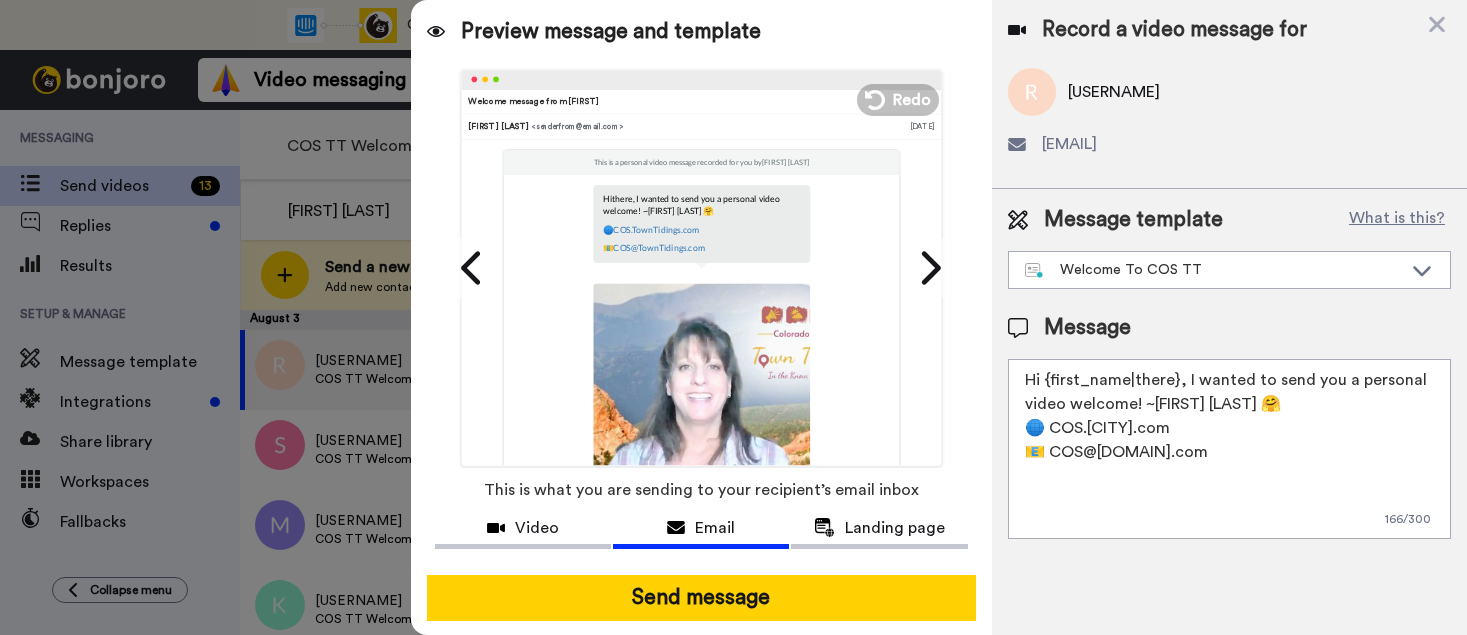 drag, startPoint x: 923, startPoint y: 207, endPoint x: 925, endPoint y: 348, distance: 141.01419 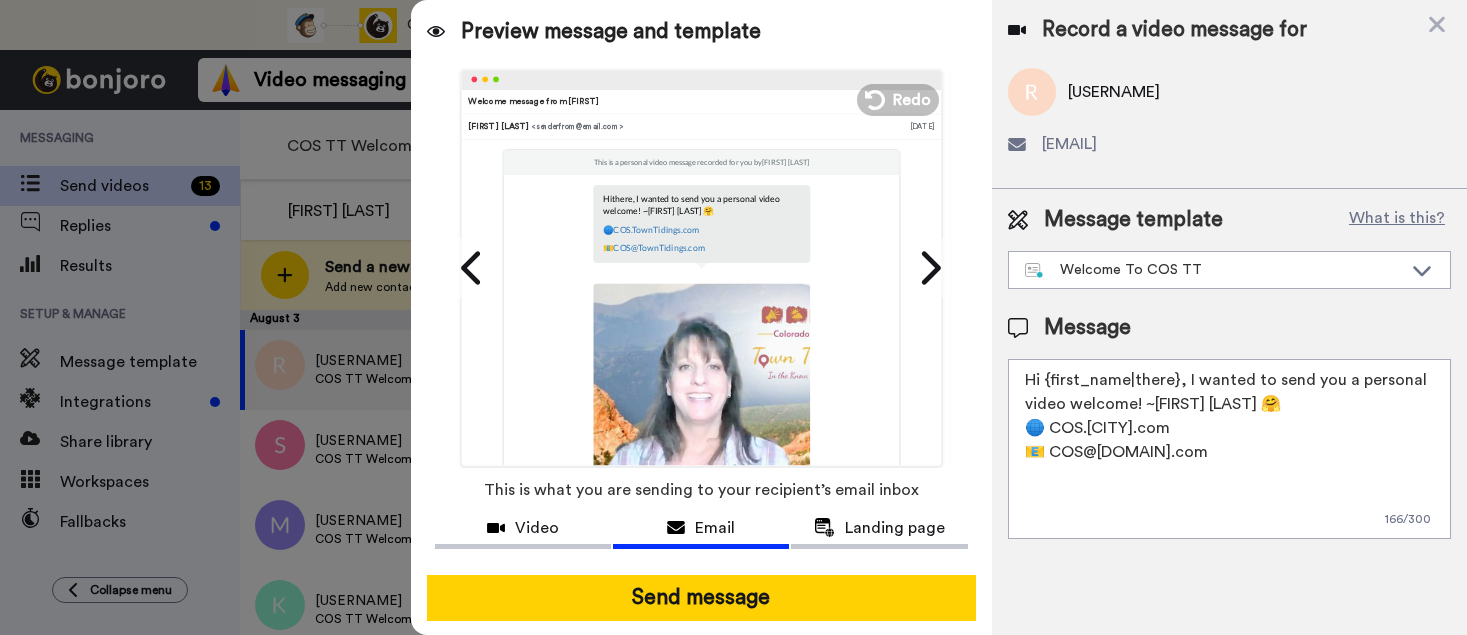 click on "Sent with bonjoro Sandy Zuniga Sandy Hi  there , I wanted to send you a personal video welcome! ~Sandy Zuniga 🤗  🌐  COS.TownTidings.com   📧  COS@TownTidings.com" at bounding box center (1201, 267) 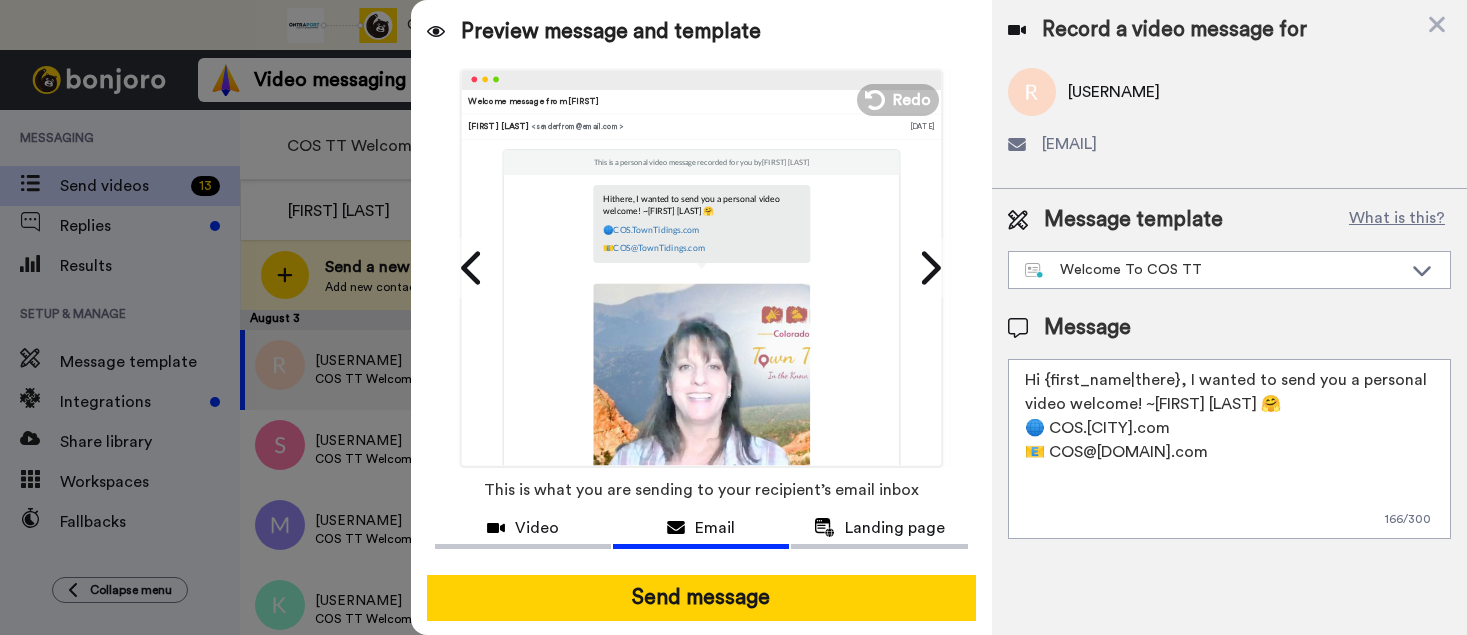 click on "Sent with bonjoro Sandy Zuniga Sandy Hi  there , I wanted to send you a personal video welcome! ~Sandy Zuniga 🤗  🌐  COS.TownTidings.com   📧  COS@TownTidings.com" at bounding box center (1201, 267) 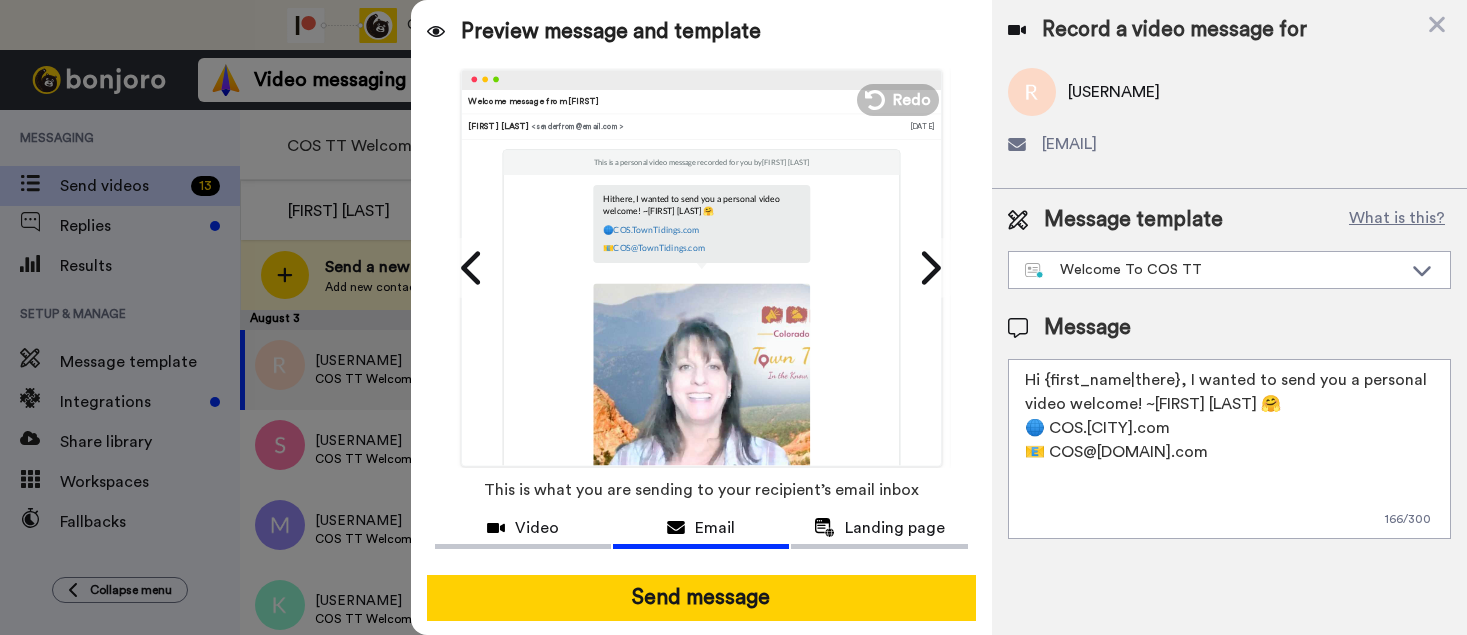drag, startPoint x: 921, startPoint y: 329, endPoint x: 927, endPoint y: 402, distance: 73.24616 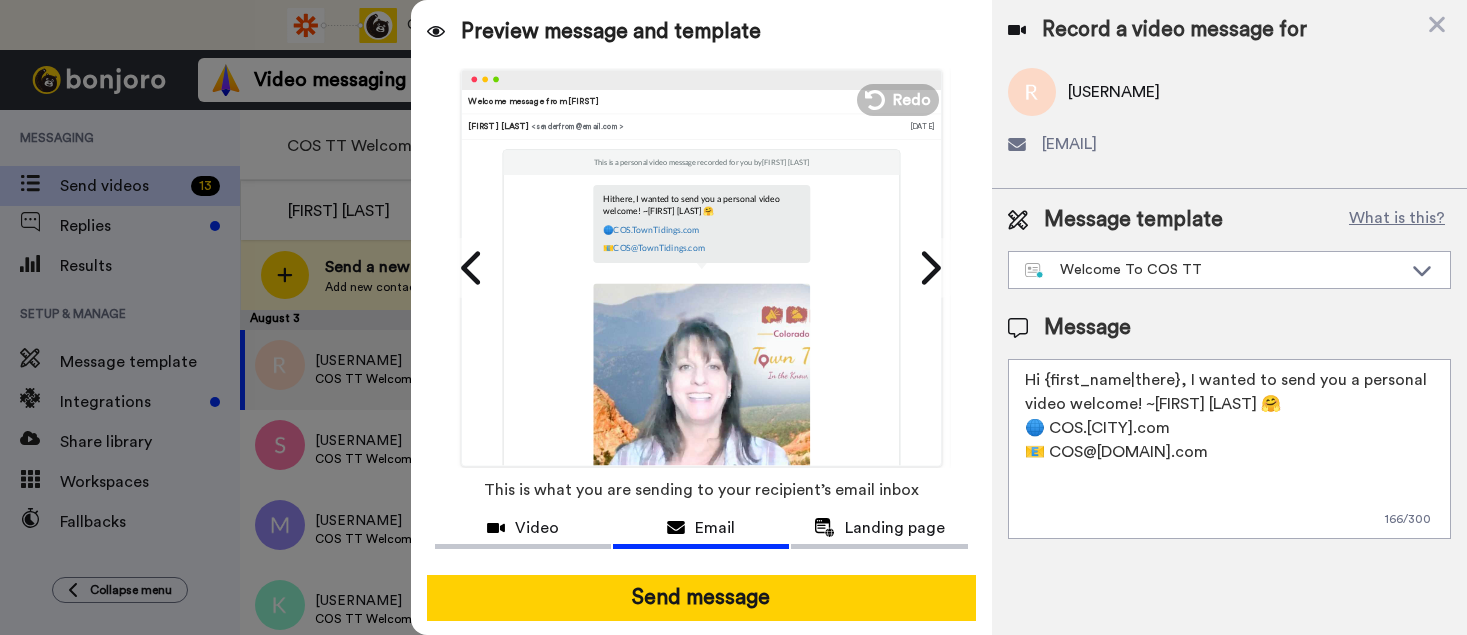 click on "Sent with bonjoro Sandy Zuniga Sandy Hi  there , I wanted to send you a personal video welcome! ~Sandy Zuniga 🤗  🌐  COS.TownTidings.com   📧  COS@TownTidings.com" at bounding box center (1201, 267) 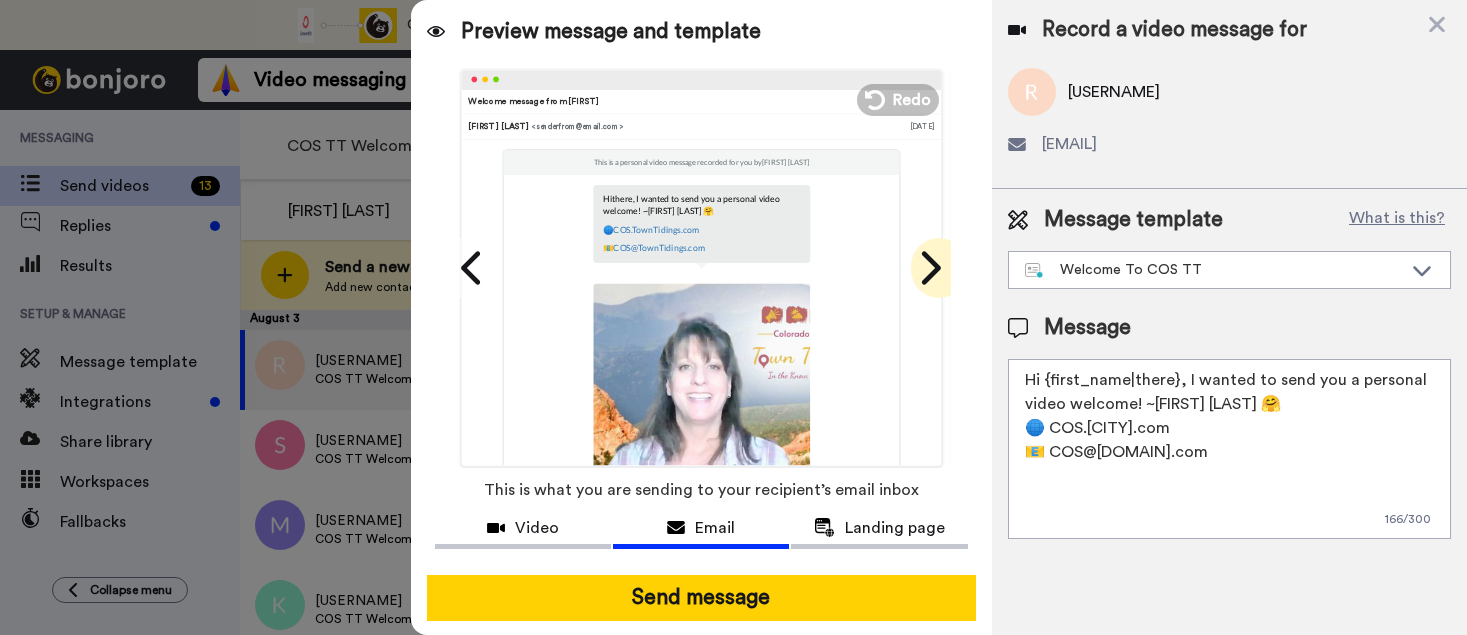 click 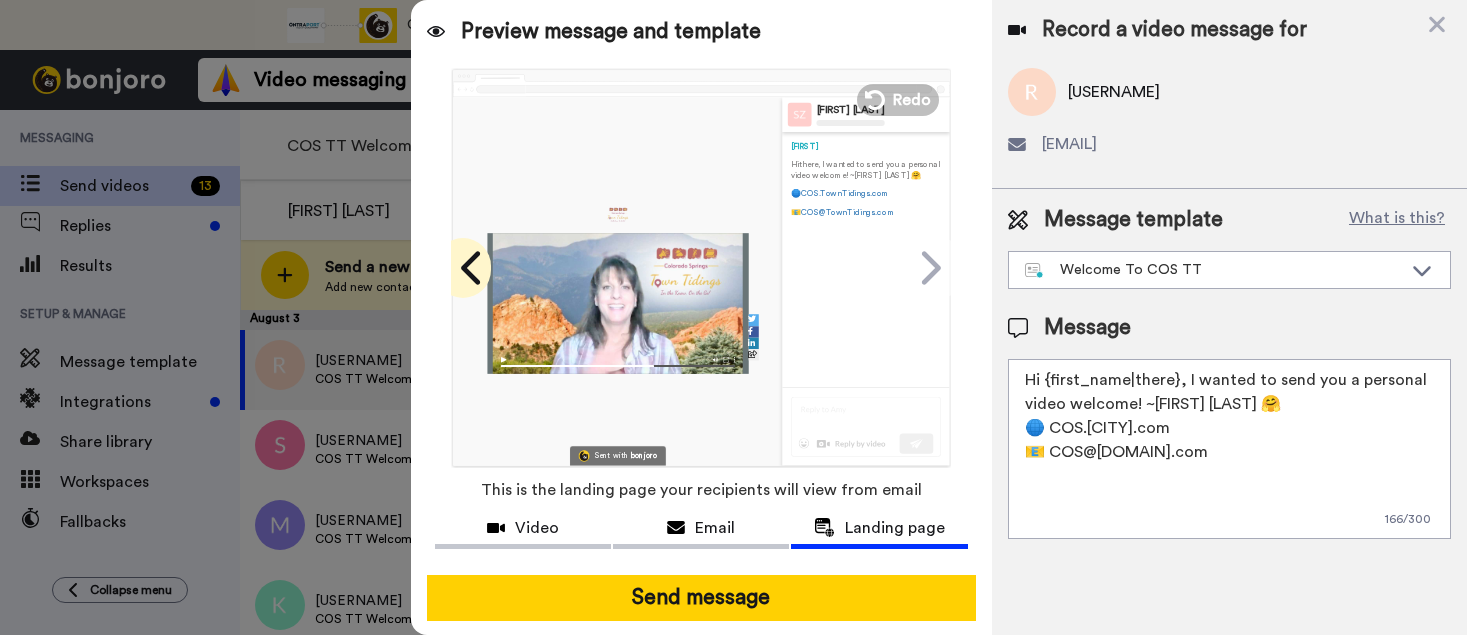 click 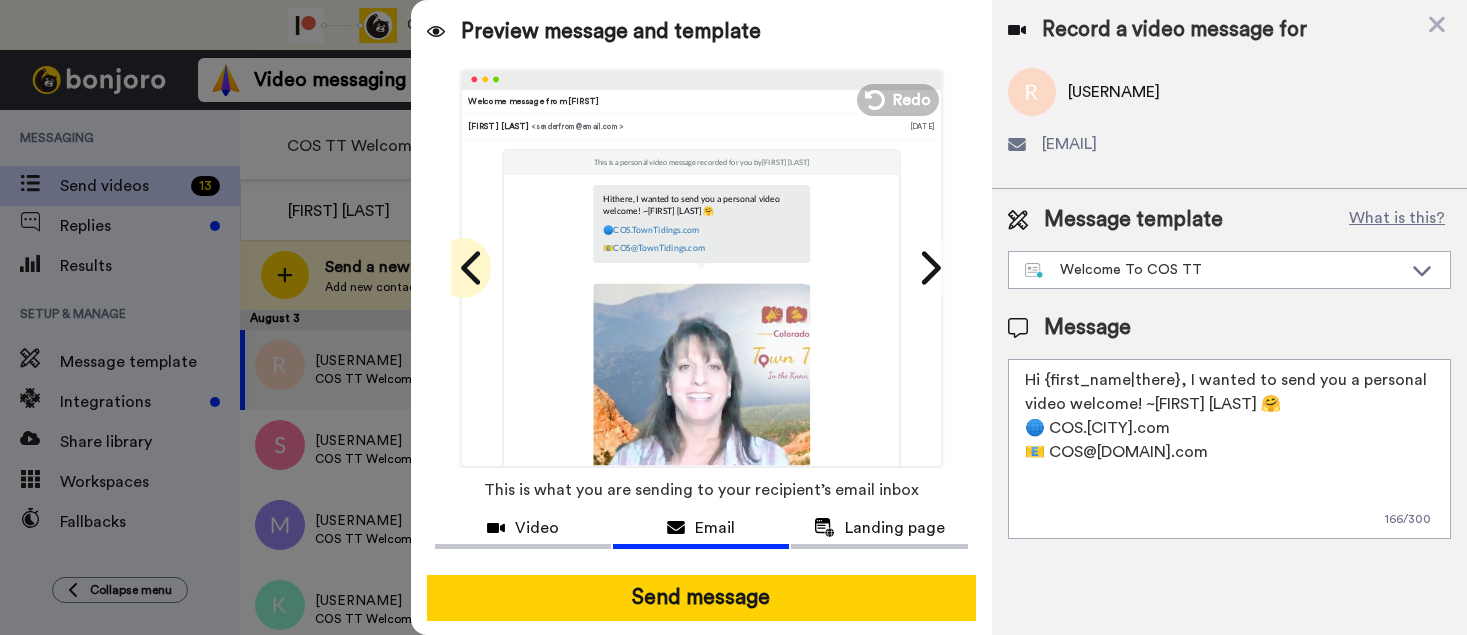 click 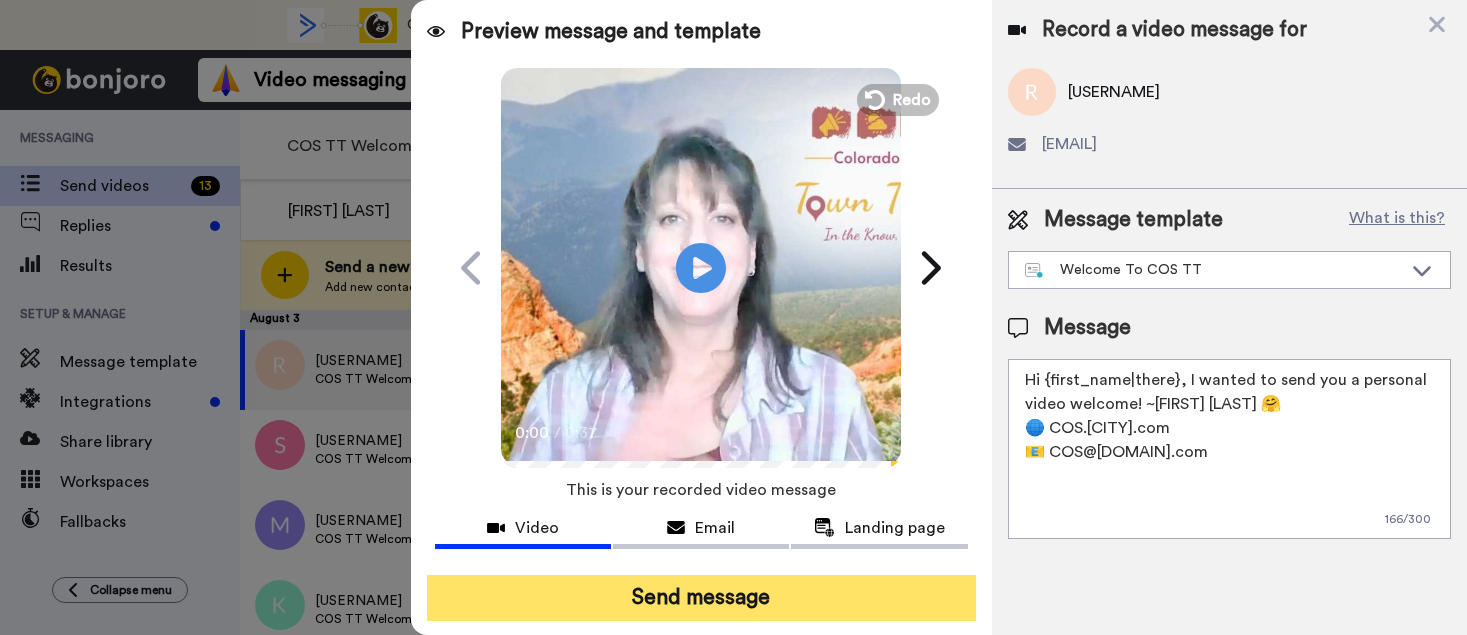 click on "Send message" at bounding box center (701, 598) 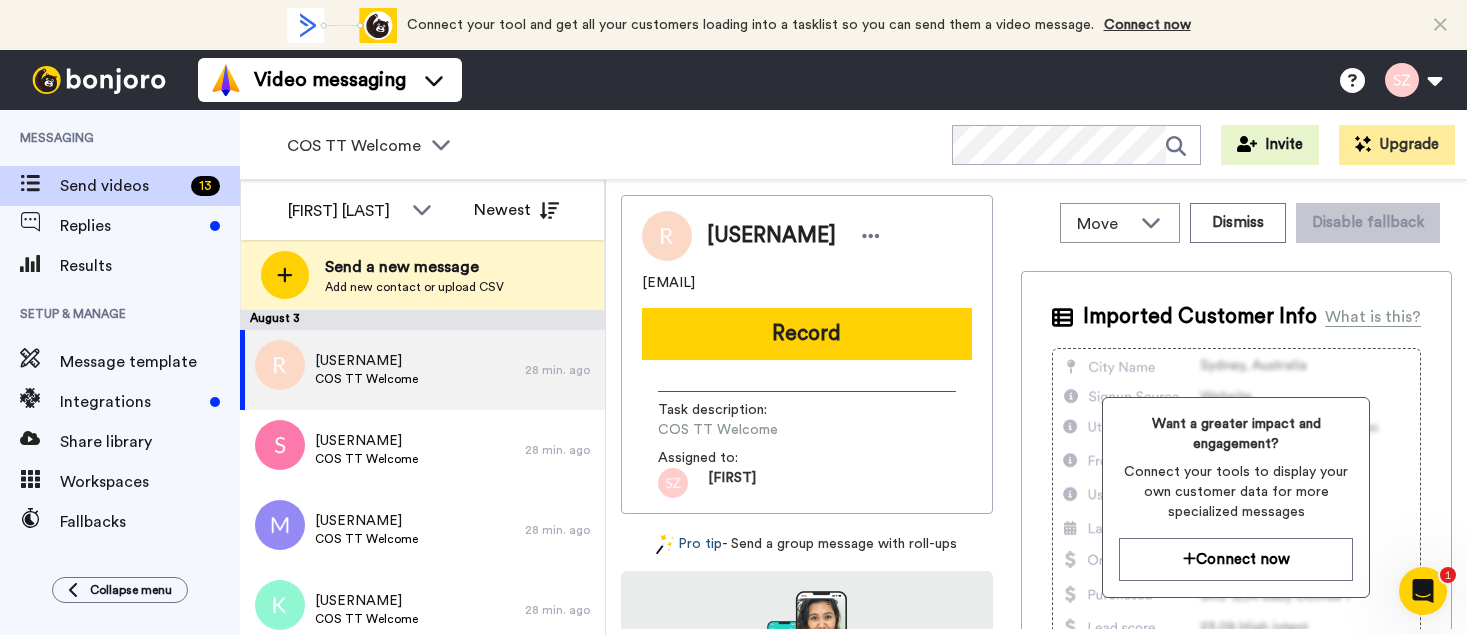 scroll, scrollTop: 0, scrollLeft: 0, axis: both 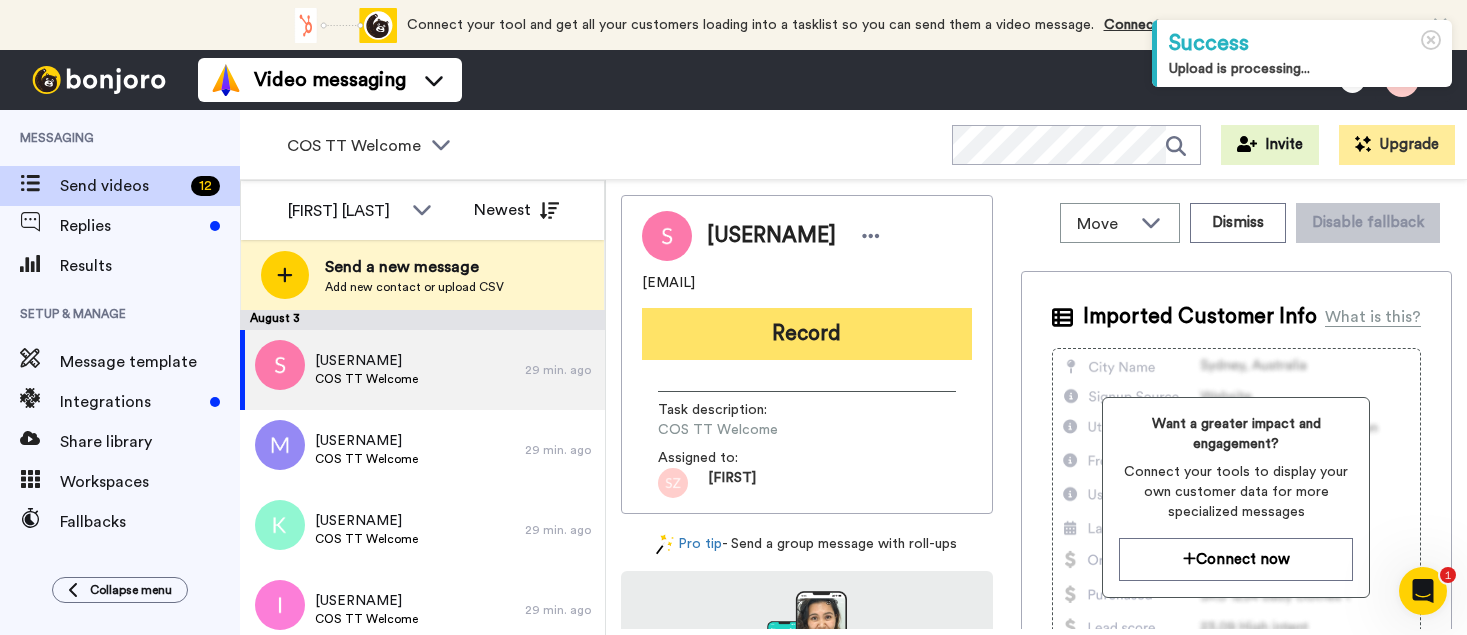 click on "Record" at bounding box center (807, 334) 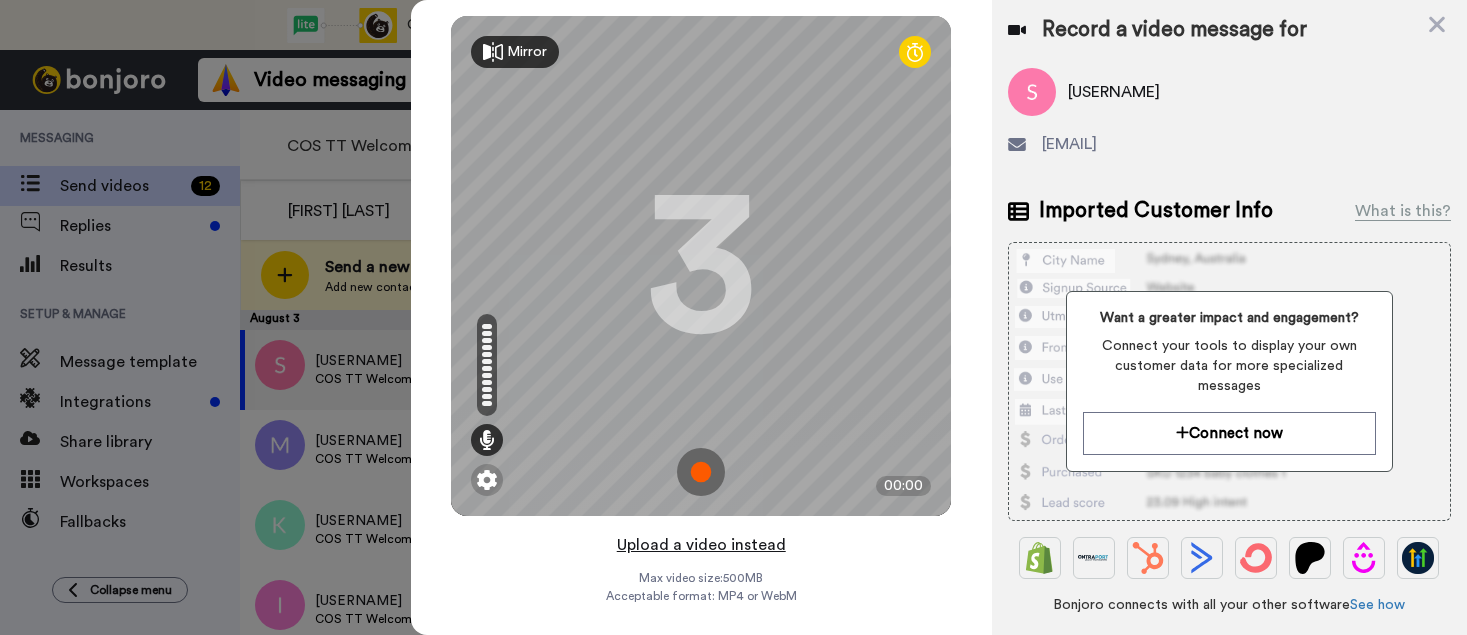 click on "Upload a video instead" at bounding box center [701, 545] 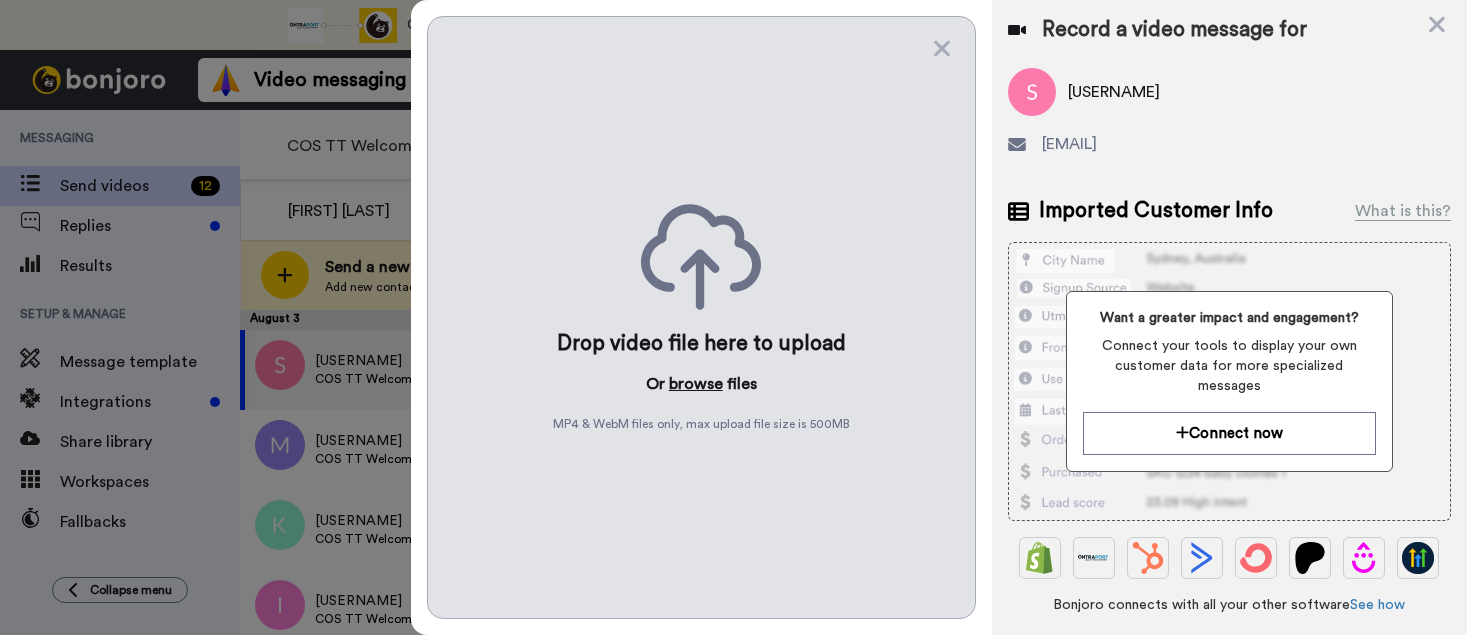 click on "browse" at bounding box center [696, 384] 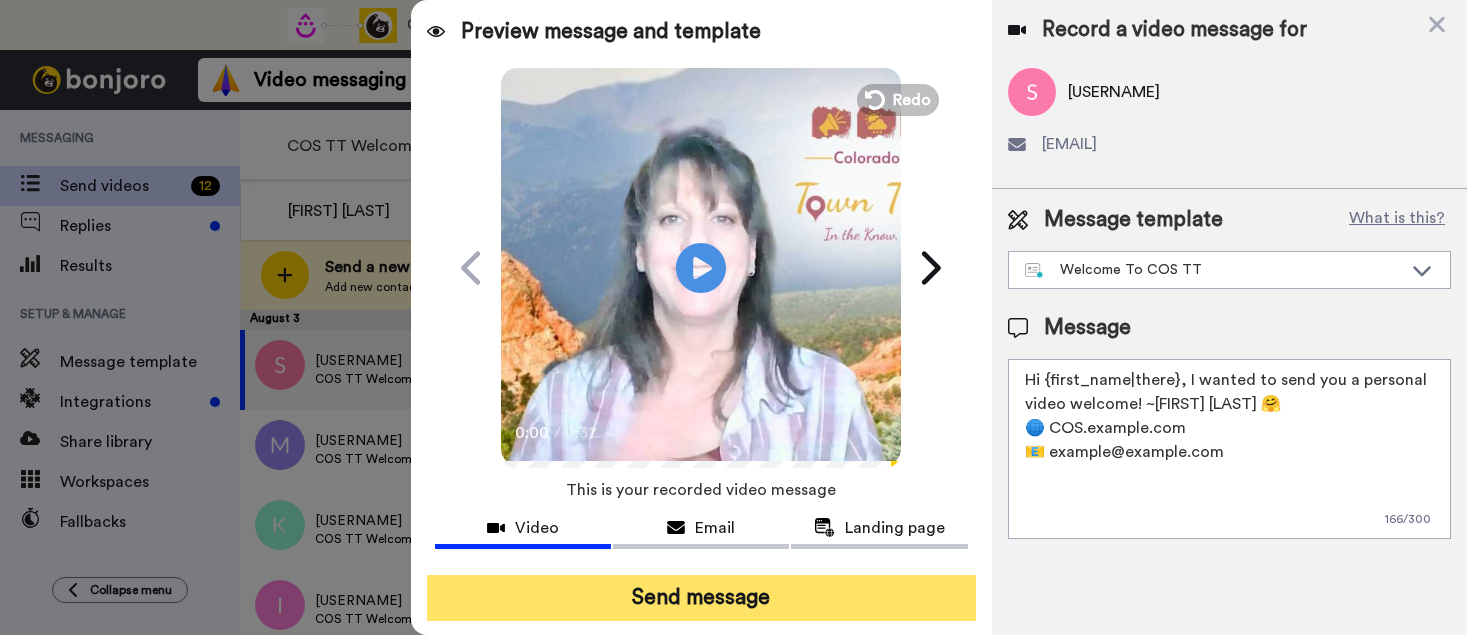 click on "Send message" at bounding box center [701, 598] 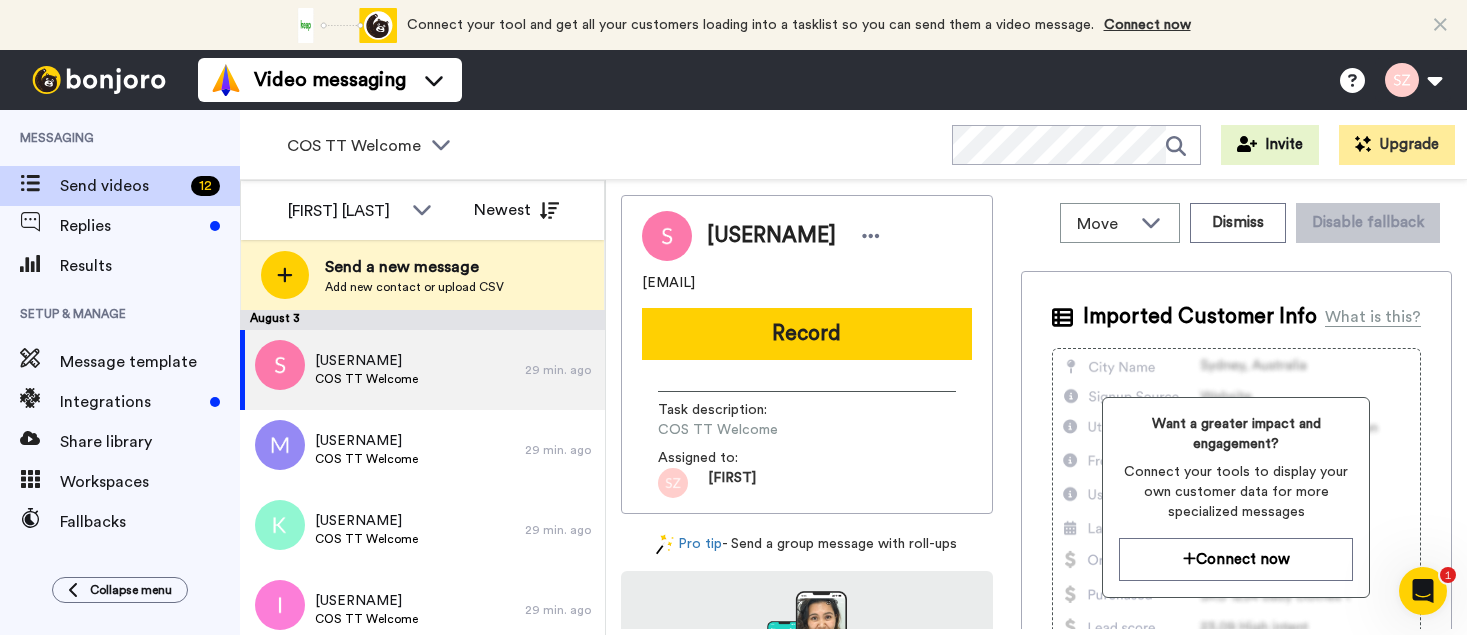 scroll, scrollTop: 0, scrollLeft: 0, axis: both 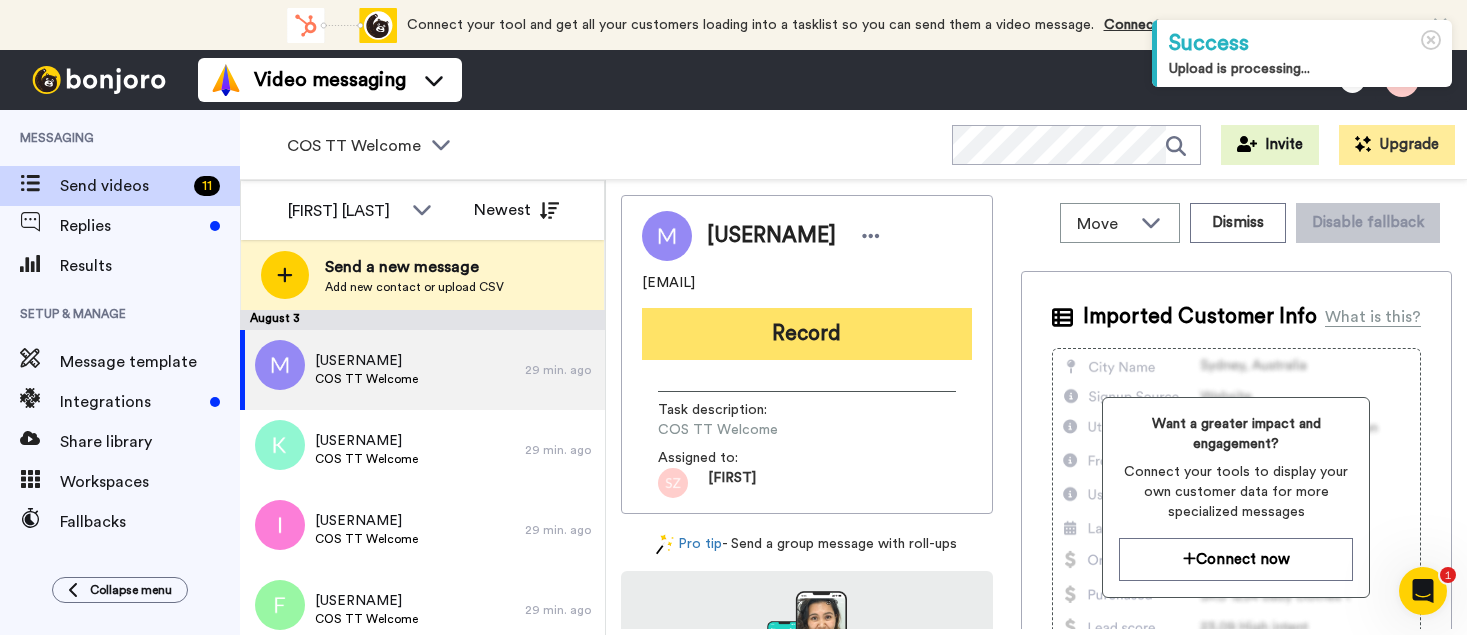 click on "Record" at bounding box center [807, 334] 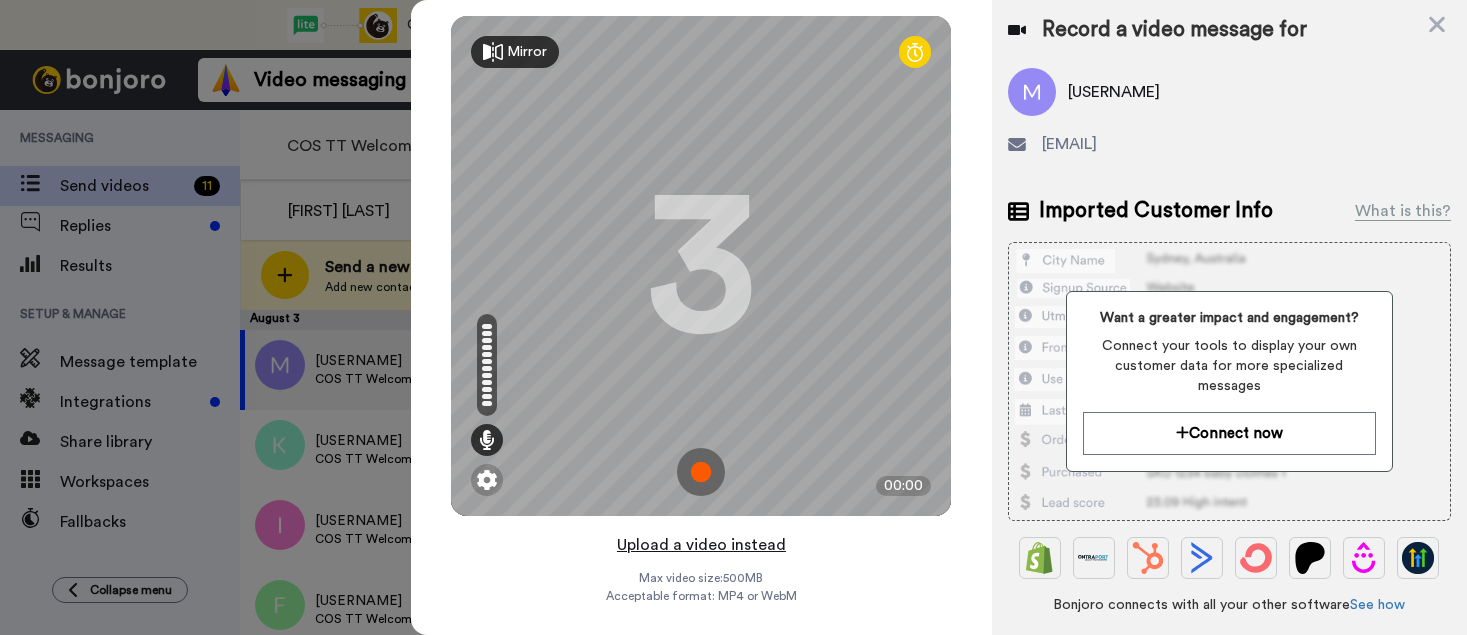 click on "Upload a video instead" at bounding box center (701, 545) 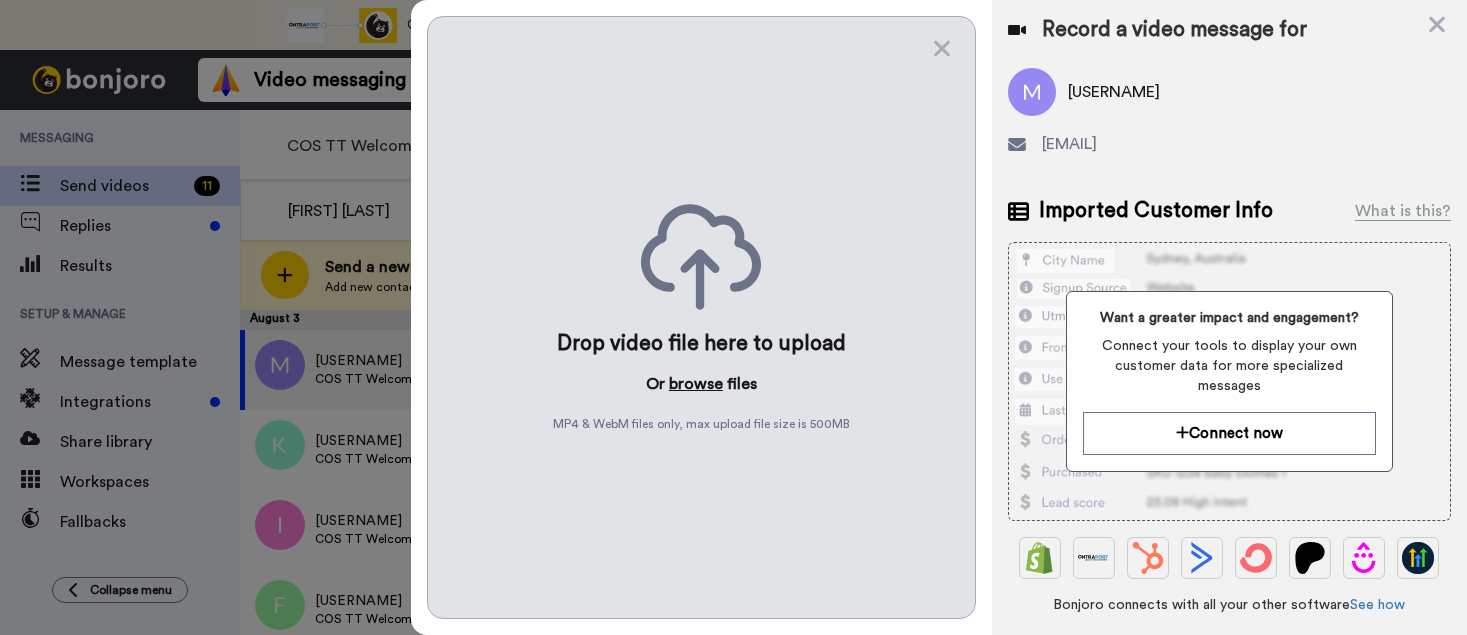 click on "browse" at bounding box center (696, 384) 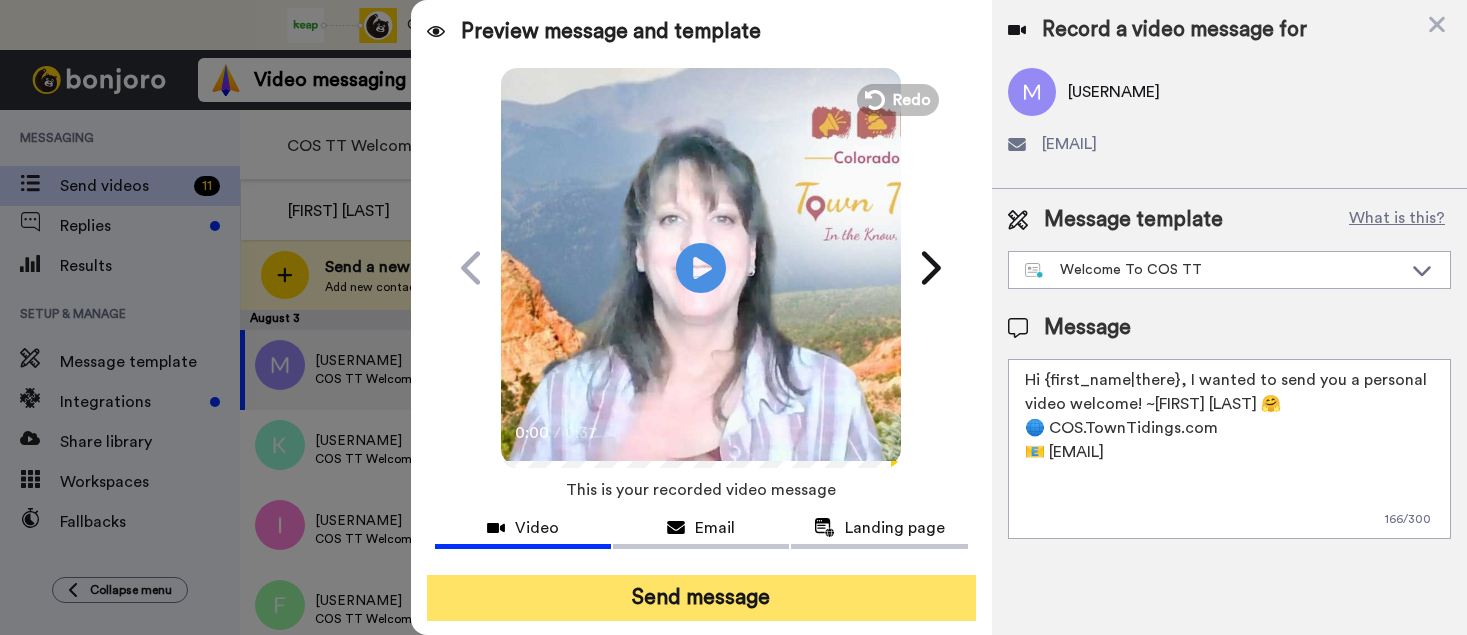 click on "Send message" at bounding box center [701, 598] 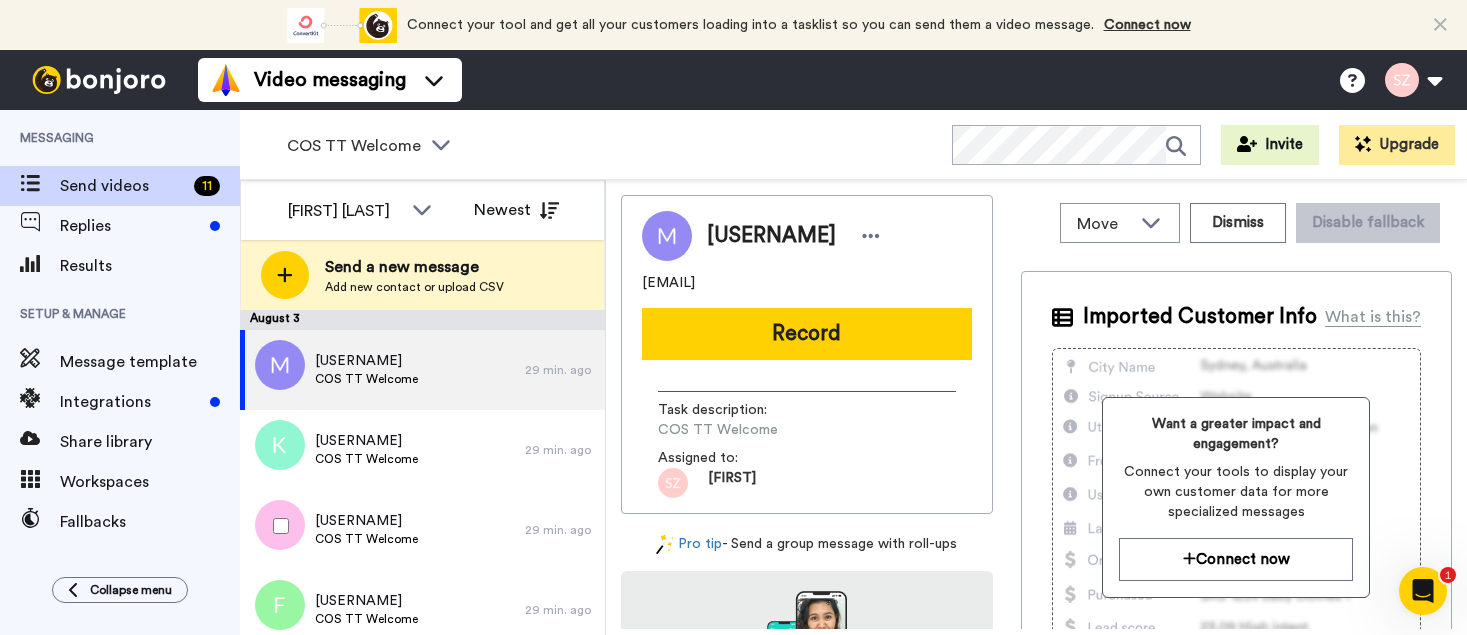 scroll, scrollTop: 0, scrollLeft: 0, axis: both 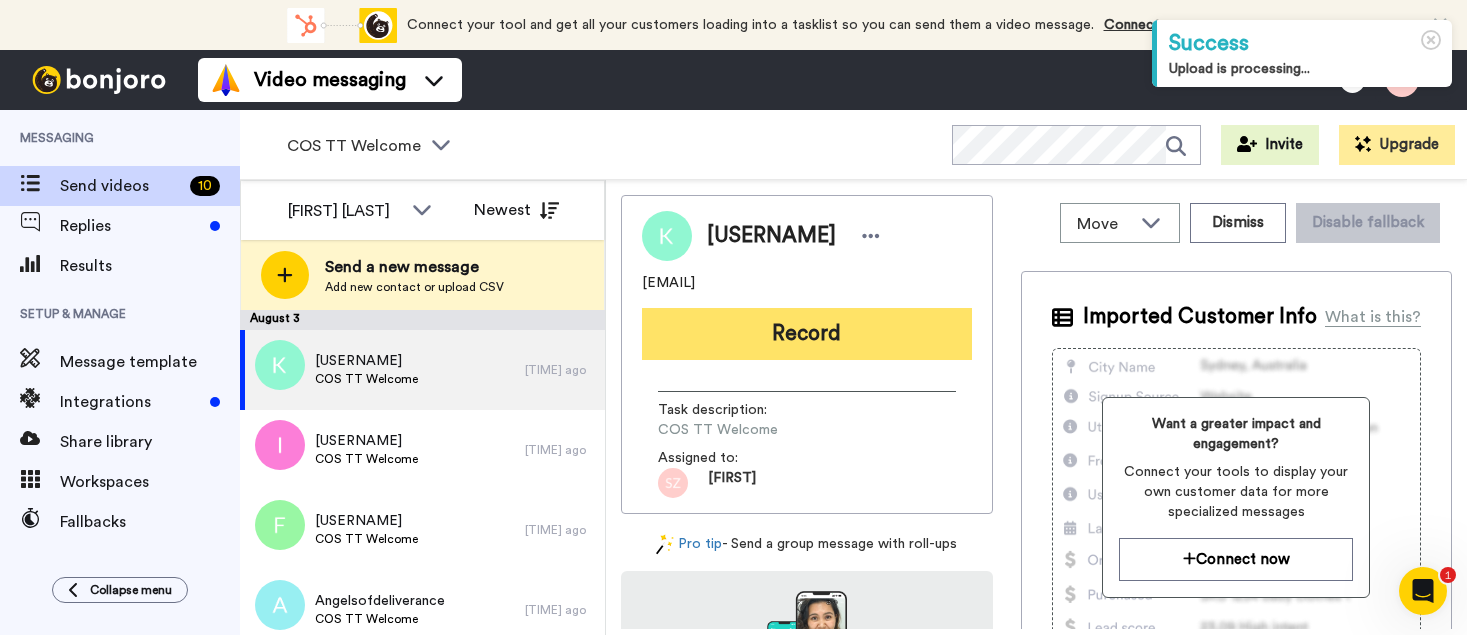 click on "Record" at bounding box center (807, 334) 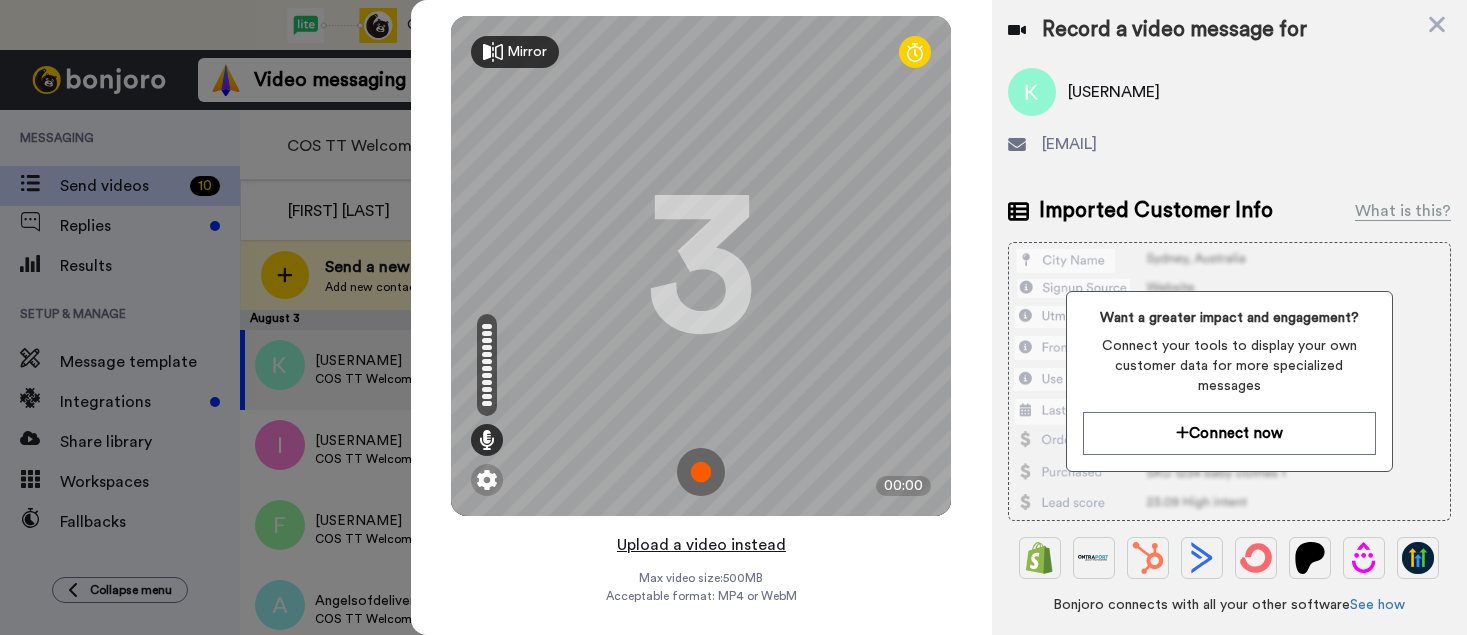 click on "Upload a video instead" at bounding box center (701, 545) 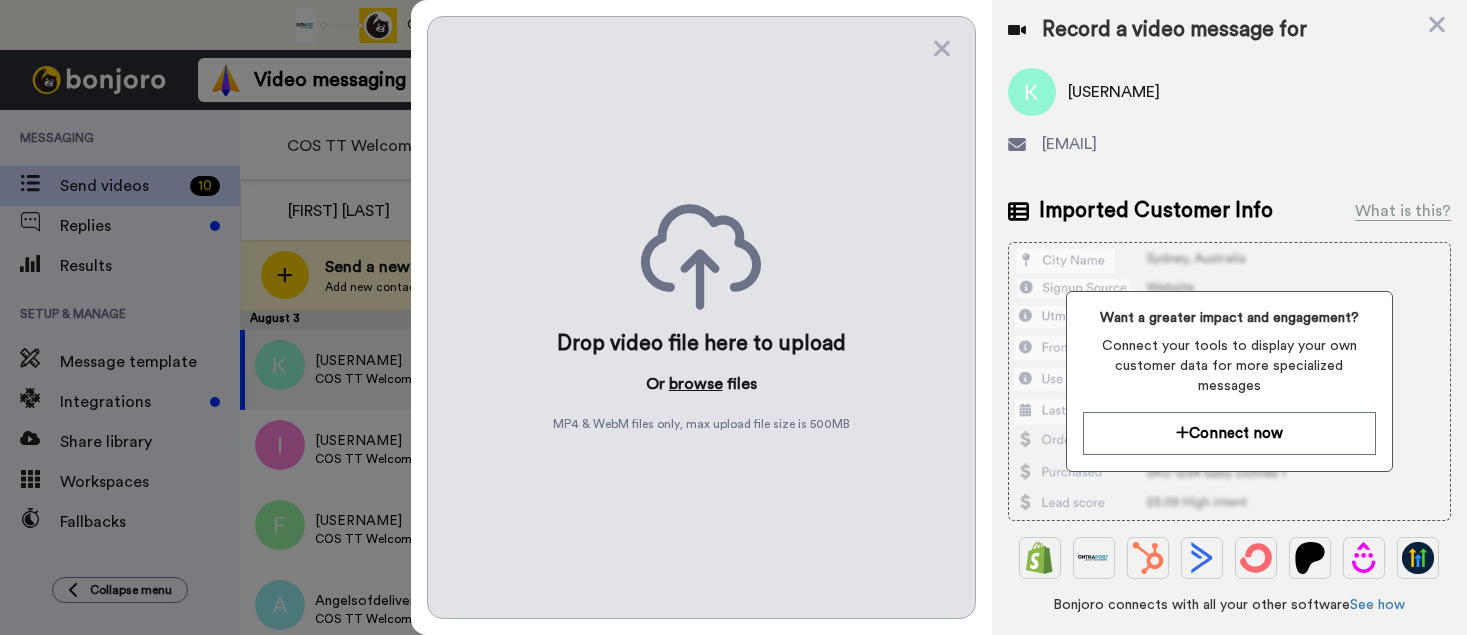 click on "browse" at bounding box center (696, 384) 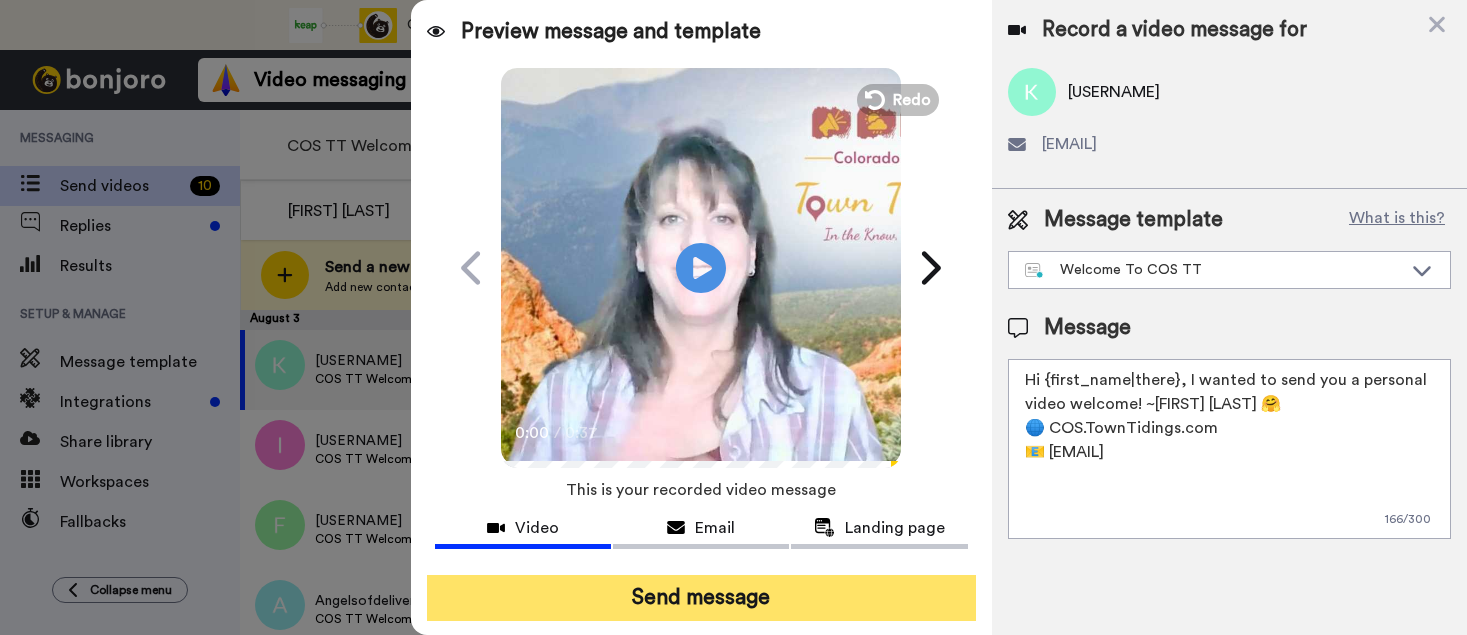 click on "Send message" at bounding box center [701, 598] 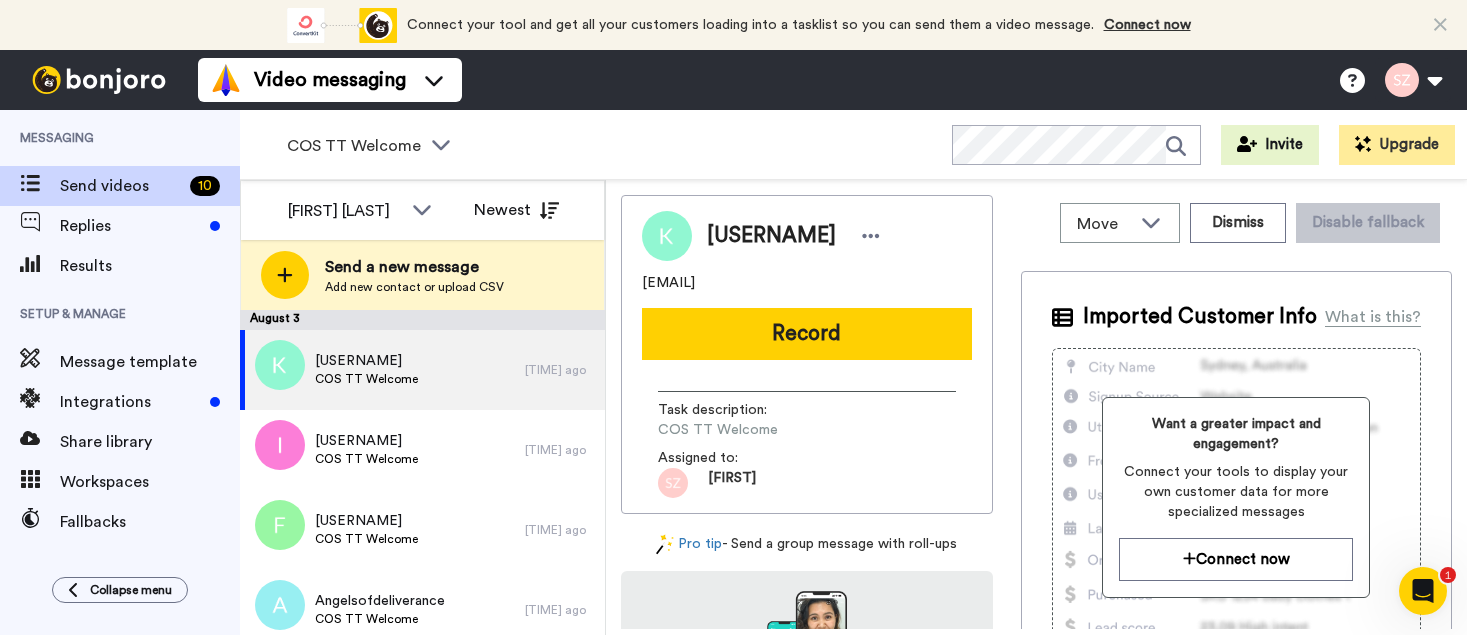 scroll, scrollTop: 0, scrollLeft: 0, axis: both 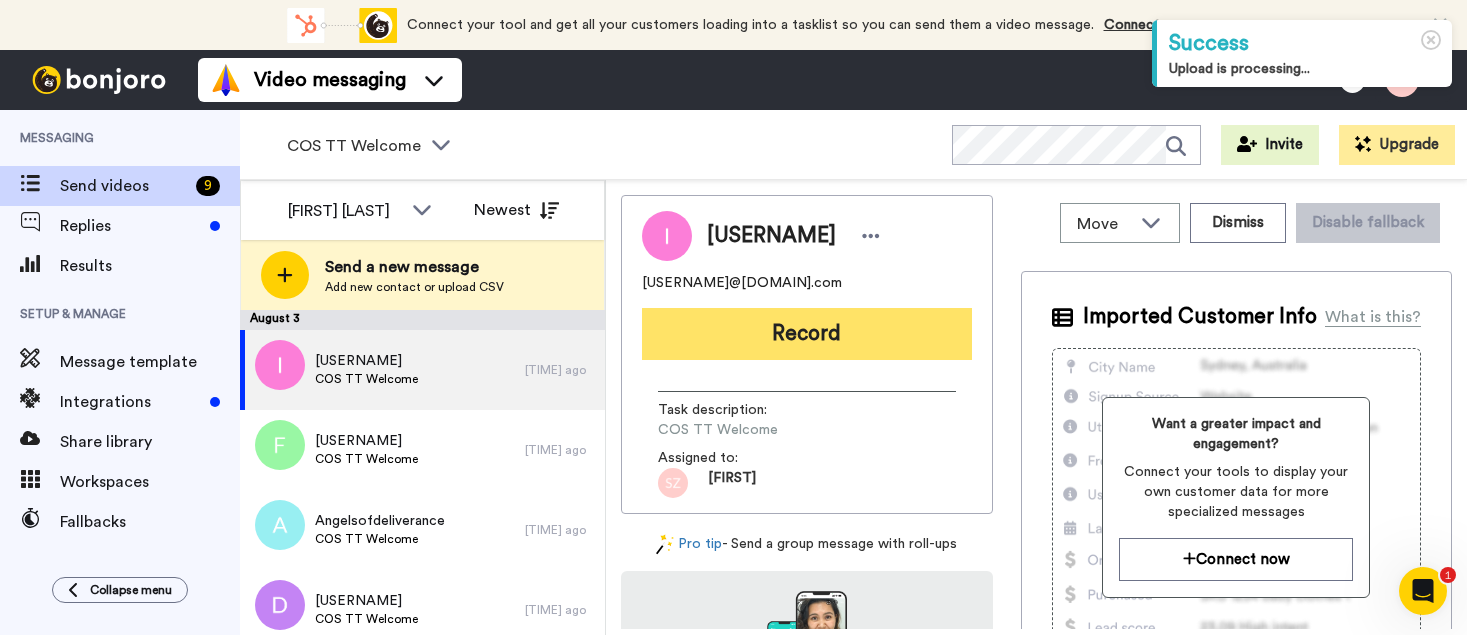 click on "Record" at bounding box center [807, 334] 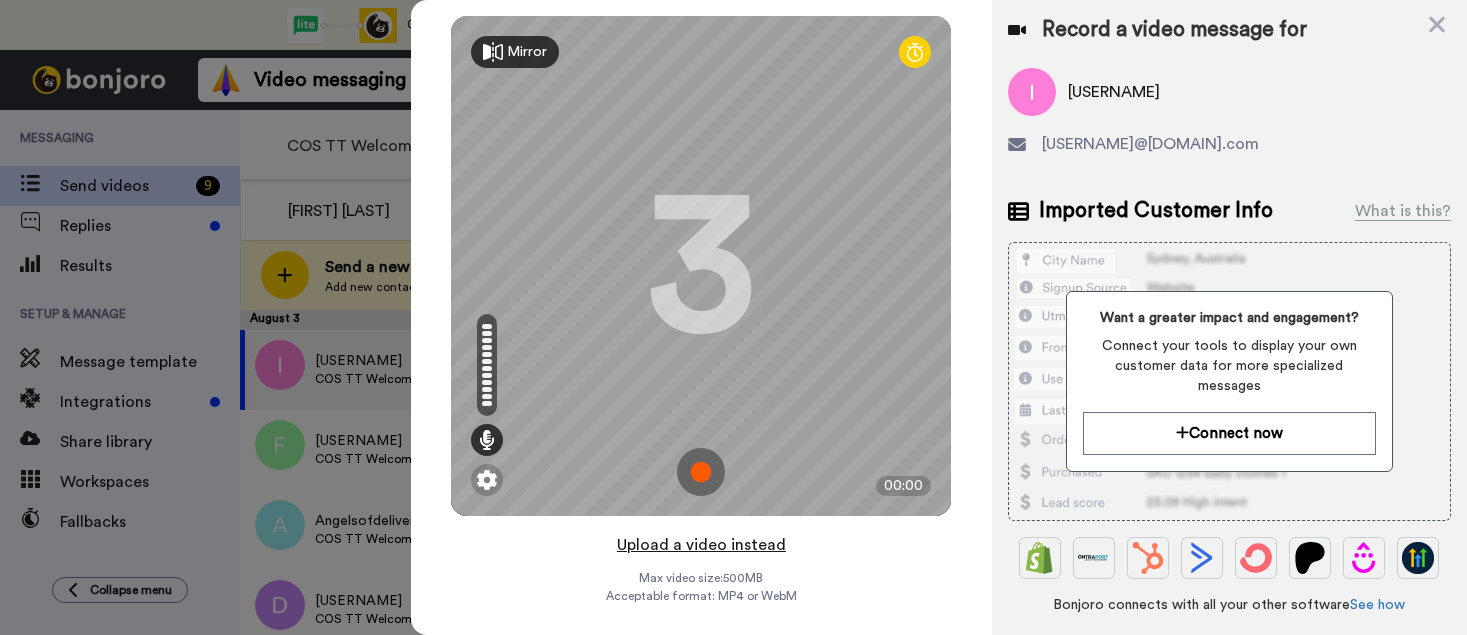 click on "Upload a video instead" at bounding box center [701, 545] 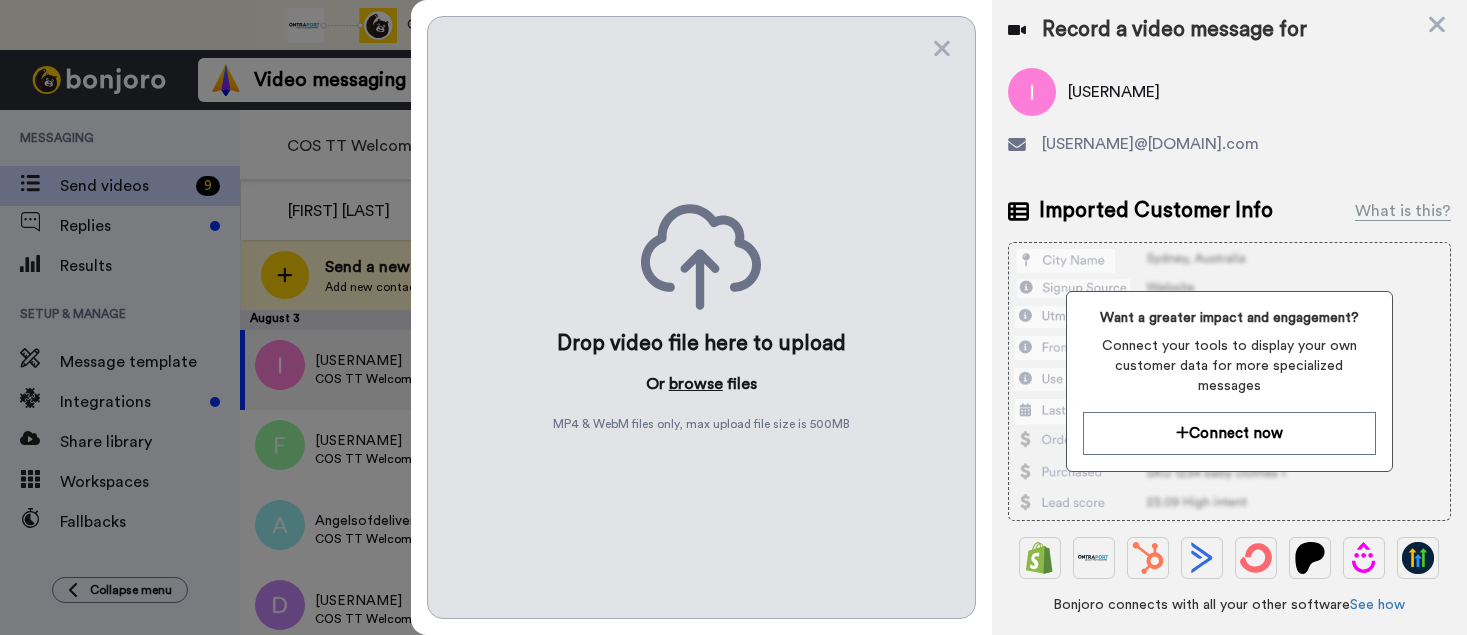 click on "browse" at bounding box center (696, 384) 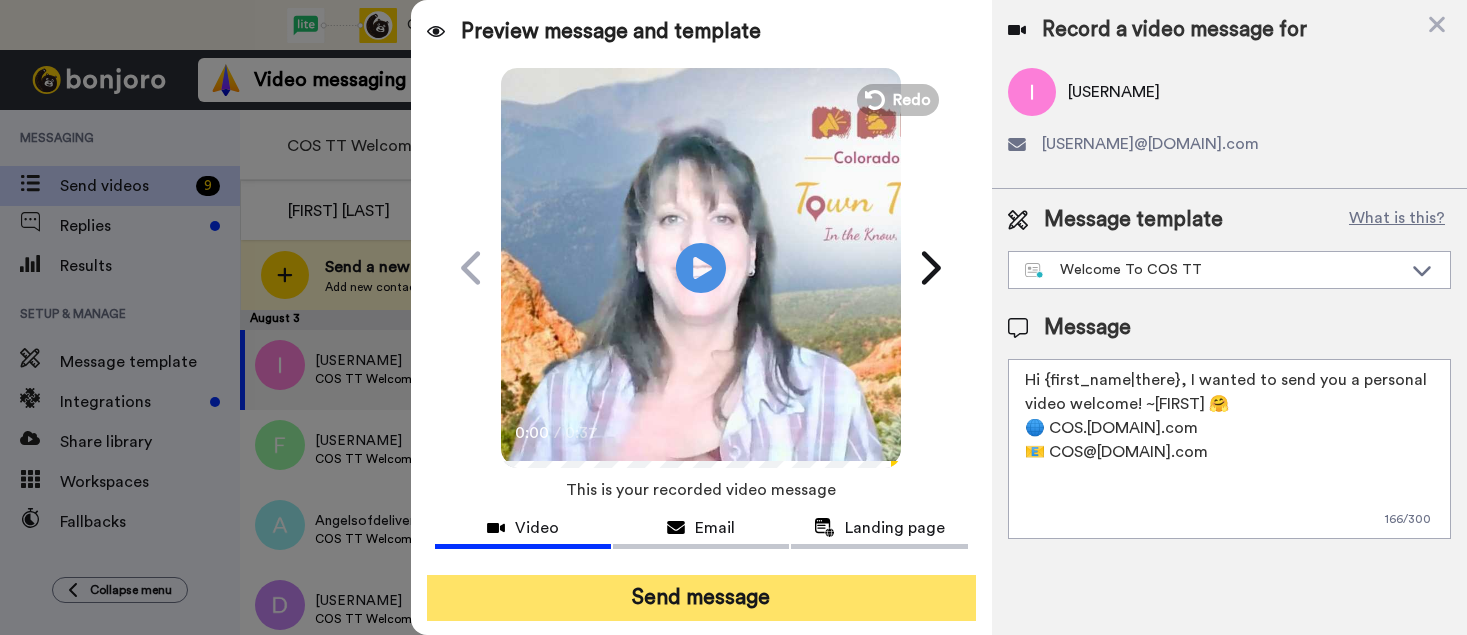 click on "Send message" at bounding box center (701, 598) 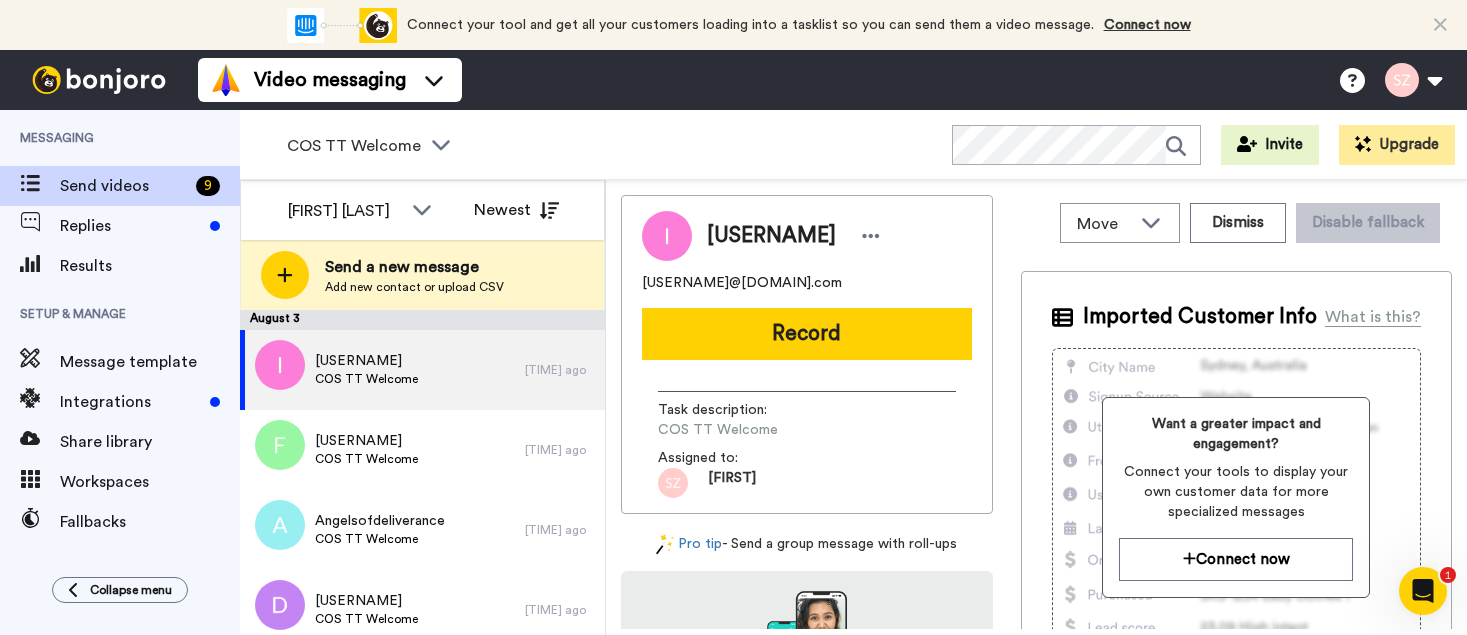 scroll, scrollTop: 0, scrollLeft: 0, axis: both 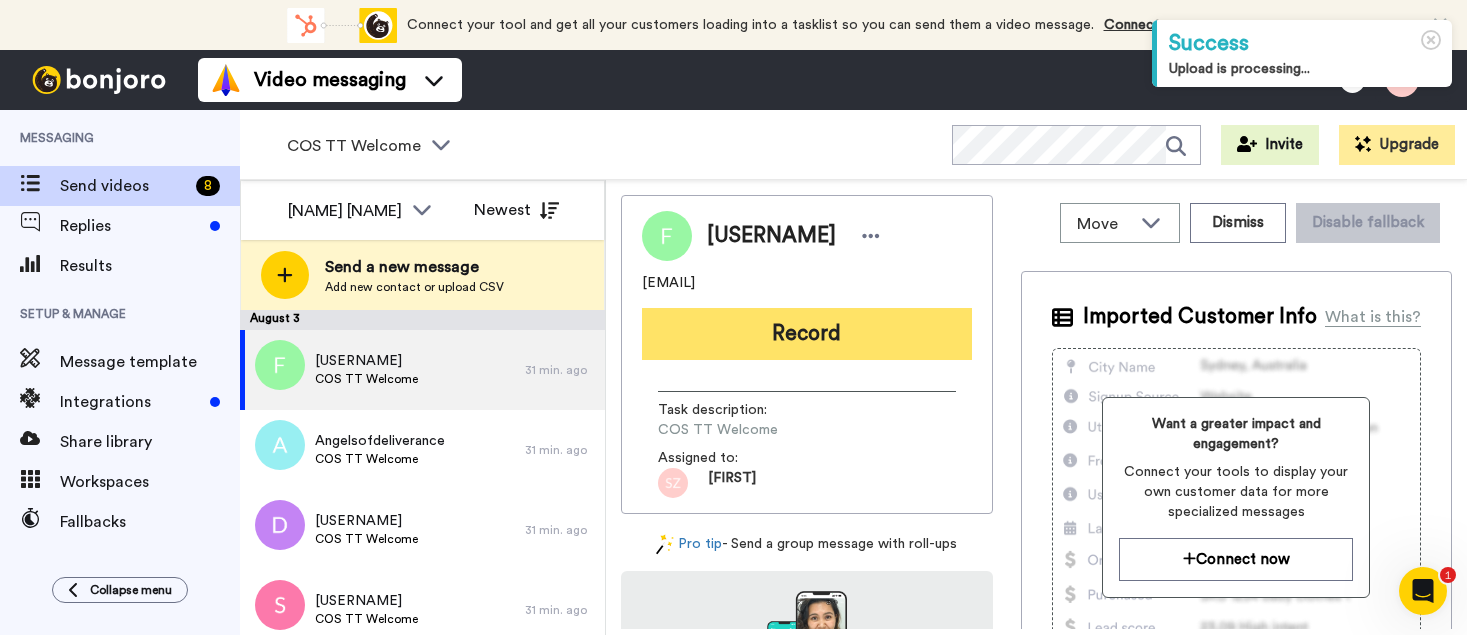 click on "Record" at bounding box center [807, 334] 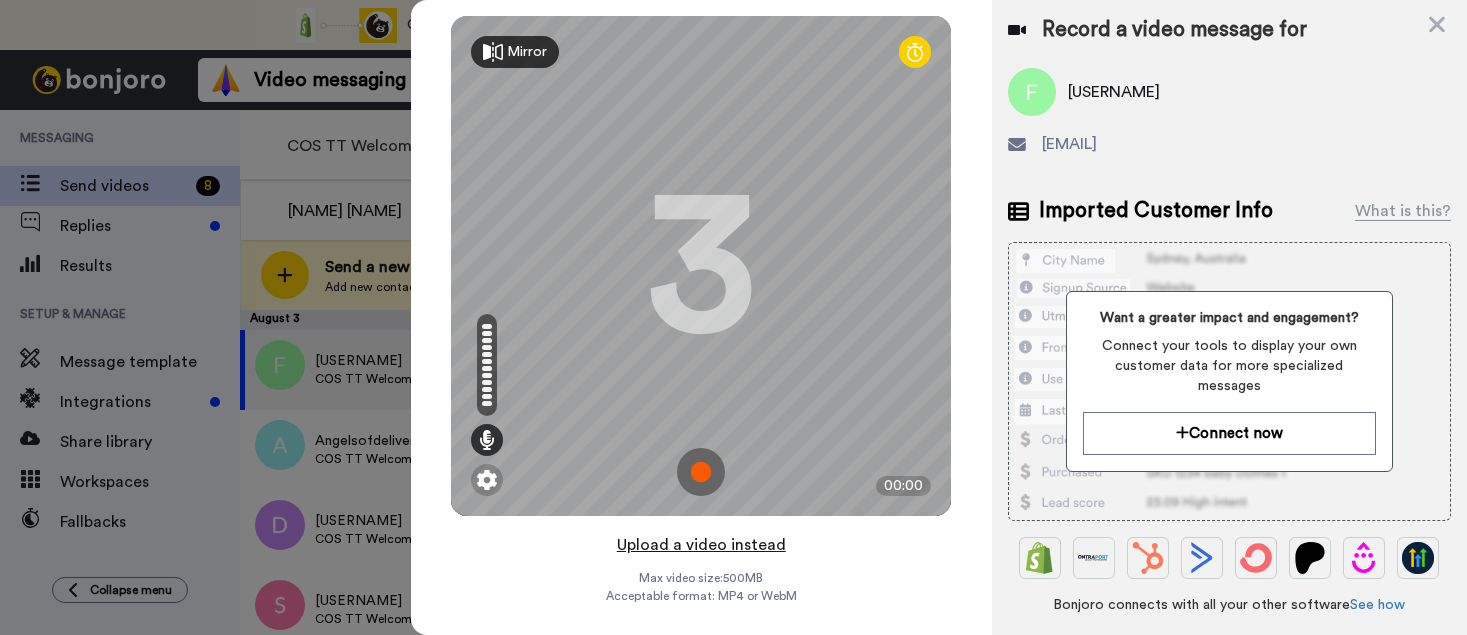 click on "Upload a video instead" at bounding box center [701, 545] 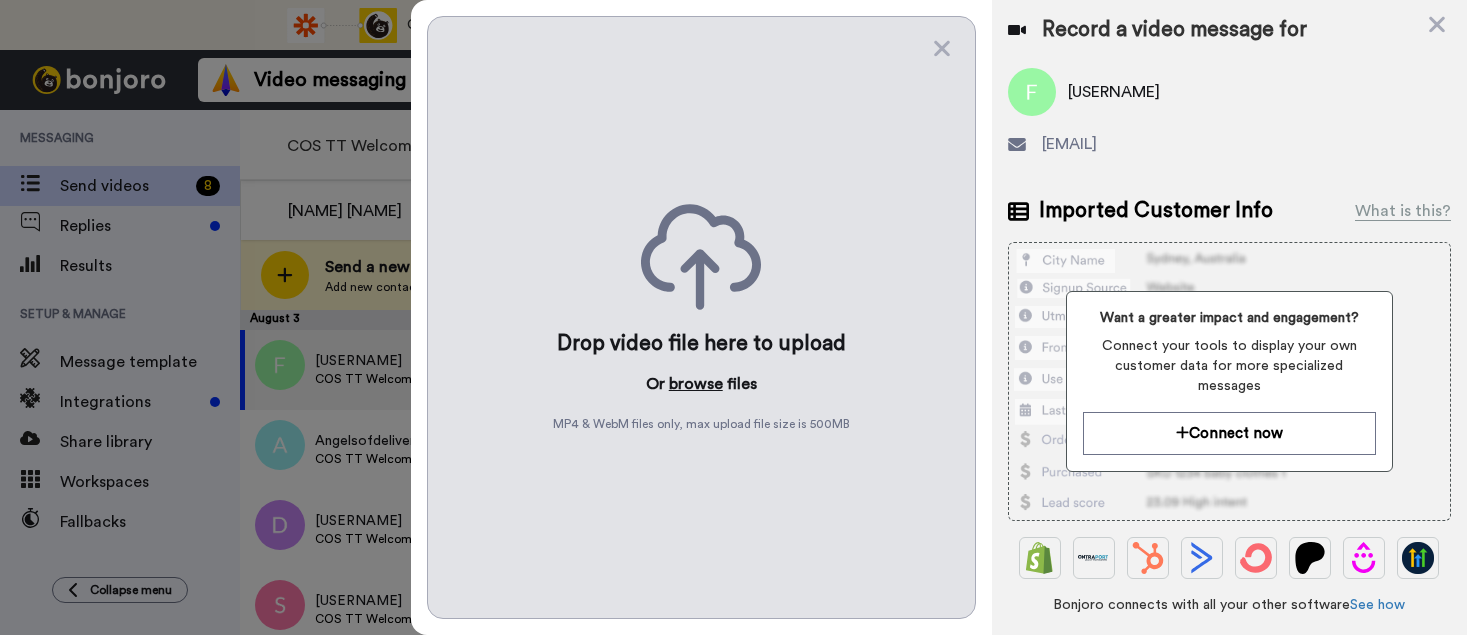 click on "browse" at bounding box center [696, 384] 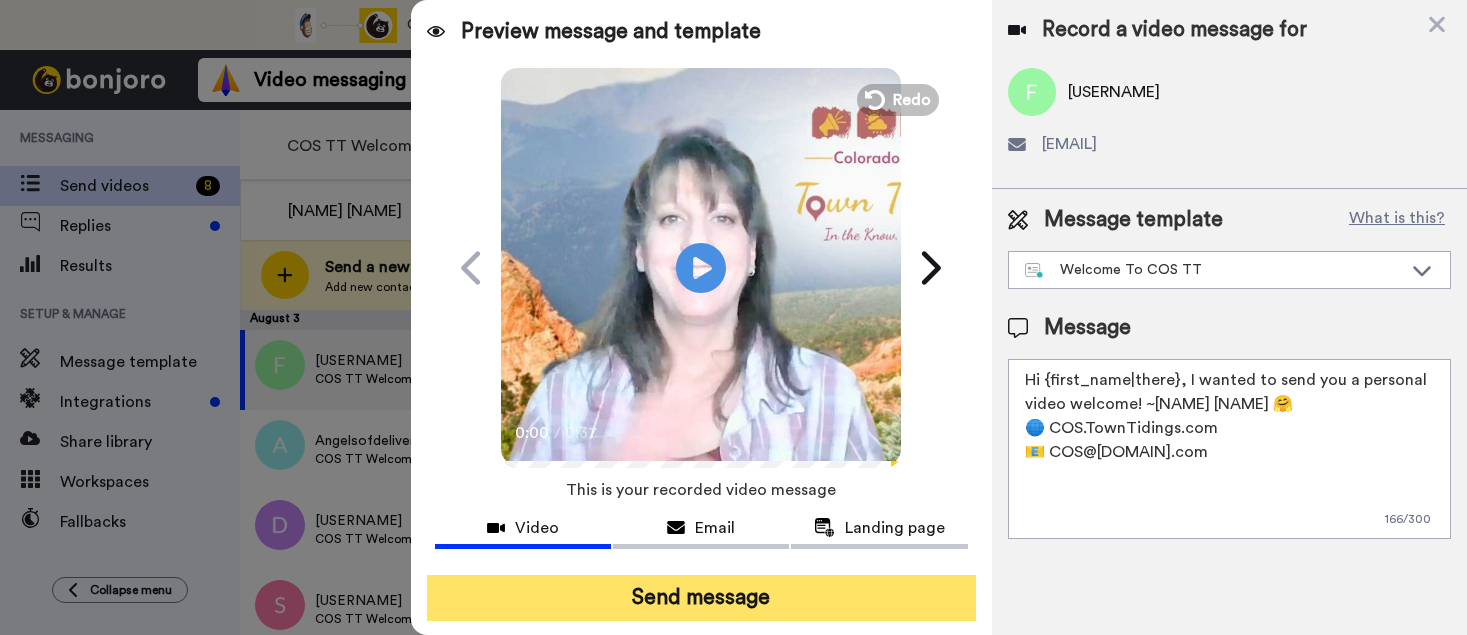 click on "Send message" at bounding box center (701, 598) 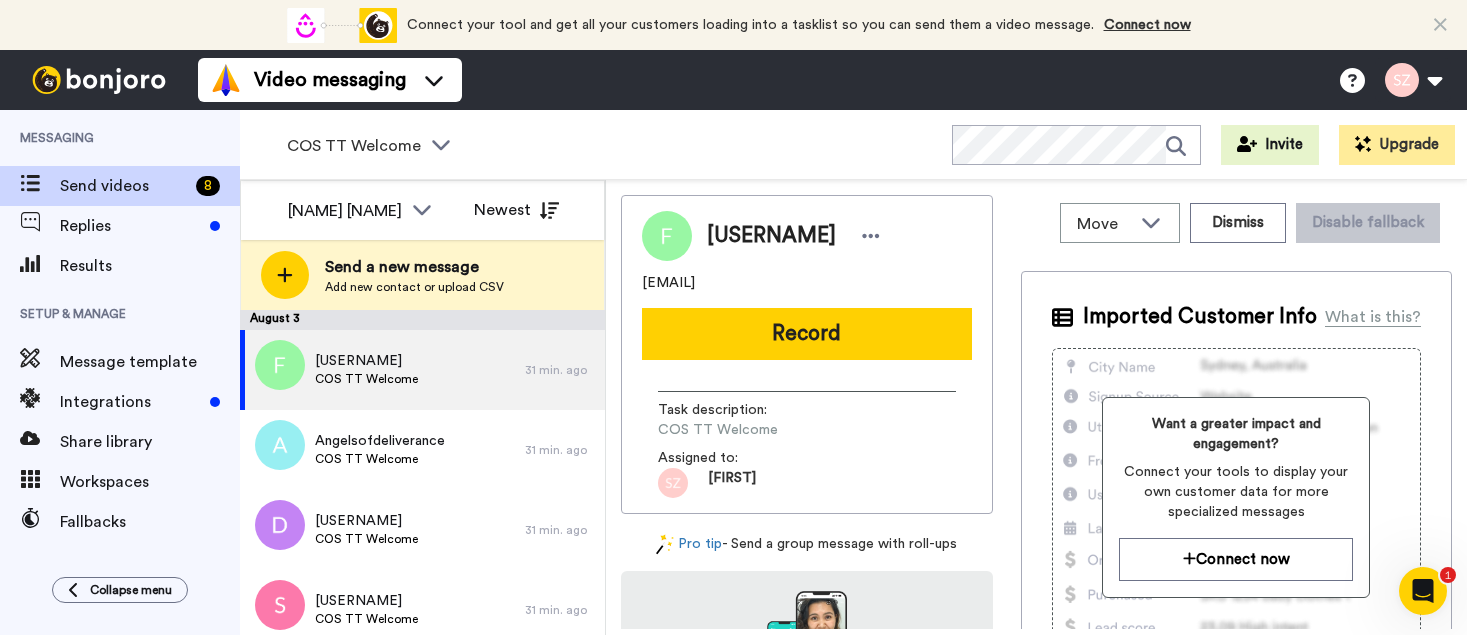 scroll, scrollTop: 0, scrollLeft: 0, axis: both 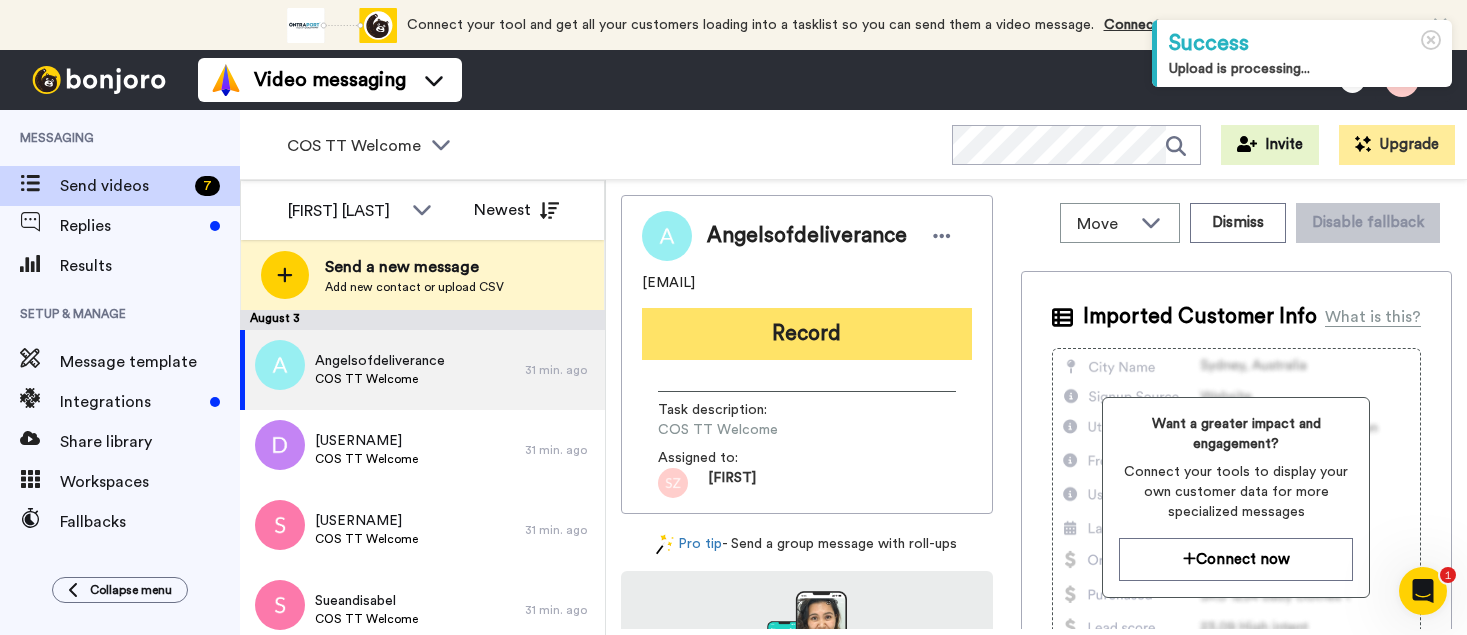 click on "Record" at bounding box center (807, 334) 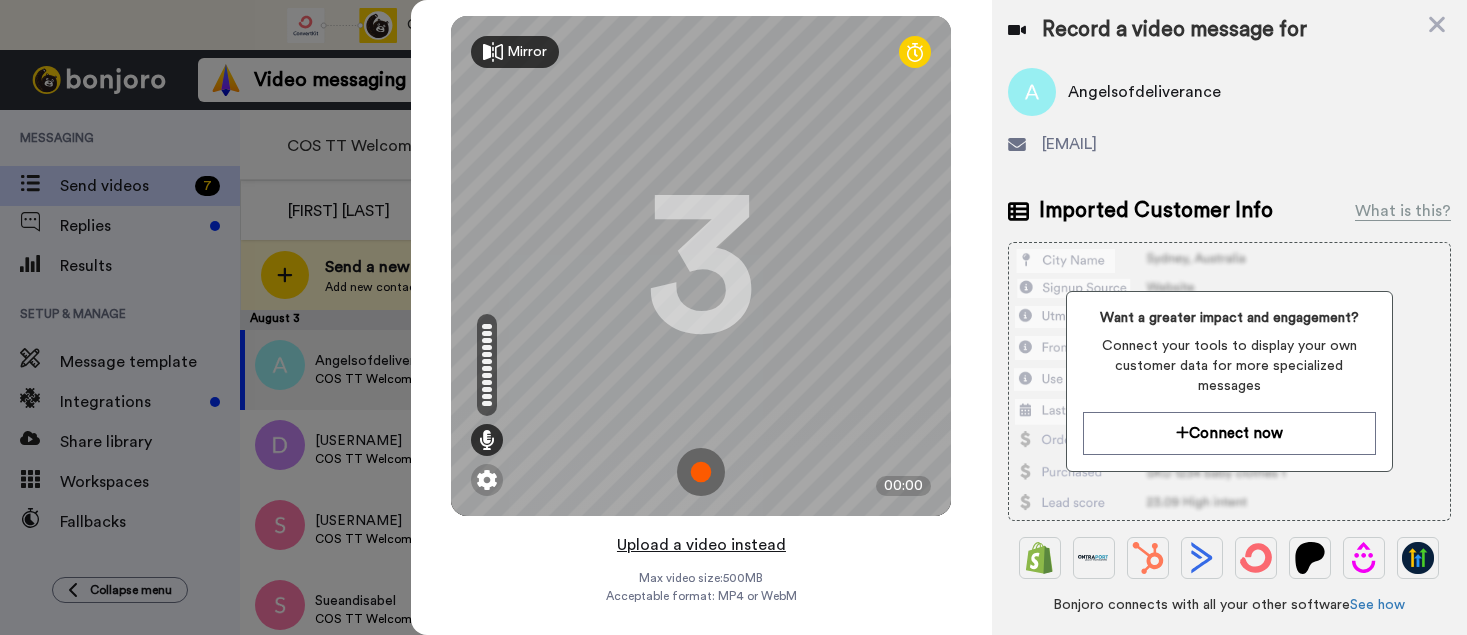 click on "Upload a video instead" at bounding box center [701, 545] 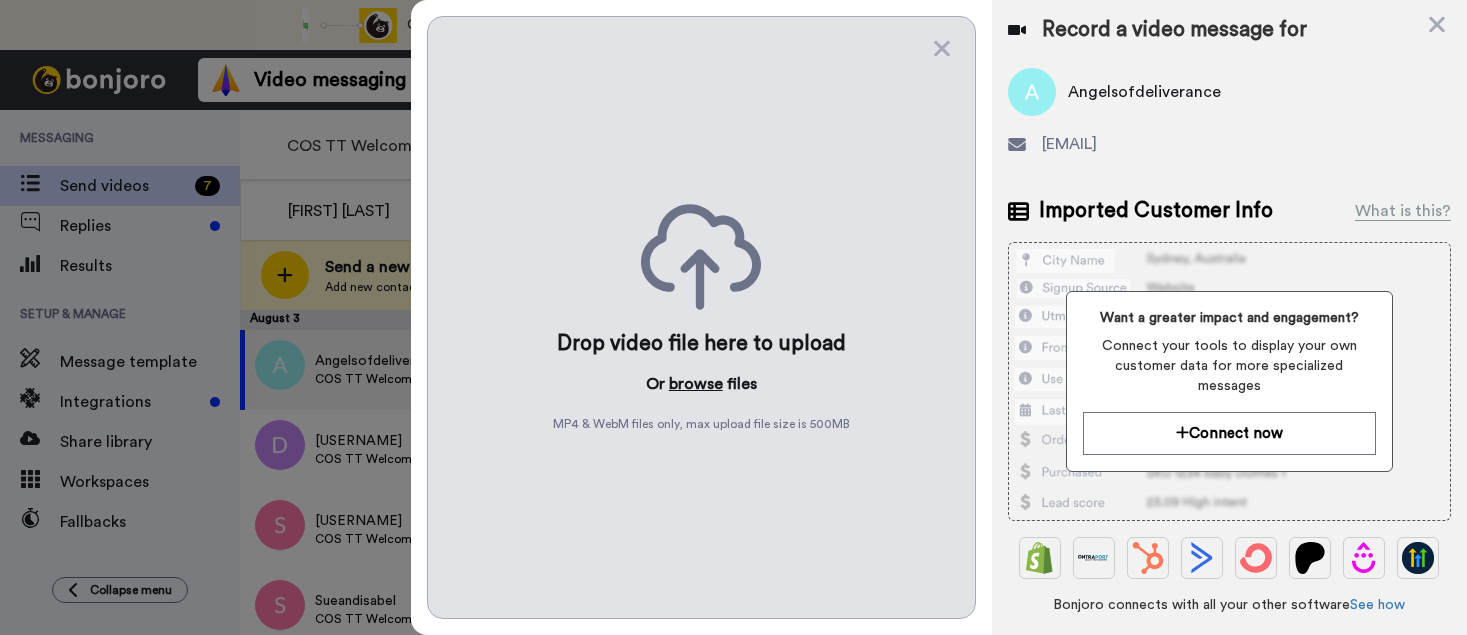 click on "browse" at bounding box center [696, 384] 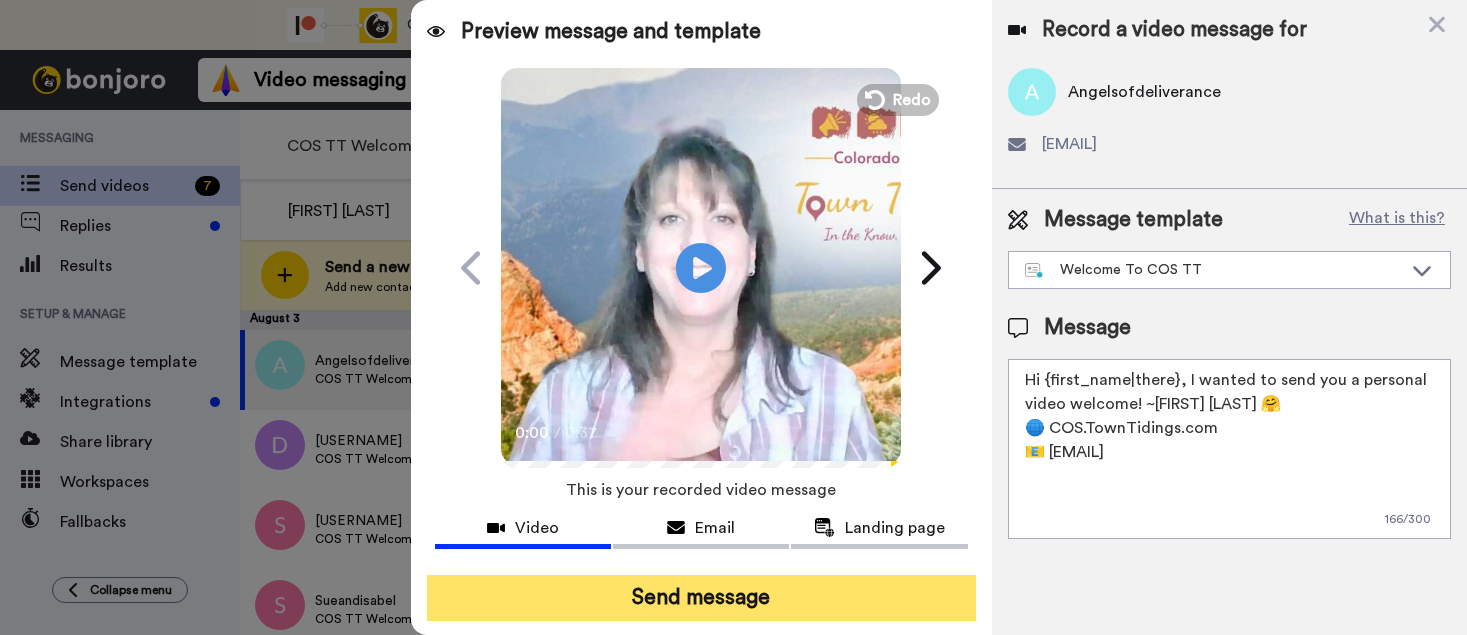 click on "Send message" at bounding box center [701, 598] 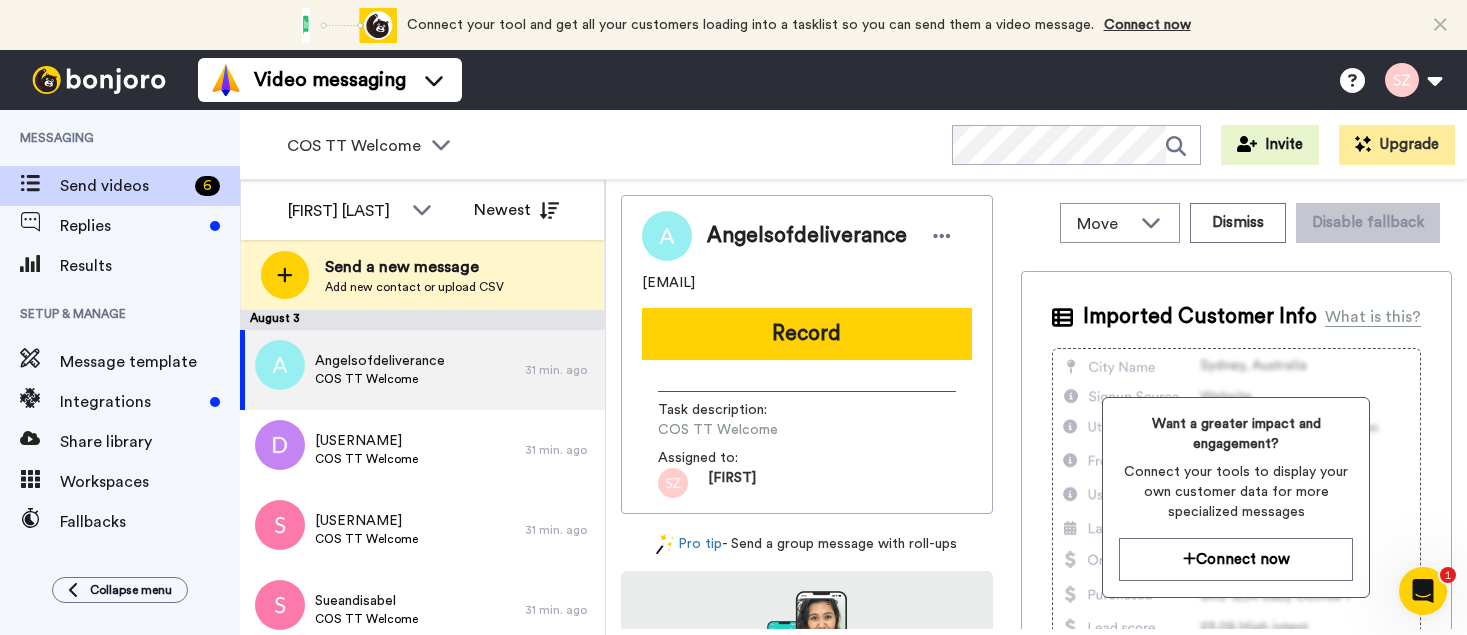 scroll, scrollTop: 0, scrollLeft: 0, axis: both 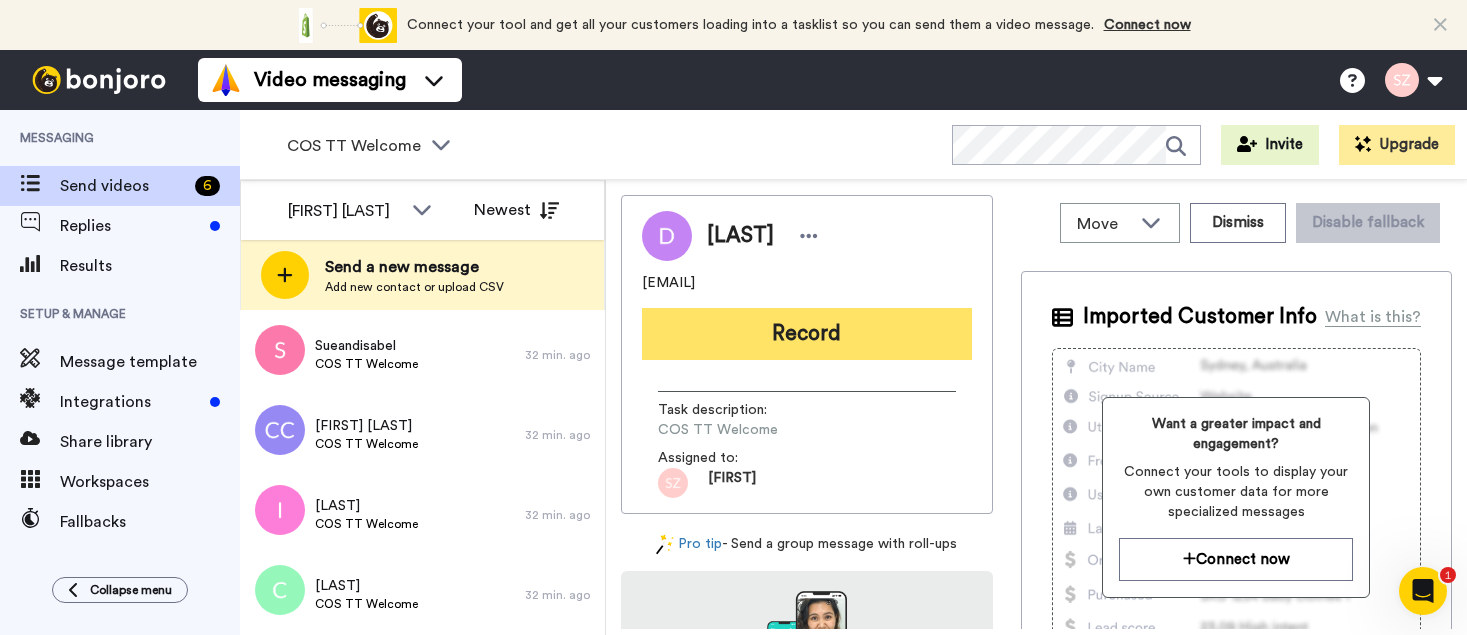 click on "Record" at bounding box center (807, 334) 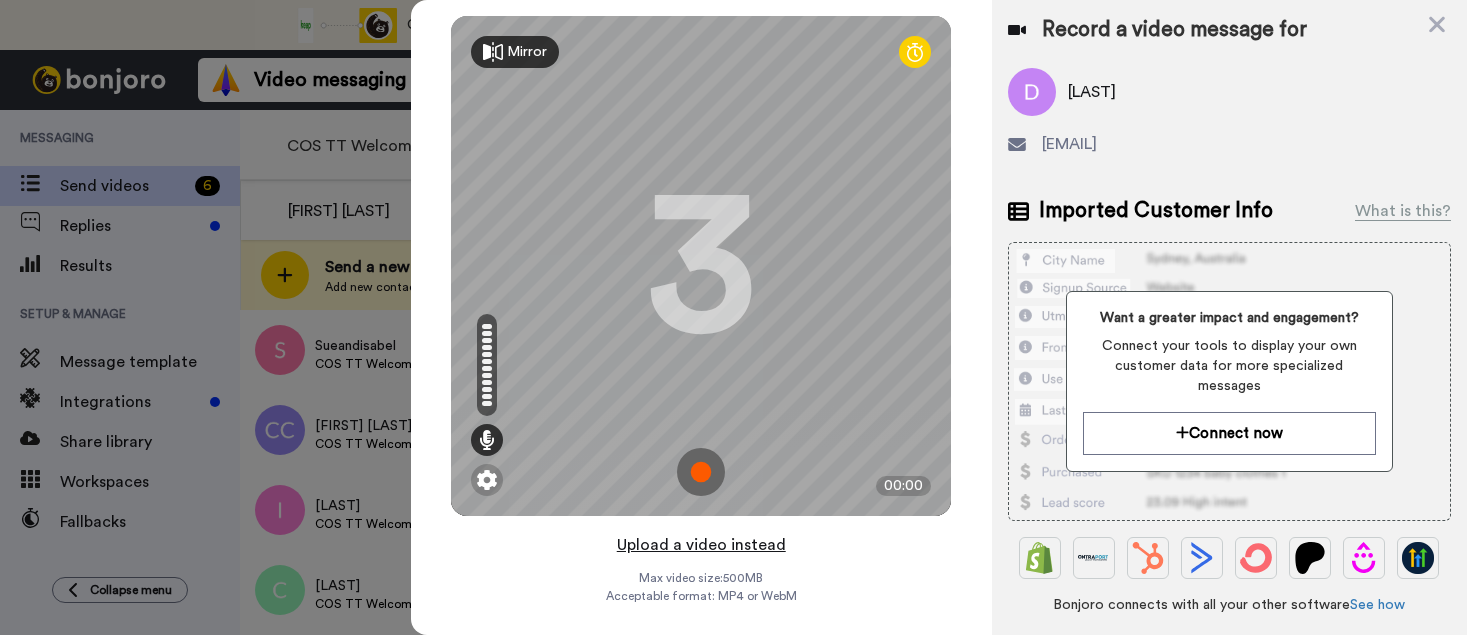 click on "Upload a video instead" at bounding box center [701, 545] 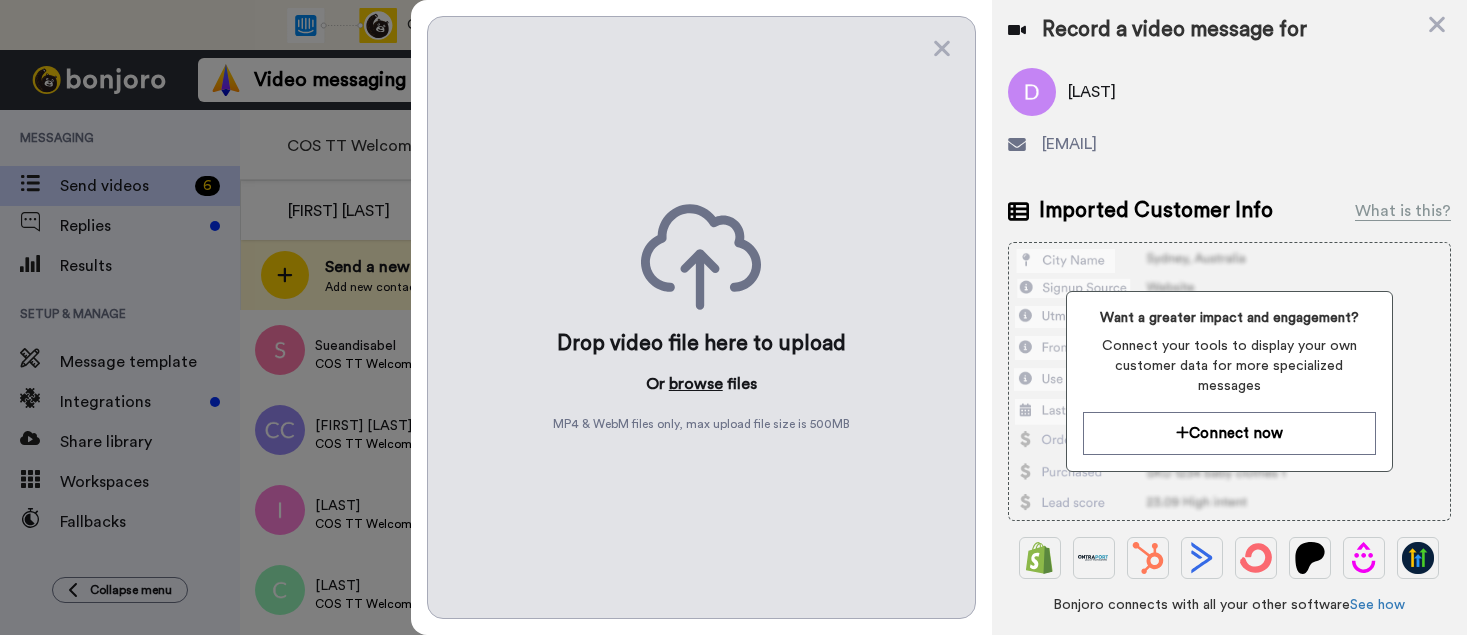 click on "browse" at bounding box center (696, 384) 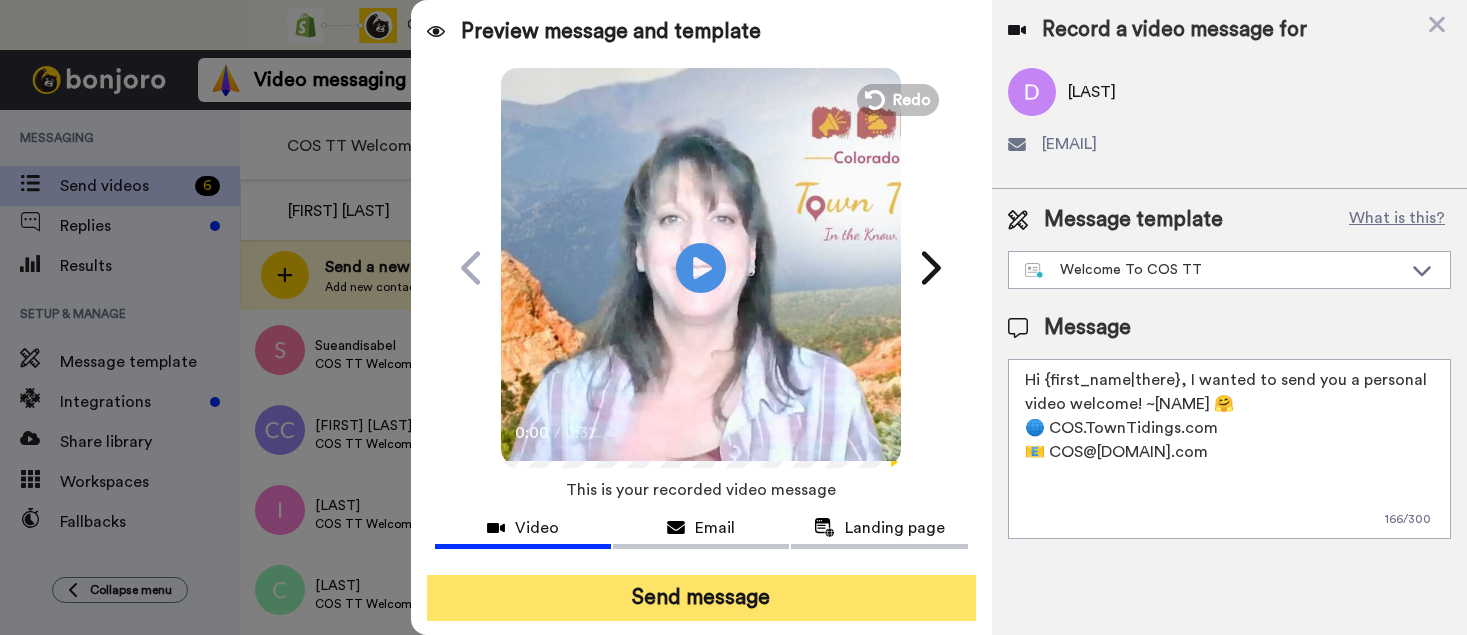 click on "Send message" at bounding box center [701, 598] 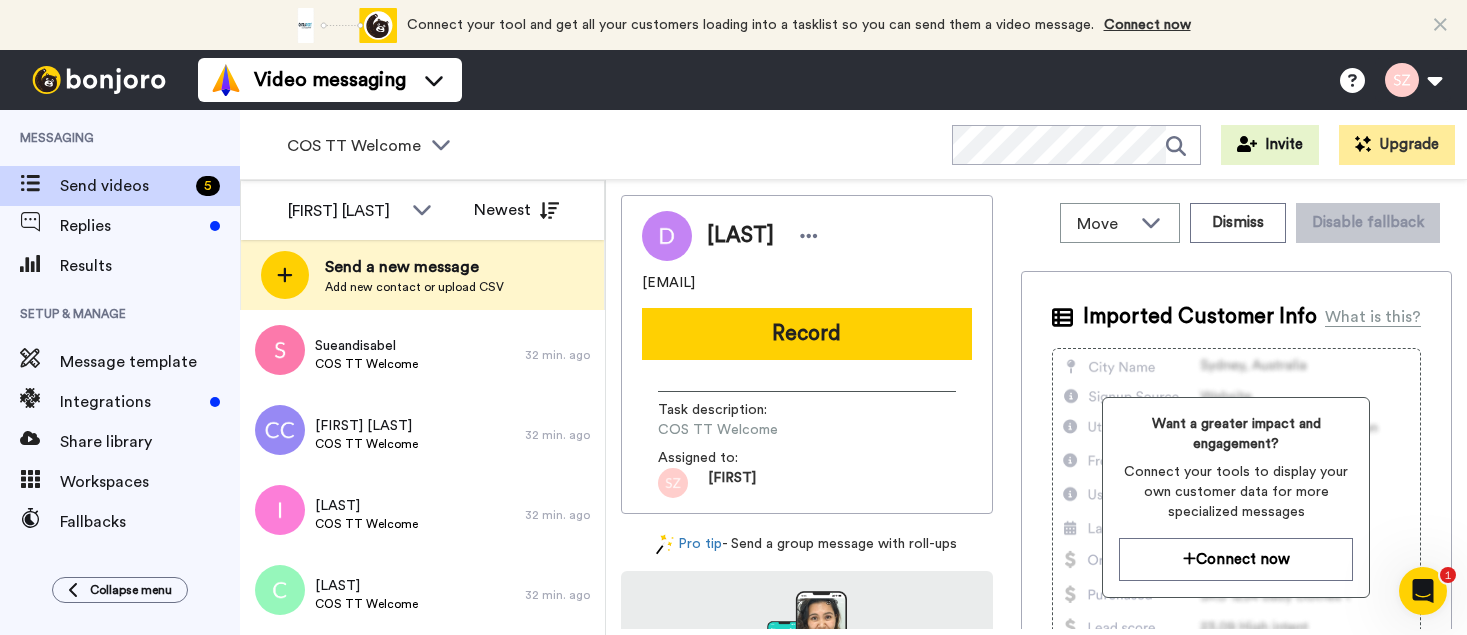 scroll, scrollTop: 0, scrollLeft: 0, axis: both 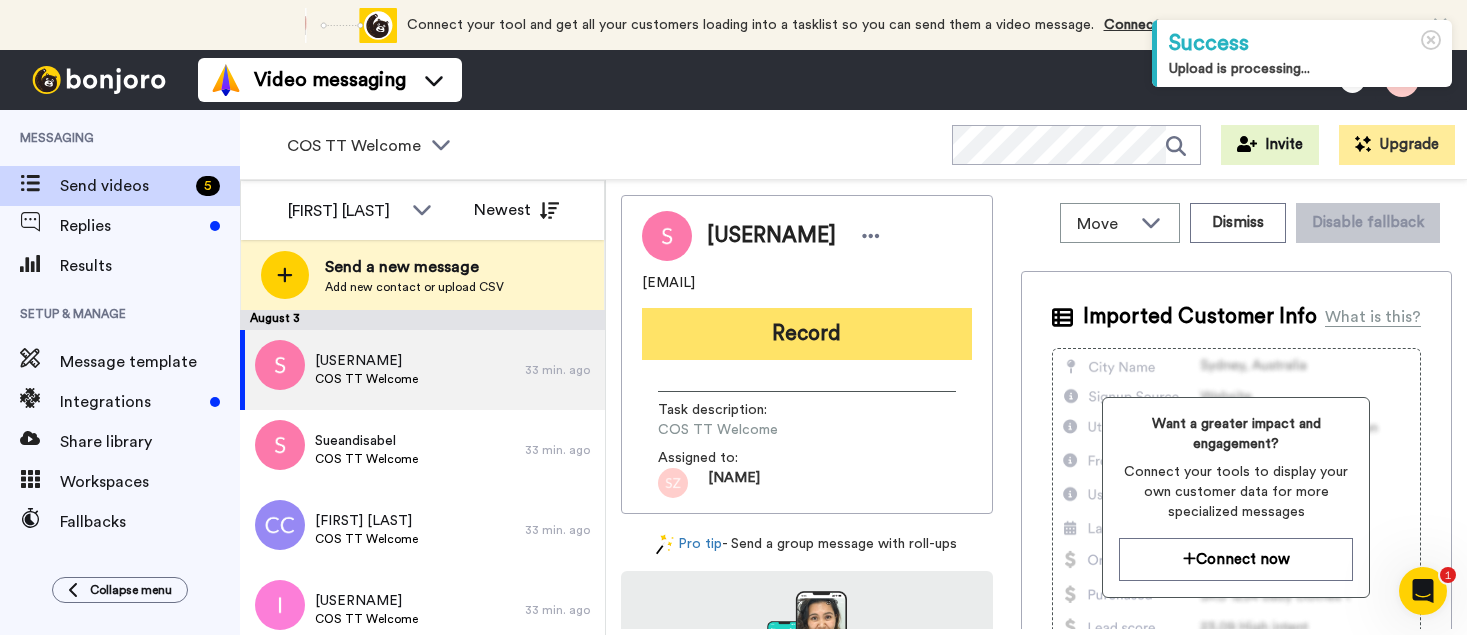 click on "Record" at bounding box center [807, 334] 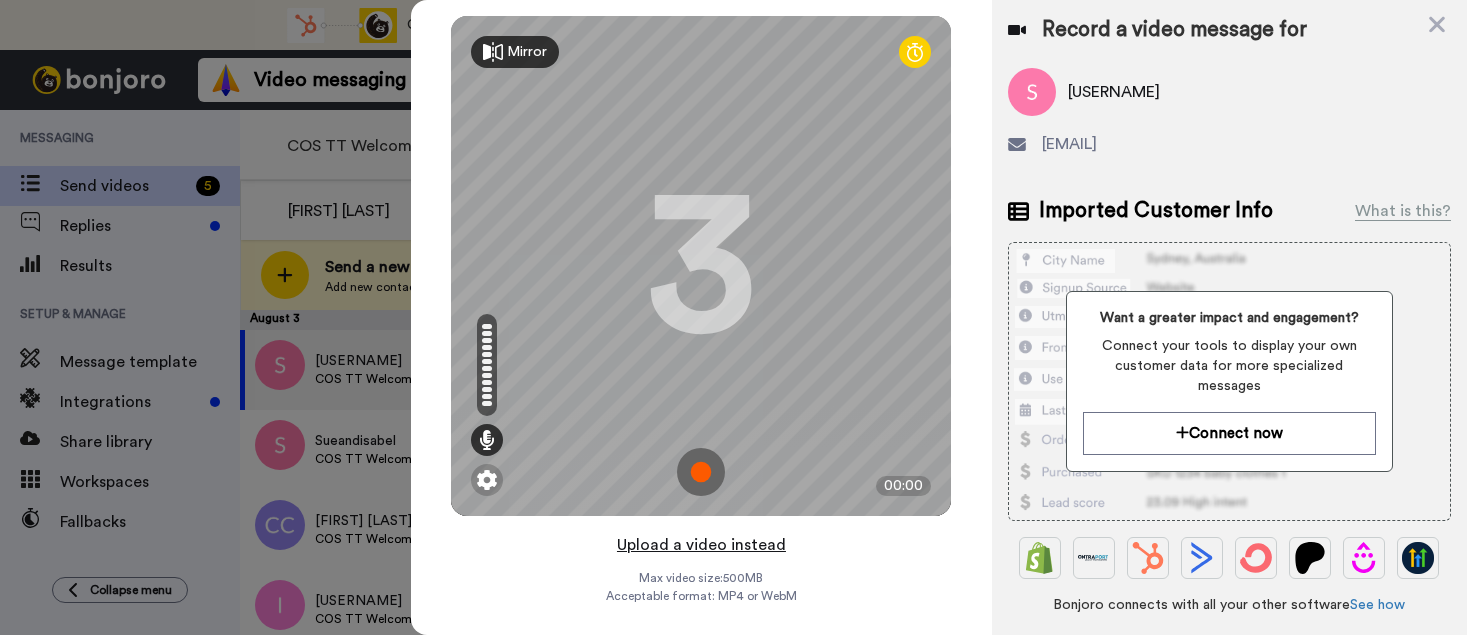 click on "Upload a video instead" at bounding box center (701, 545) 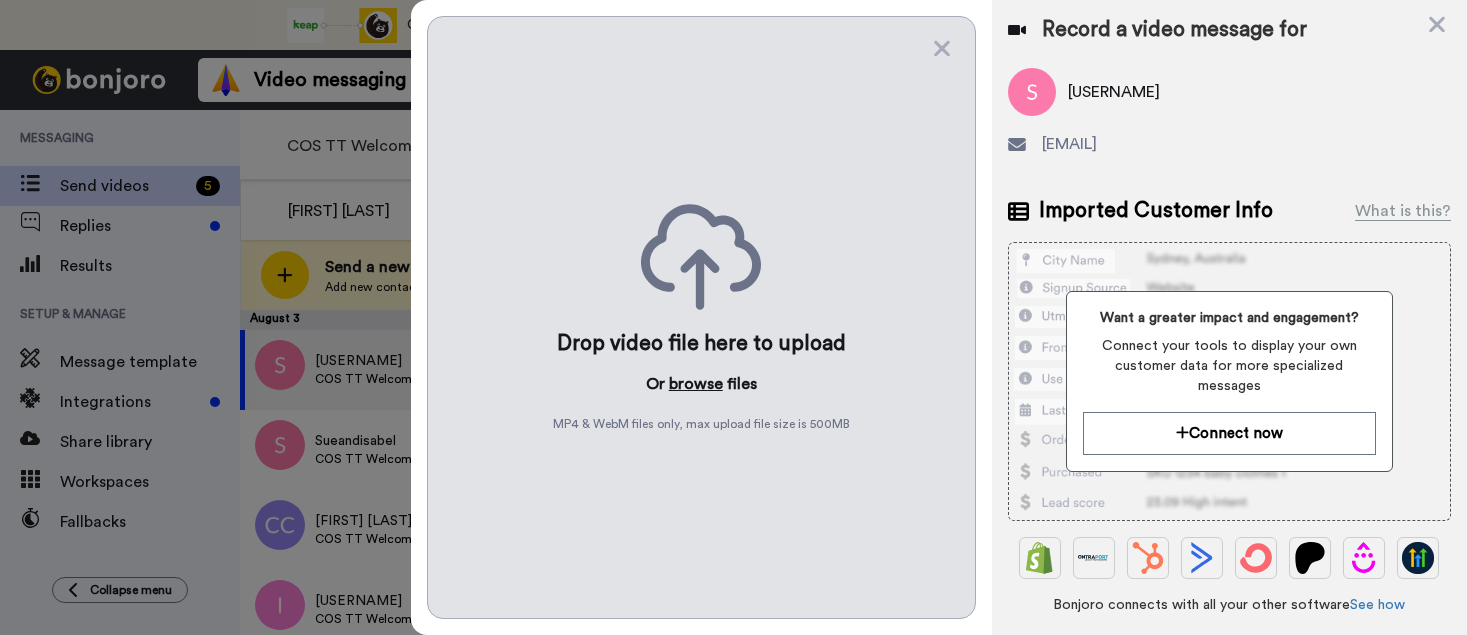 click on "browse" at bounding box center (696, 384) 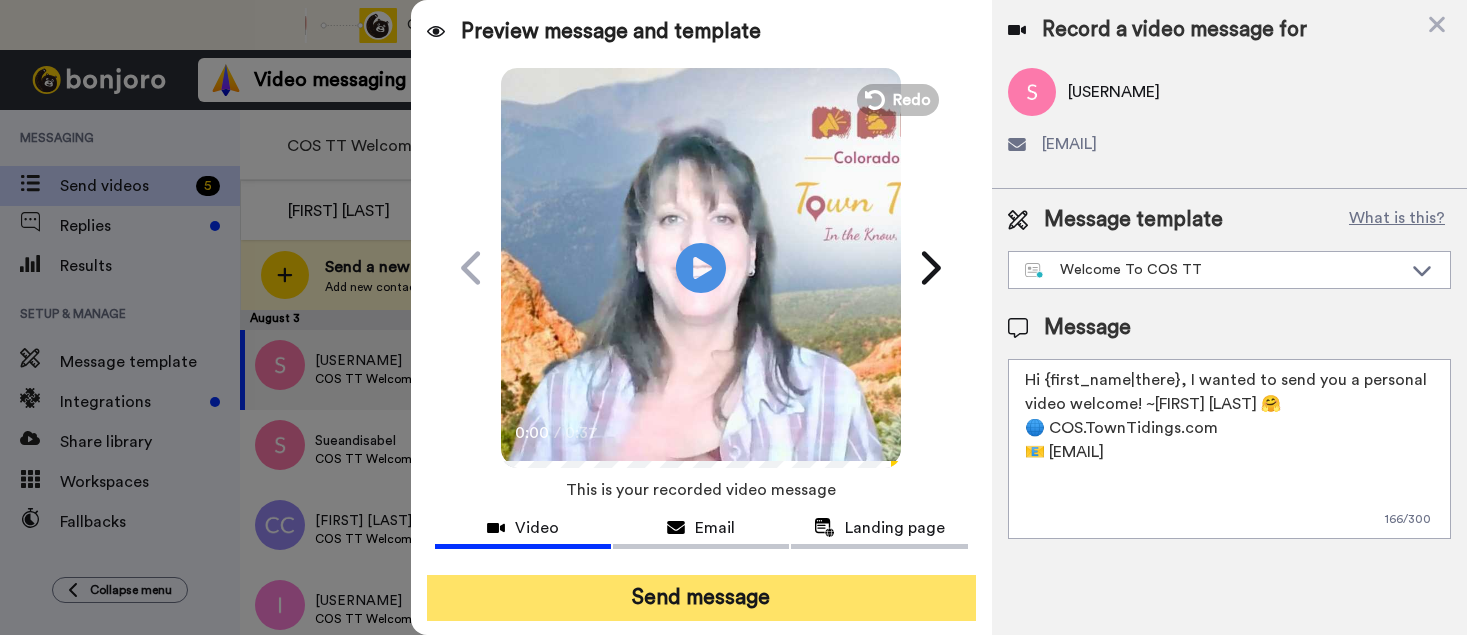 click on "Send message" at bounding box center (701, 598) 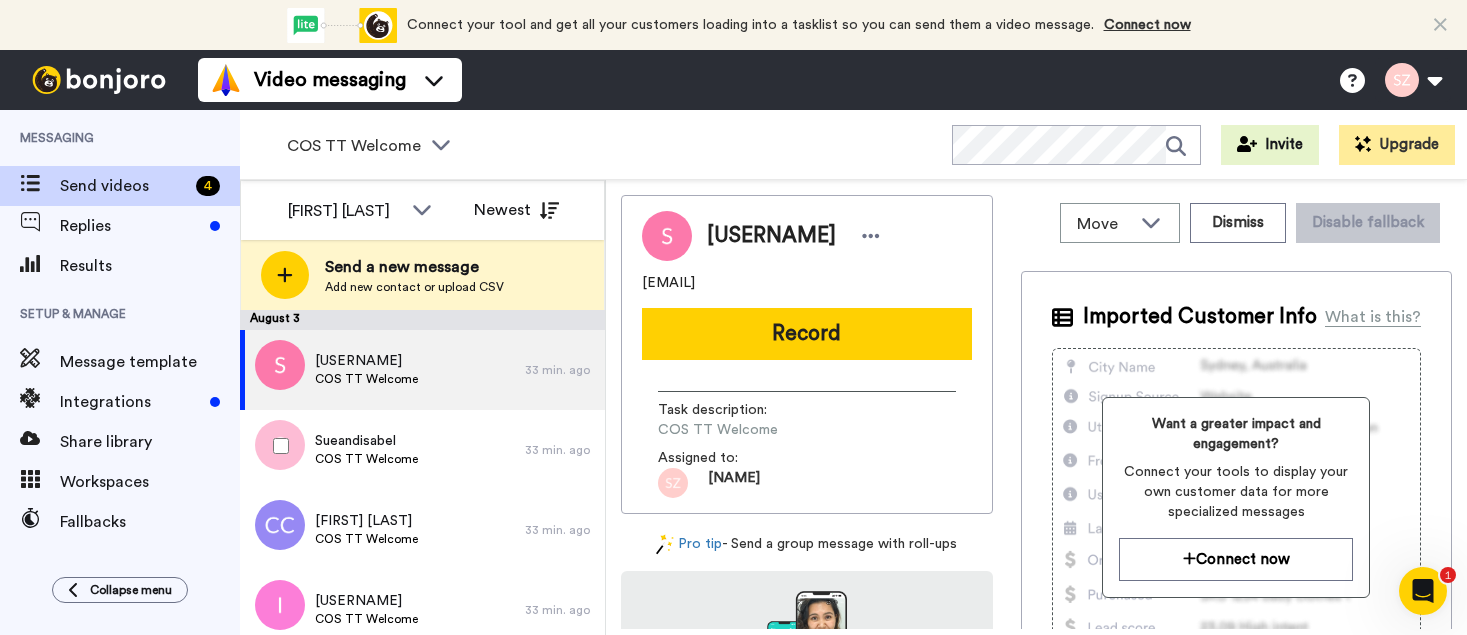 scroll, scrollTop: 0, scrollLeft: 0, axis: both 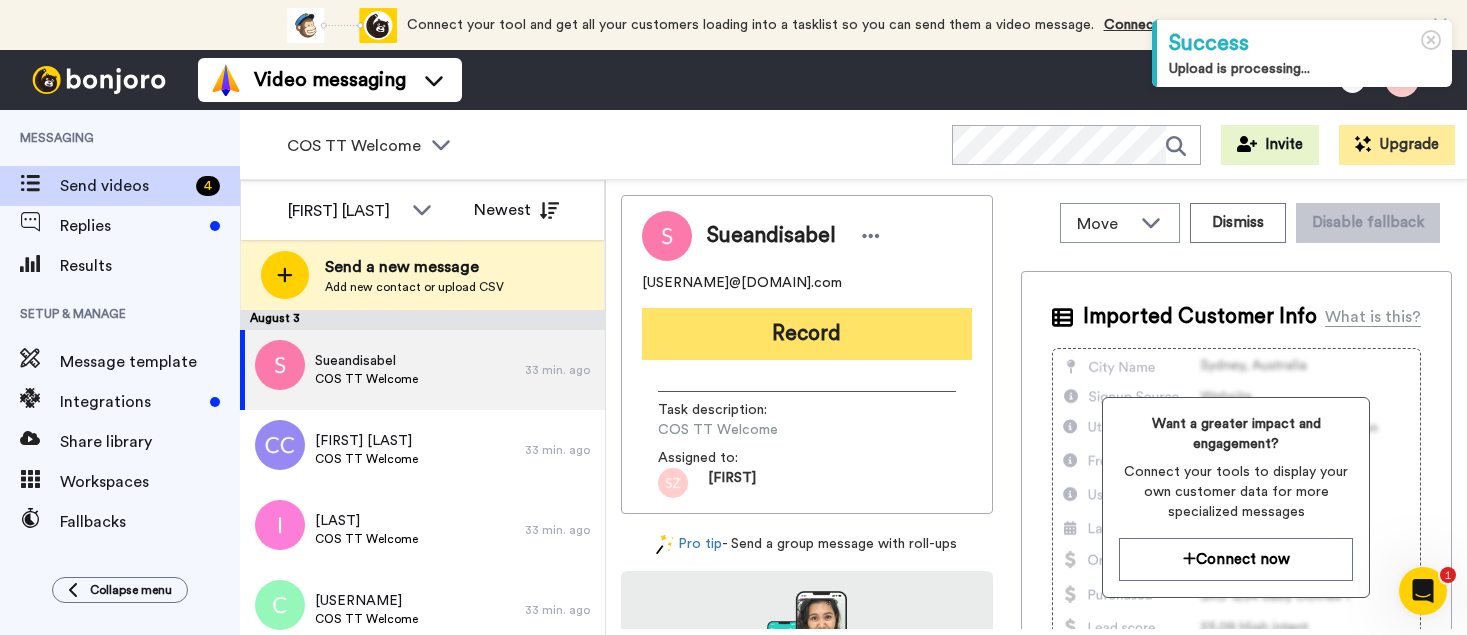 click on "Record" at bounding box center (807, 334) 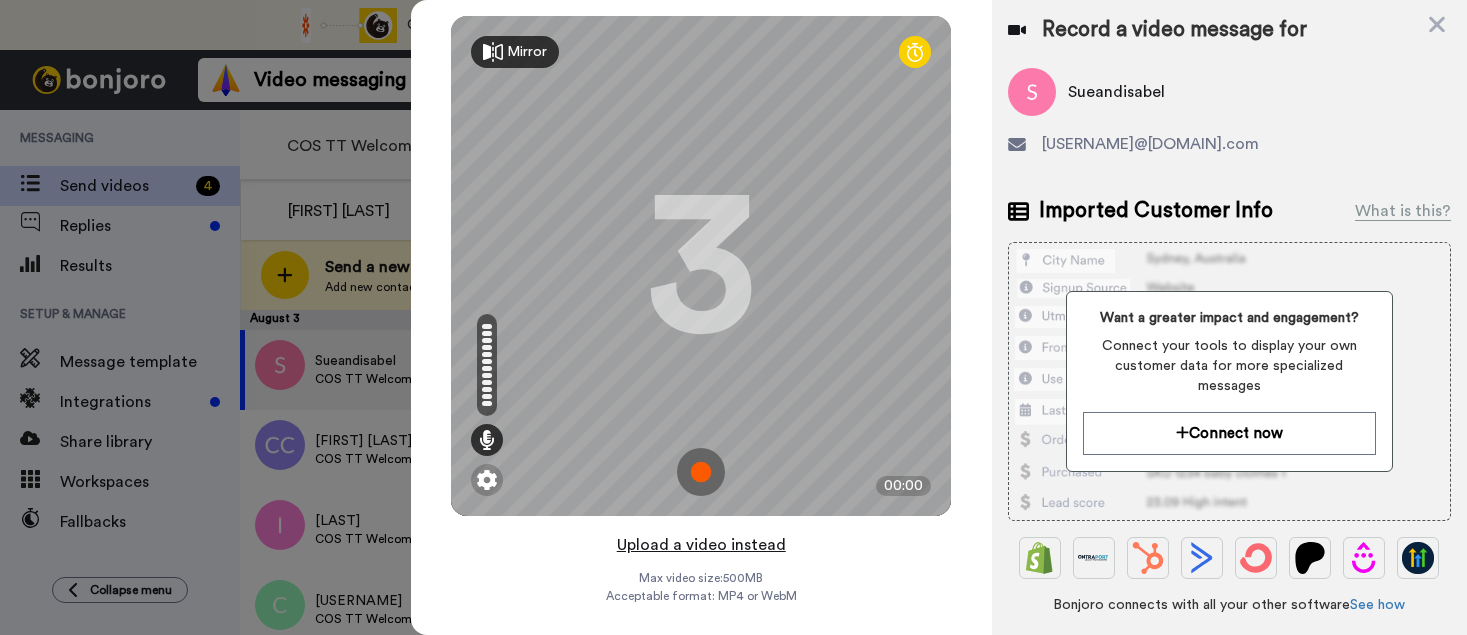 click on "Upload a video instead" at bounding box center (701, 545) 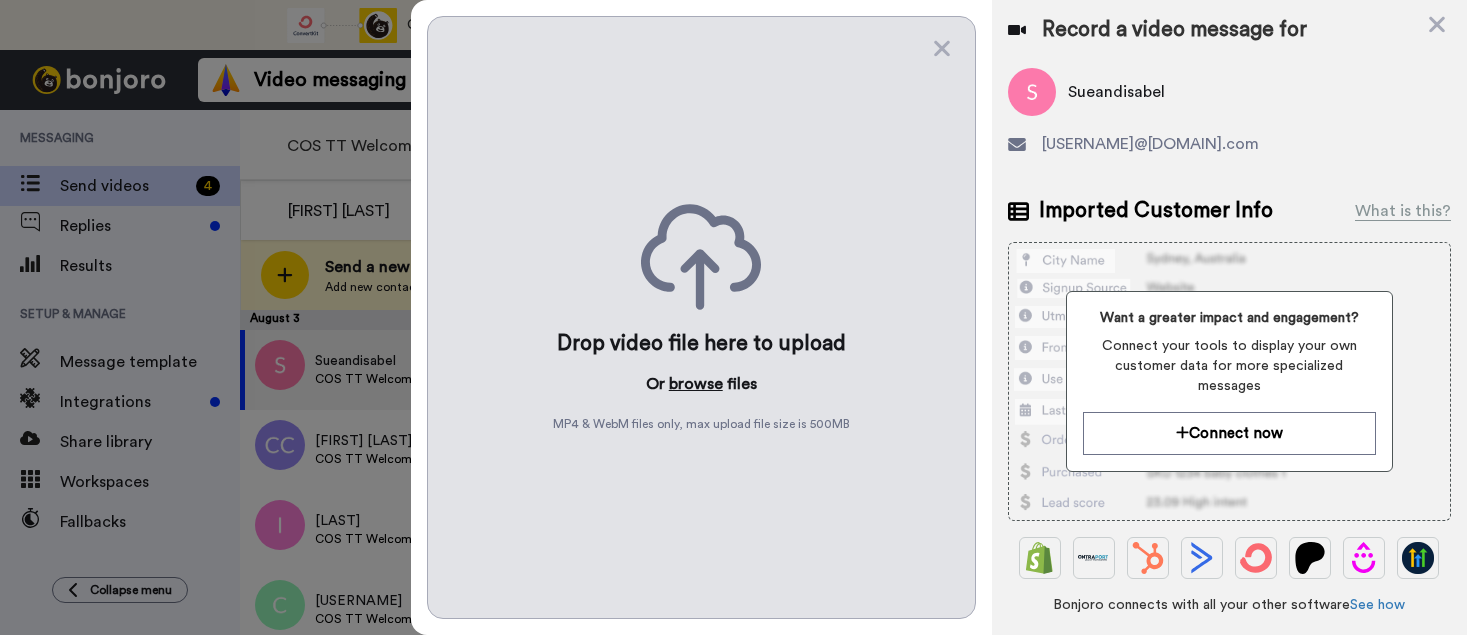 click on "browse" at bounding box center [696, 384] 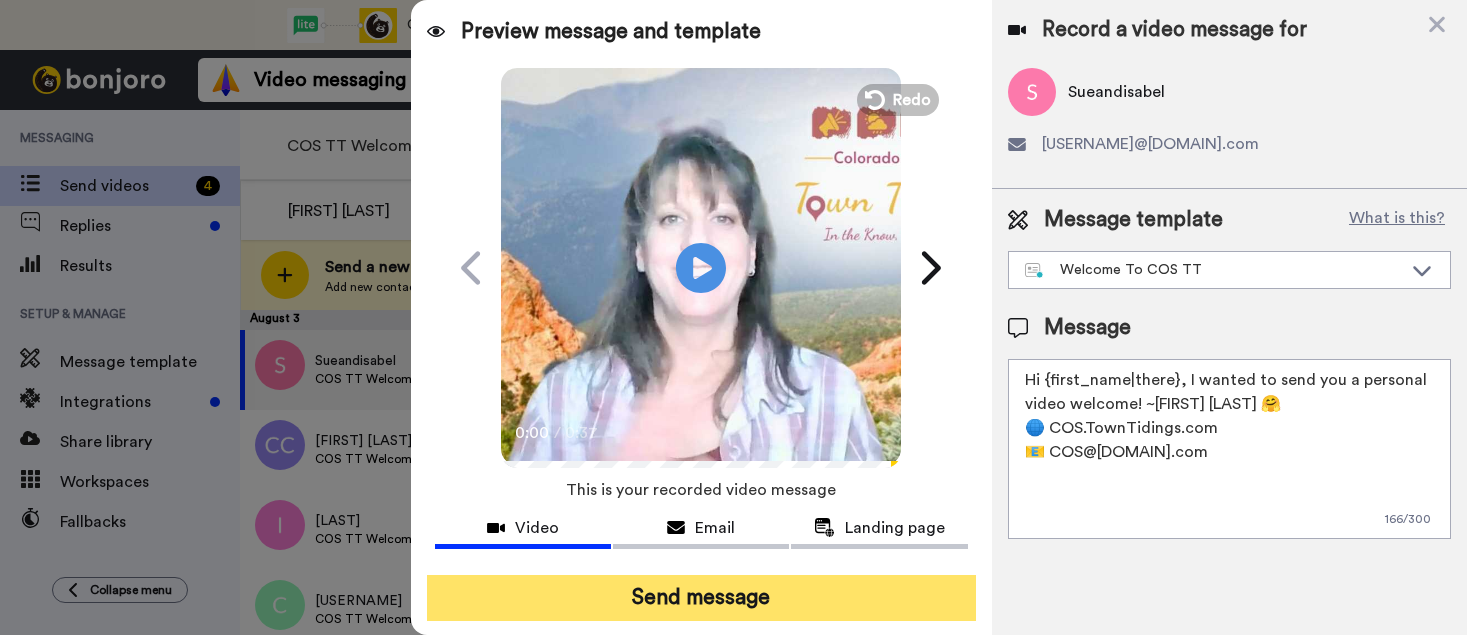 click on "Send message" at bounding box center [701, 598] 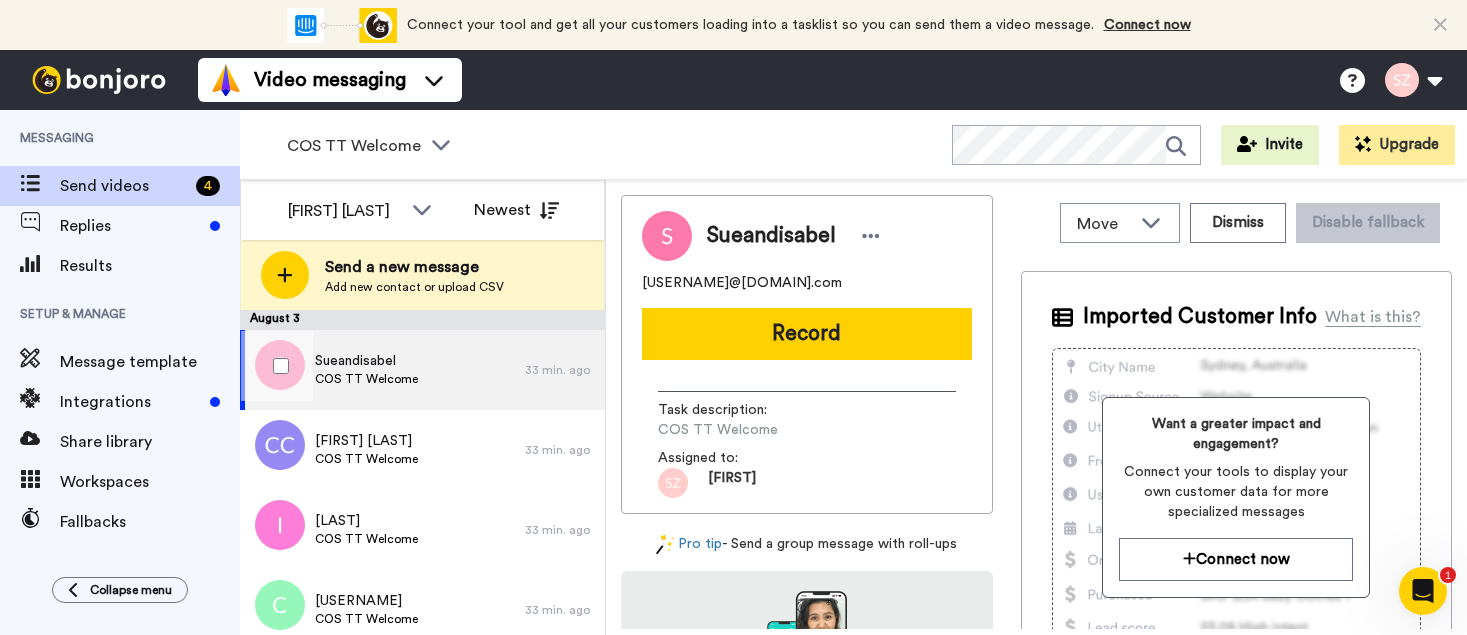 scroll, scrollTop: 0, scrollLeft: 0, axis: both 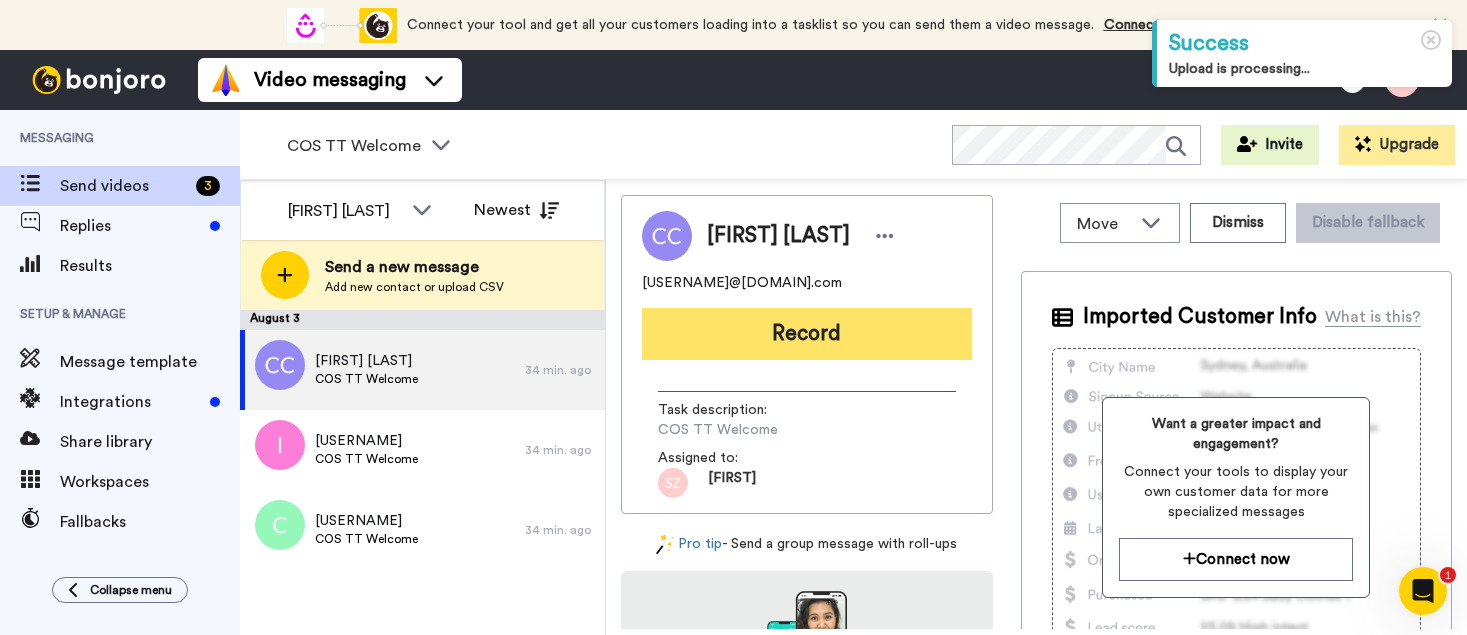 click on "Record" at bounding box center (807, 334) 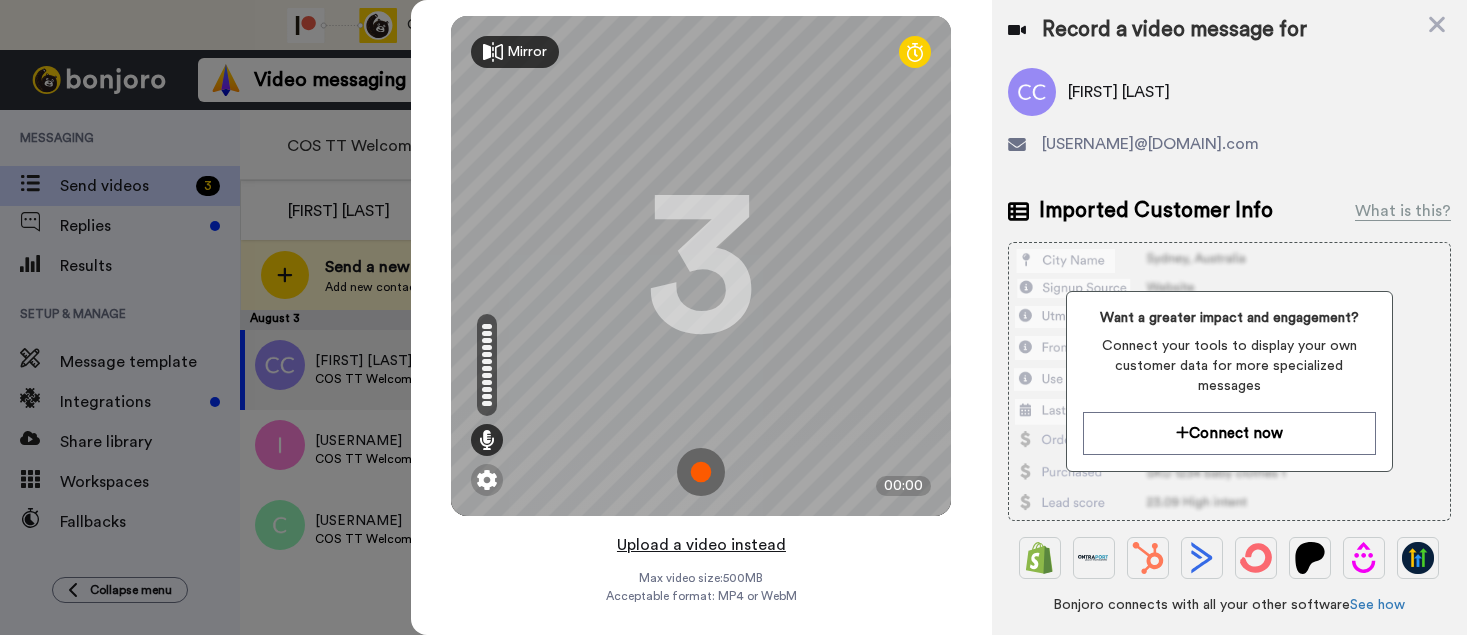 click on "Upload a video instead" at bounding box center [701, 545] 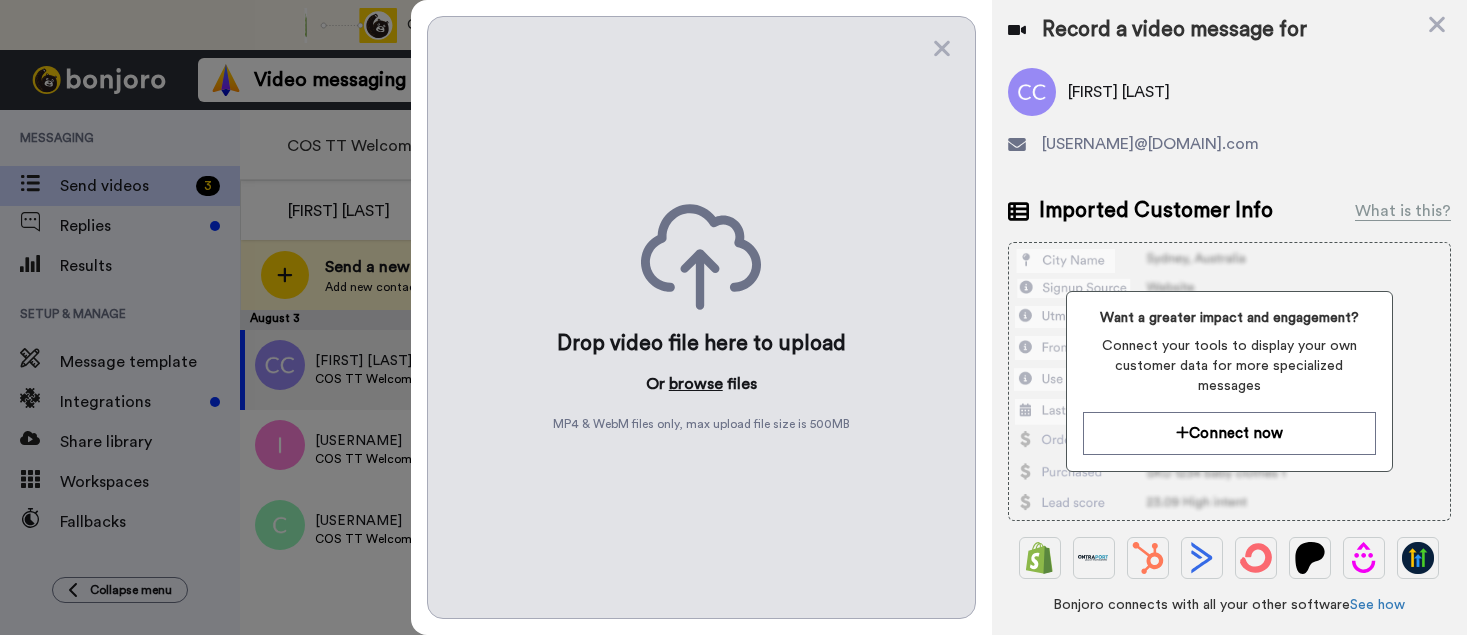click on "browse" at bounding box center (696, 384) 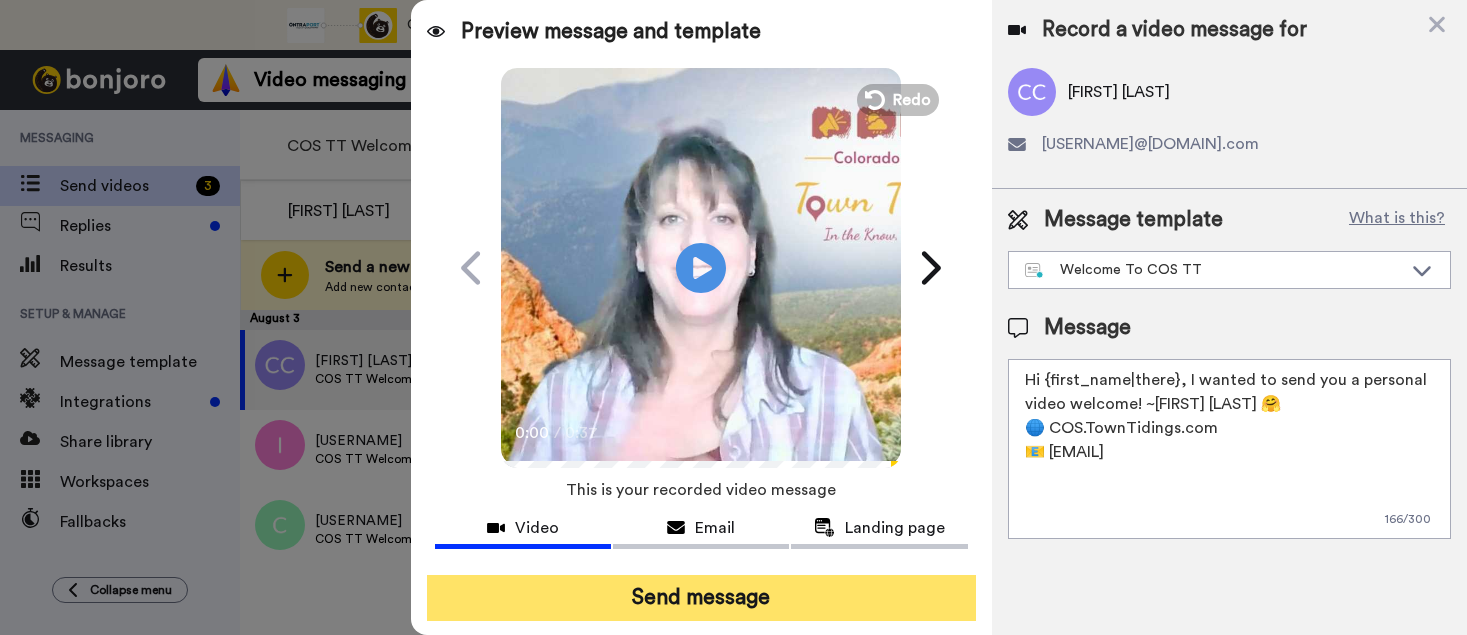 click on "Send message" at bounding box center (701, 598) 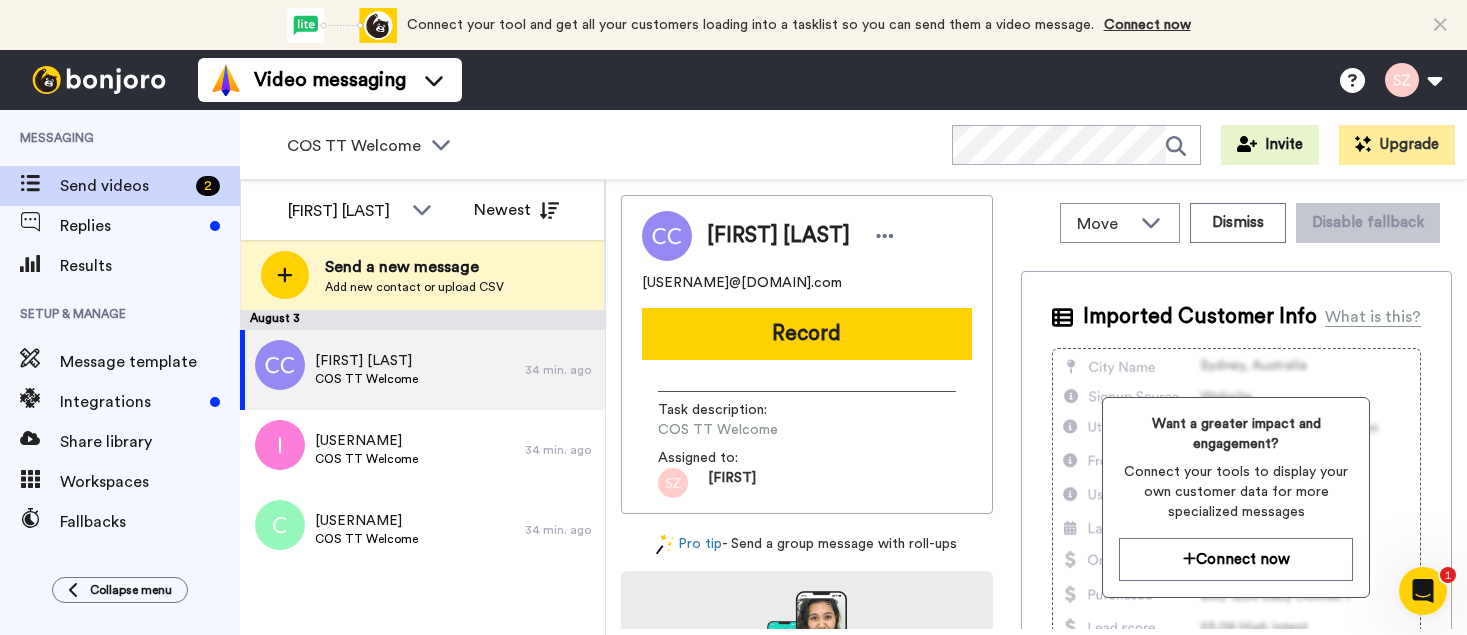 scroll, scrollTop: 0, scrollLeft: 0, axis: both 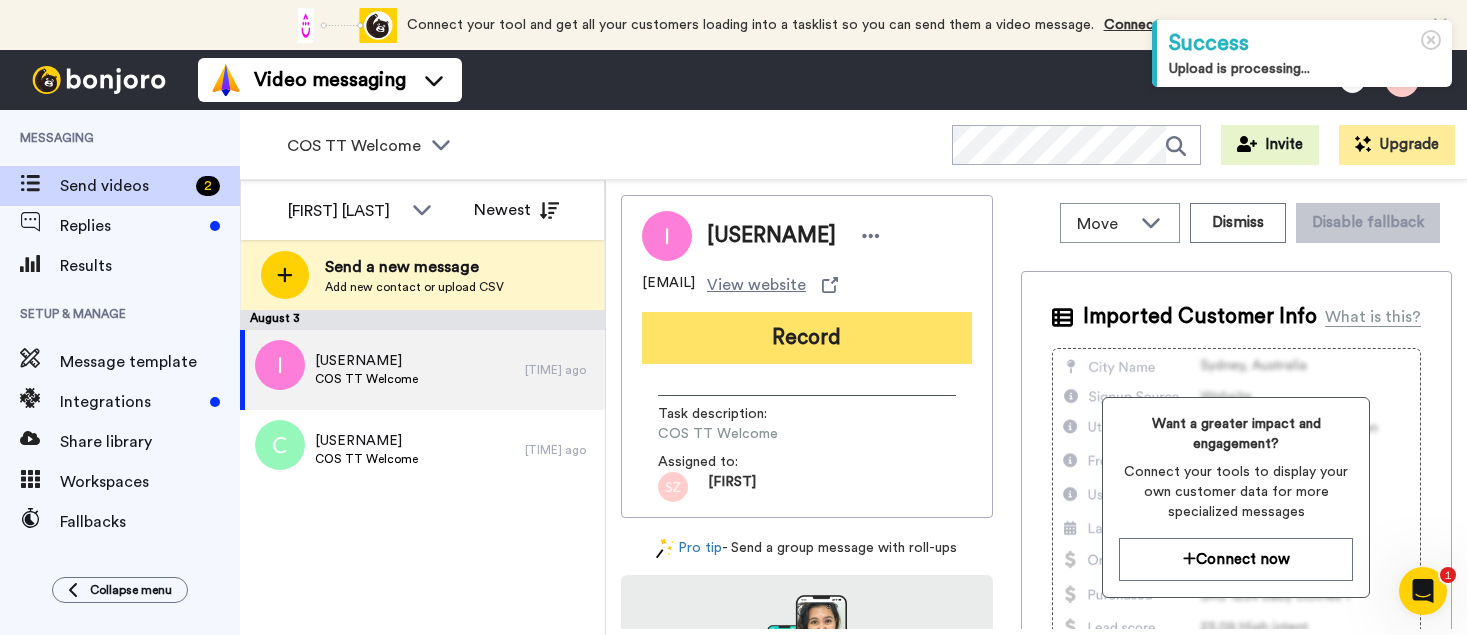 click on "Record" at bounding box center (807, 338) 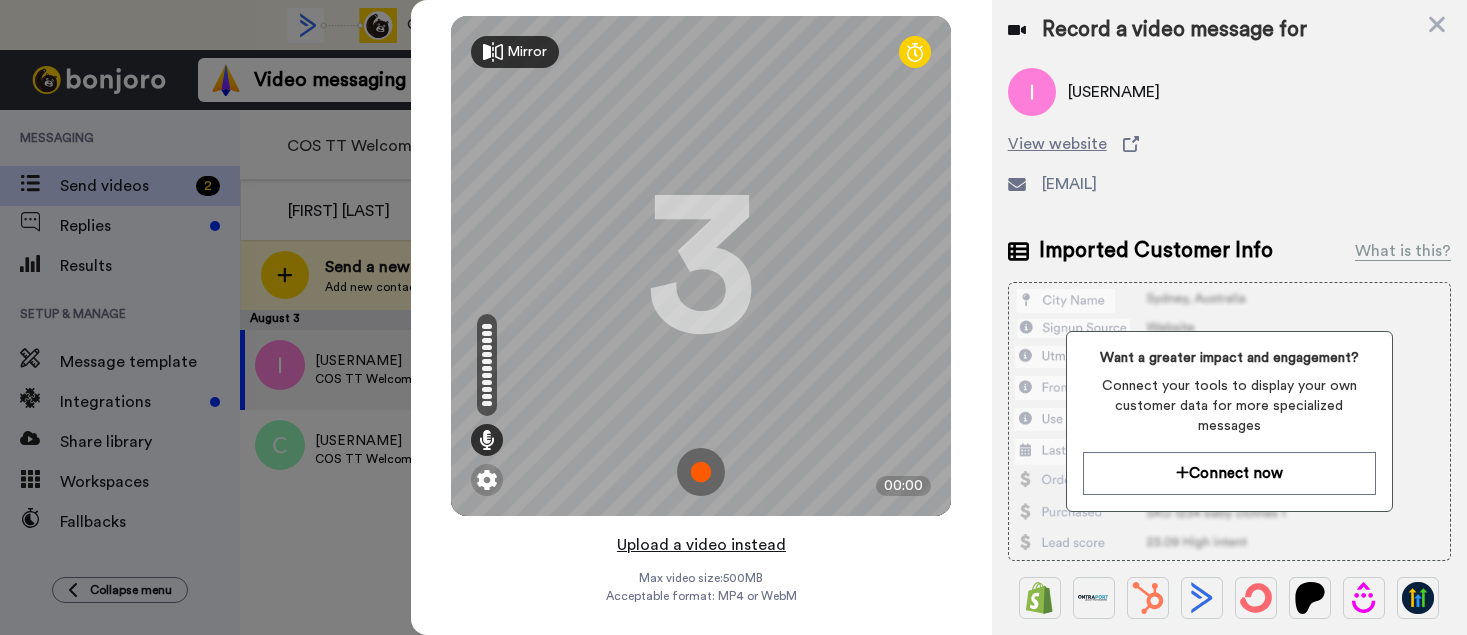 click on "Upload a video instead" at bounding box center (701, 545) 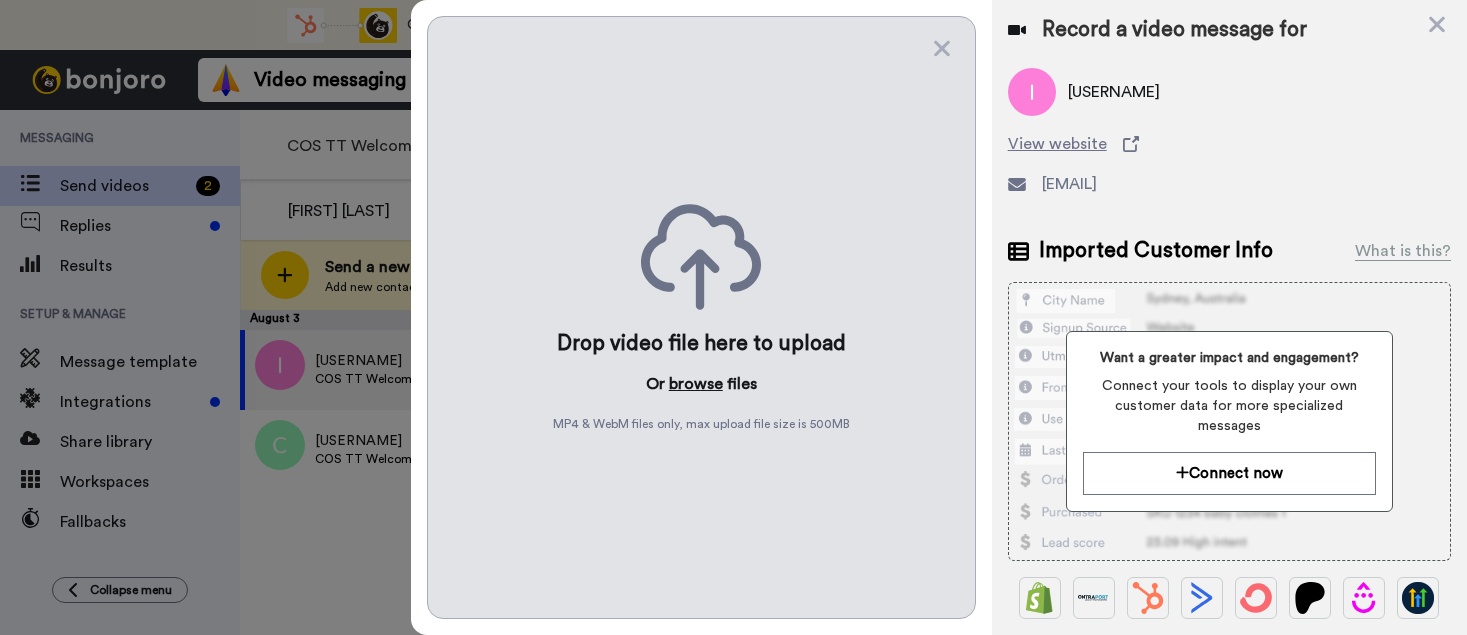 click on "browse" at bounding box center [696, 384] 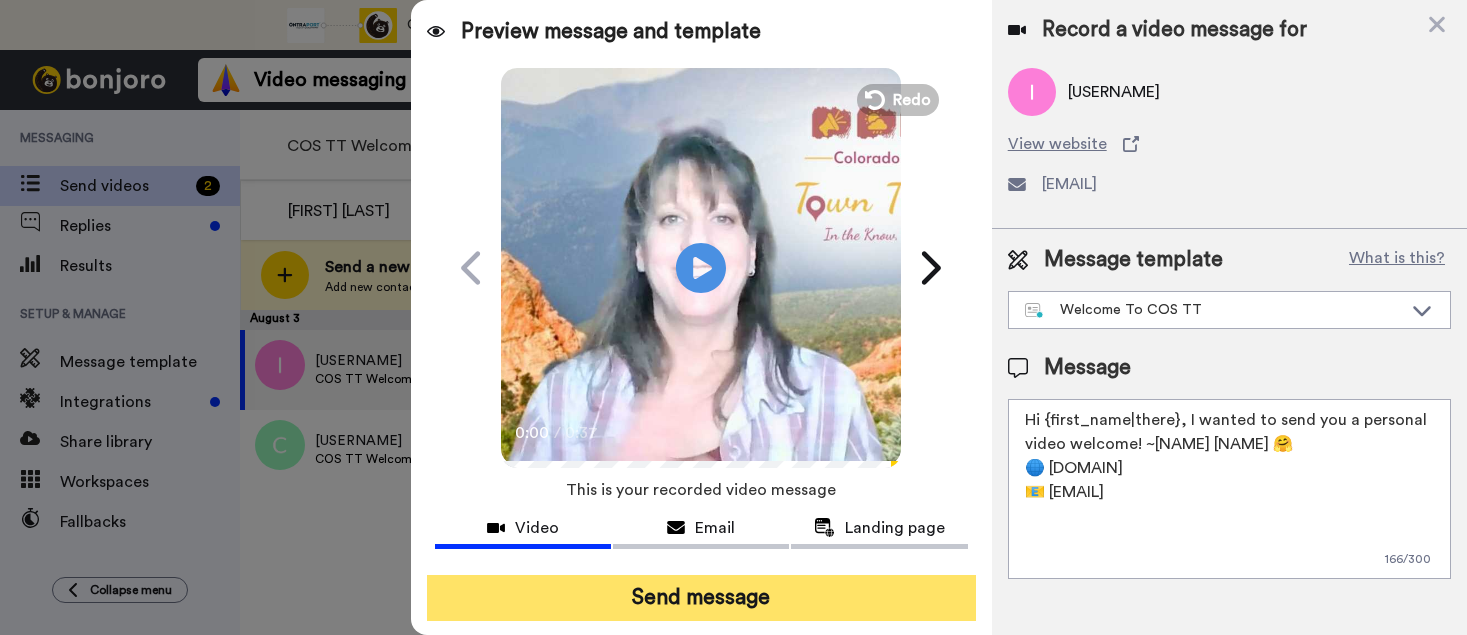 click on "Send message" at bounding box center (701, 598) 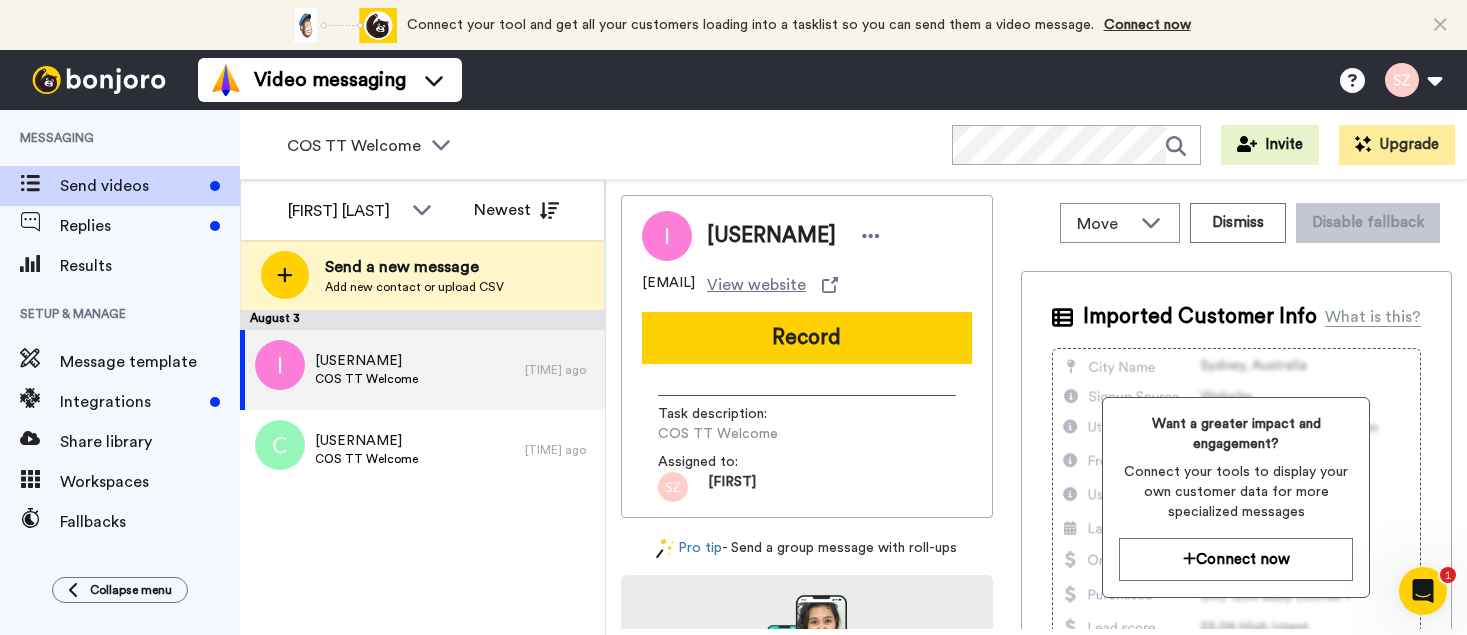 scroll, scrollTop: 0, scrollLeft: 0, axis: both 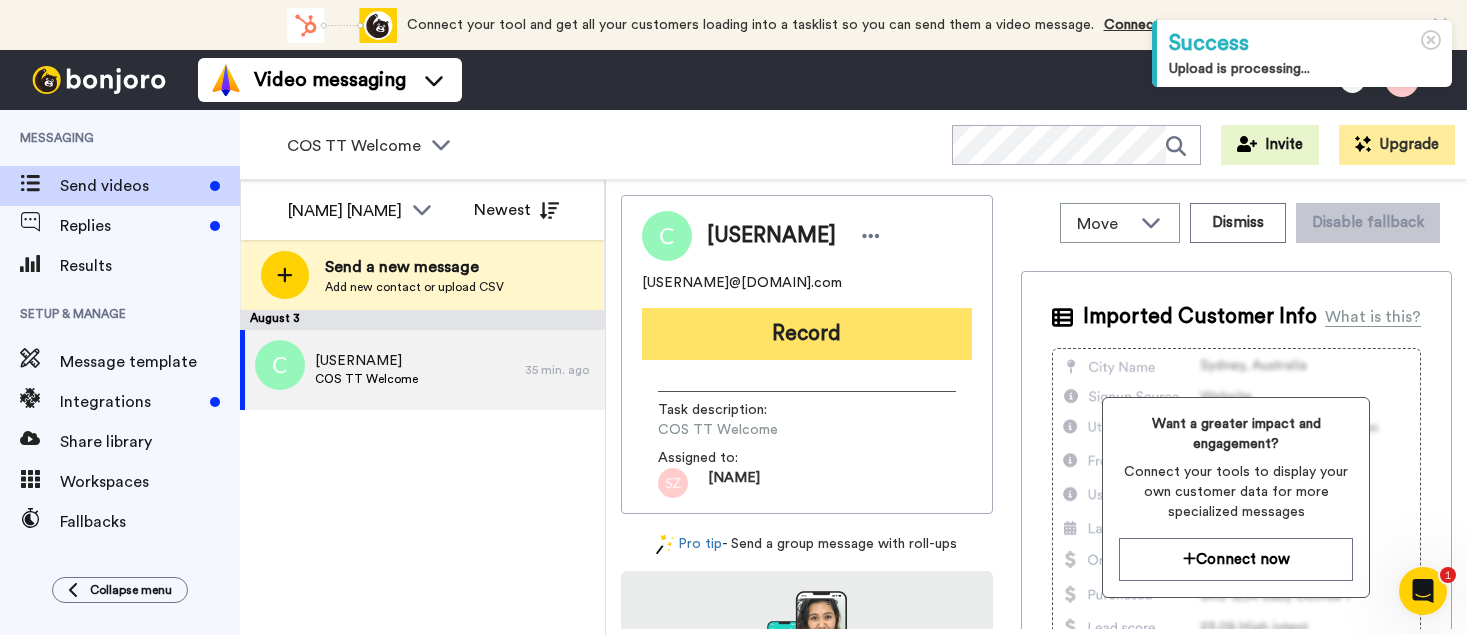 click on "Record" at bounding box center [807, 334] 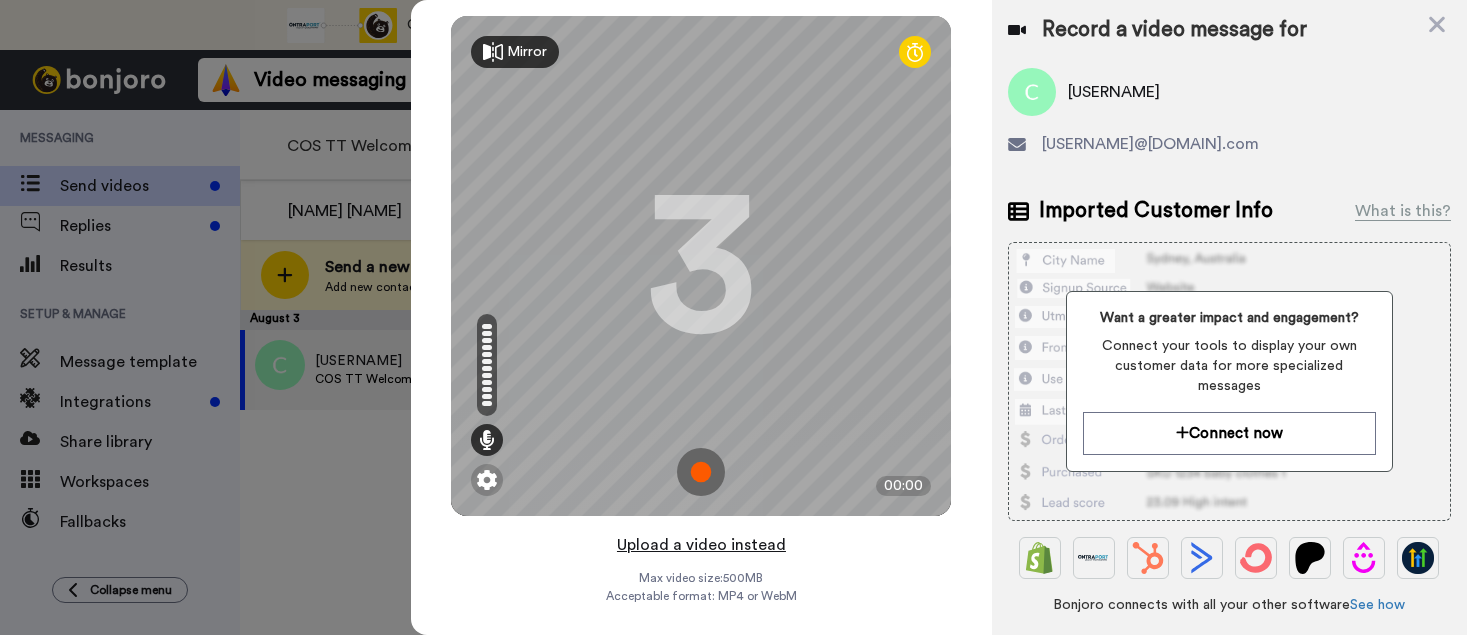 click on "Upload a video instead" at bounding box center [701, 545] 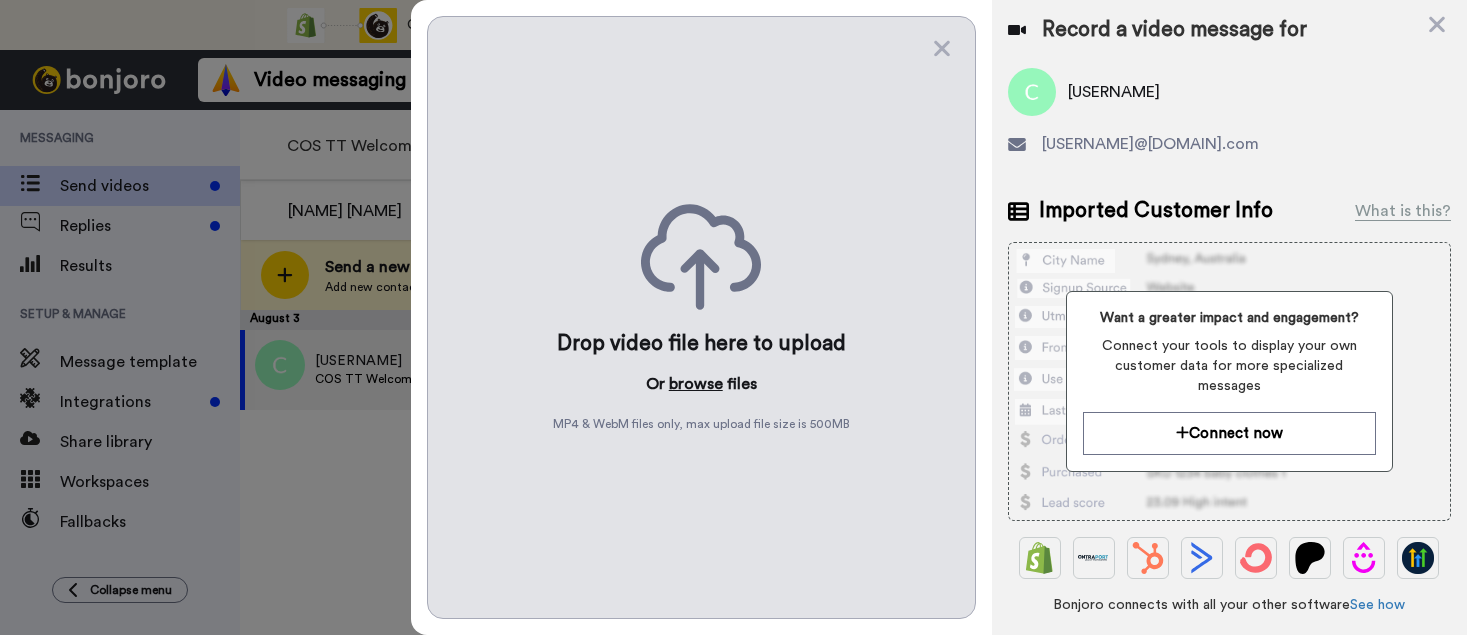 click on "browse" at bounding box center [696, 384] 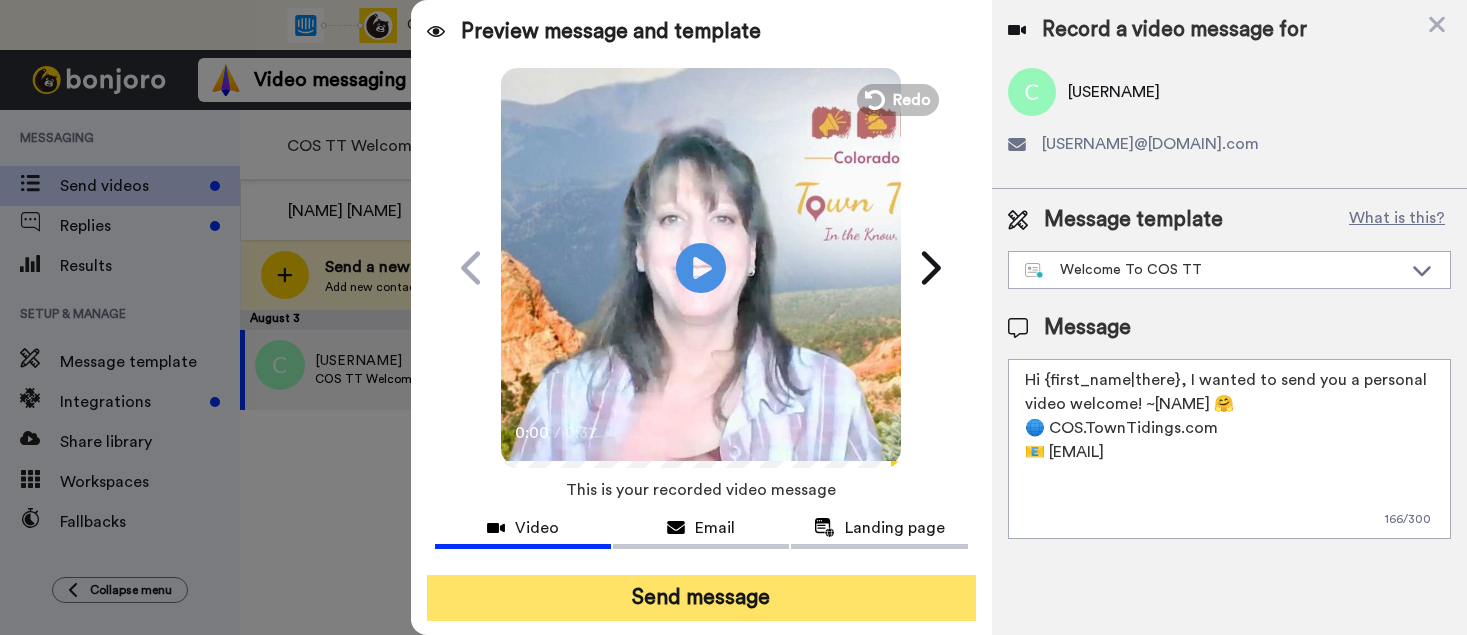 click on "Send message" at bounding box center (701, 598) 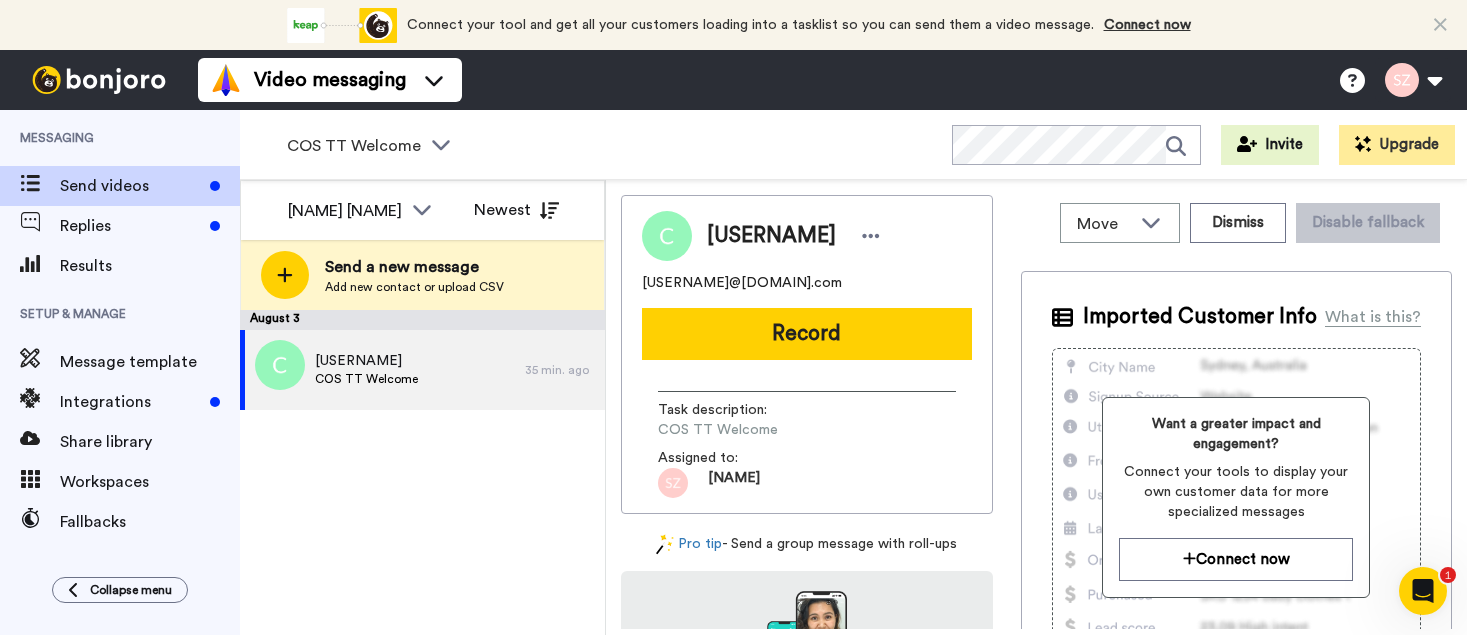 scroll, scrollTop: 0, scrollLeft: 0, axis: both 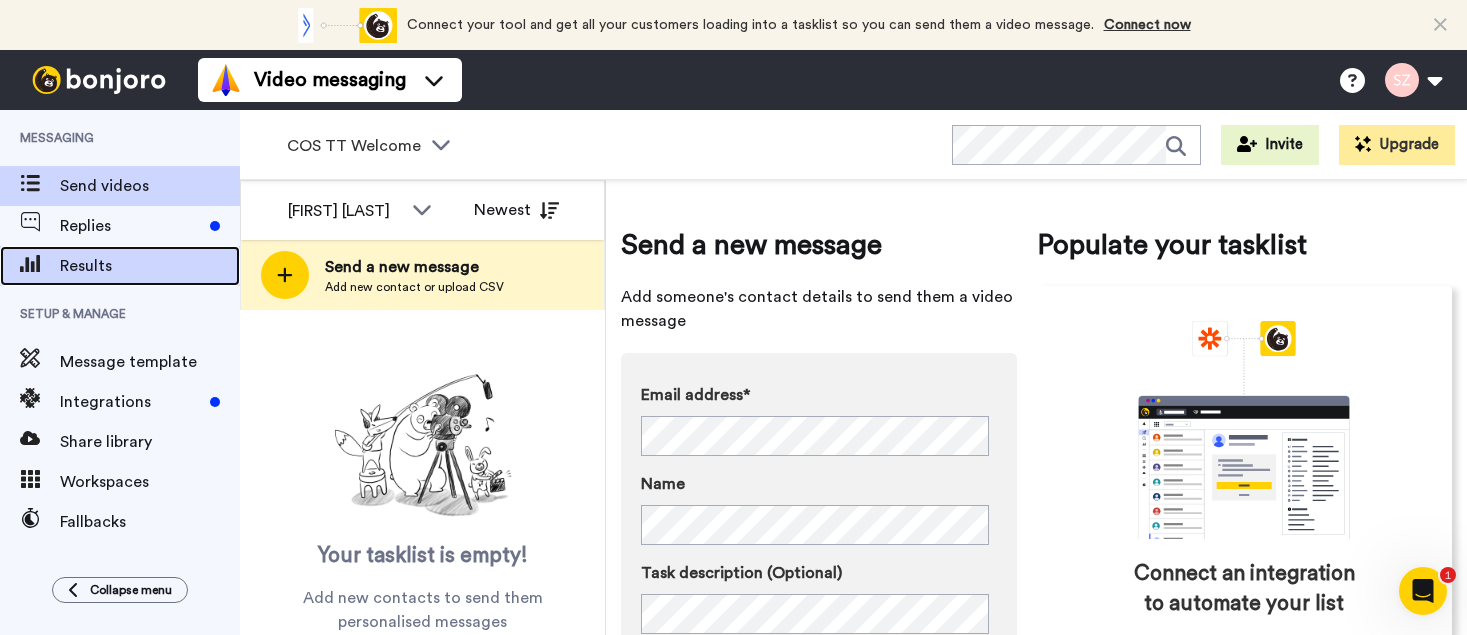 click on "Results" at bounding box center [150, 266] 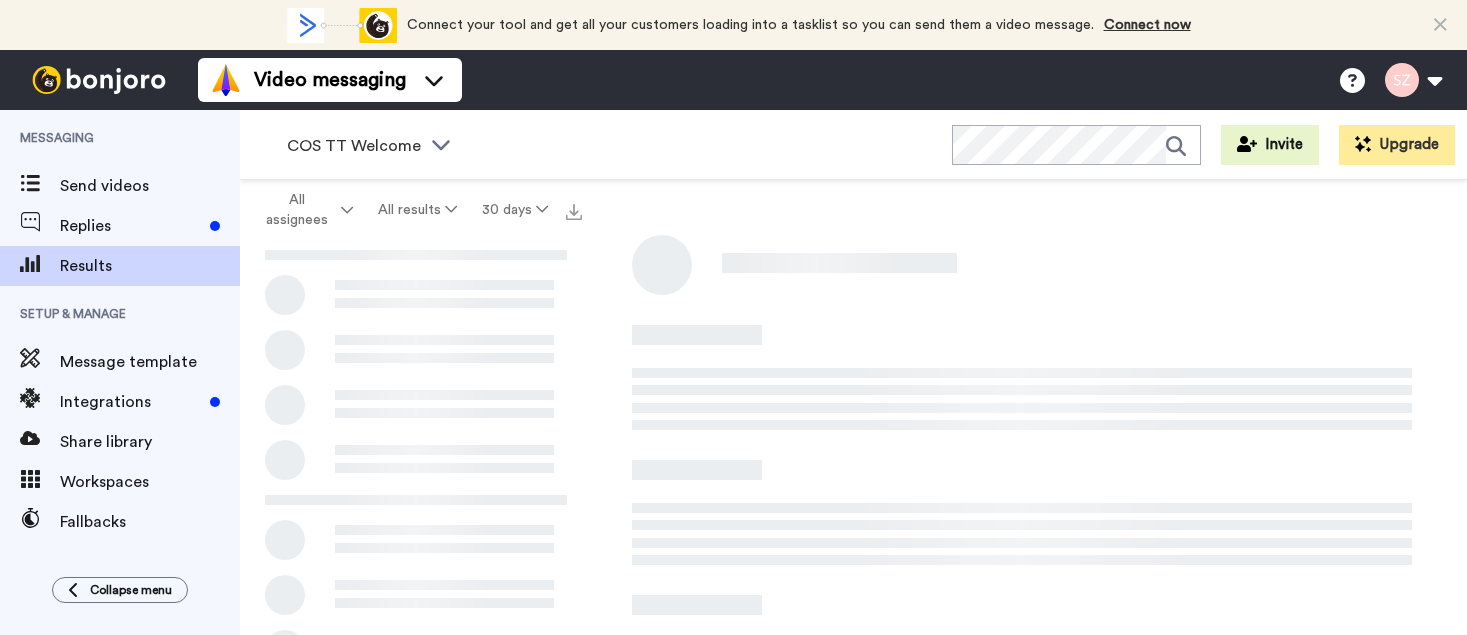 scroll, scrollTop: 0, scrollLeft: 0, axis: both 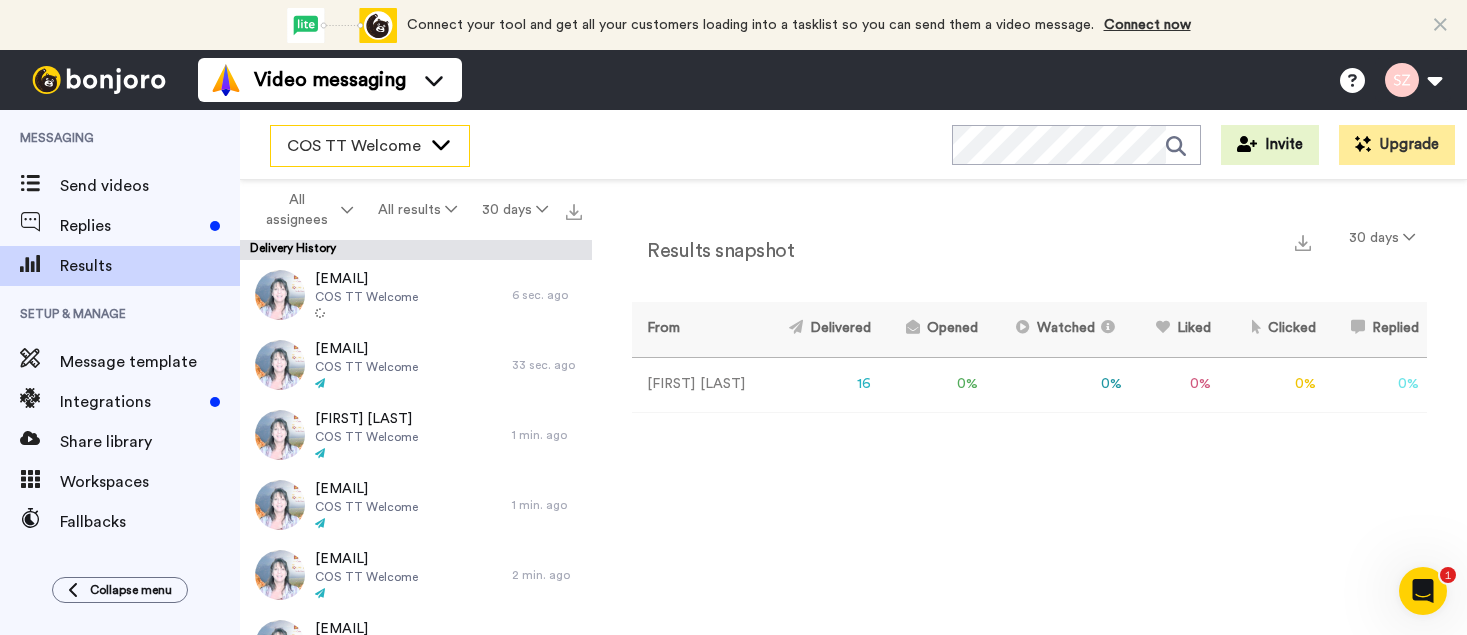 click 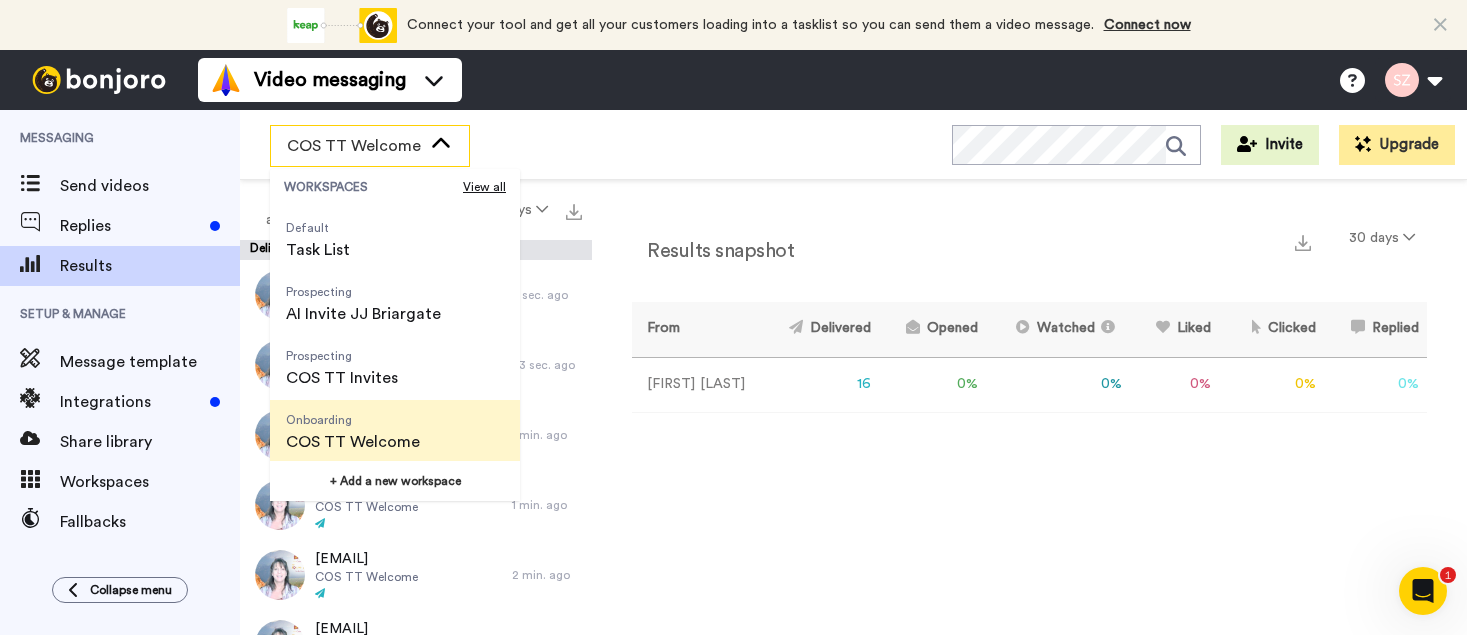 scroll, scrollTop: 0, scrollLeft: 0, axis: both 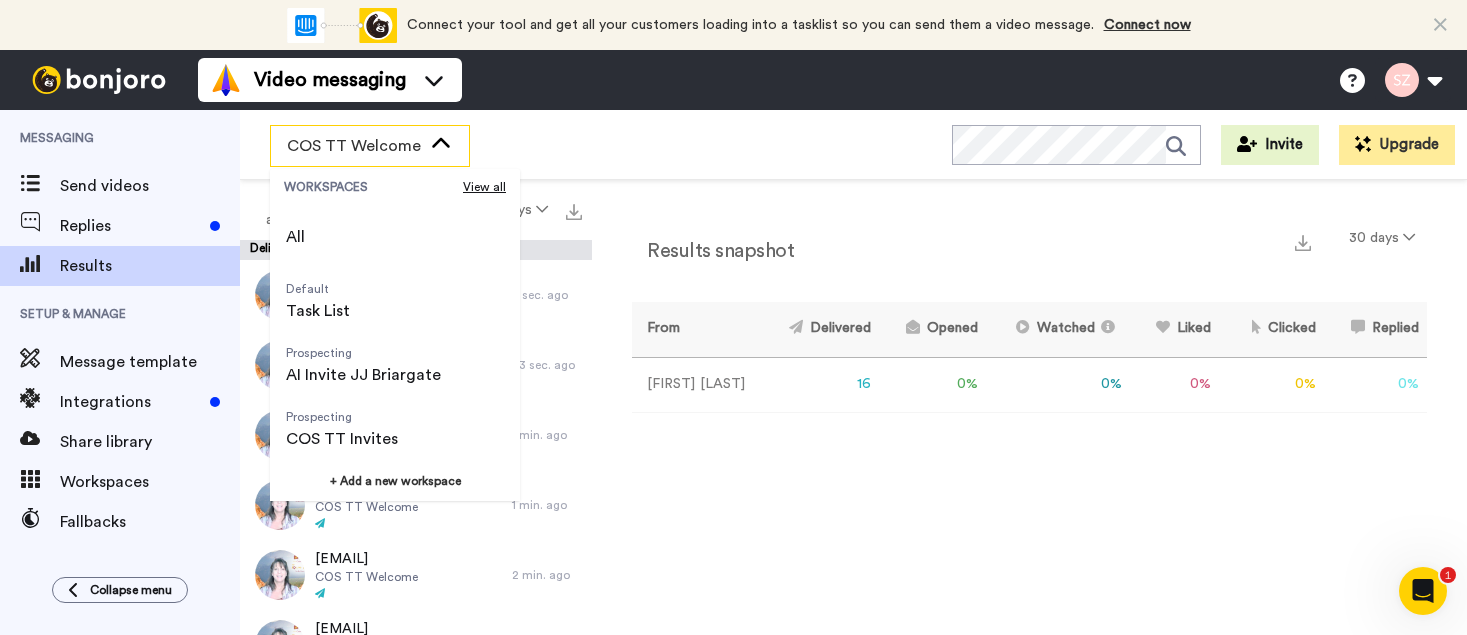 drag, startPoint x: 451, startPoint y: 138, endPoint x: 464, endPoint y: 142, distance: 13.601471 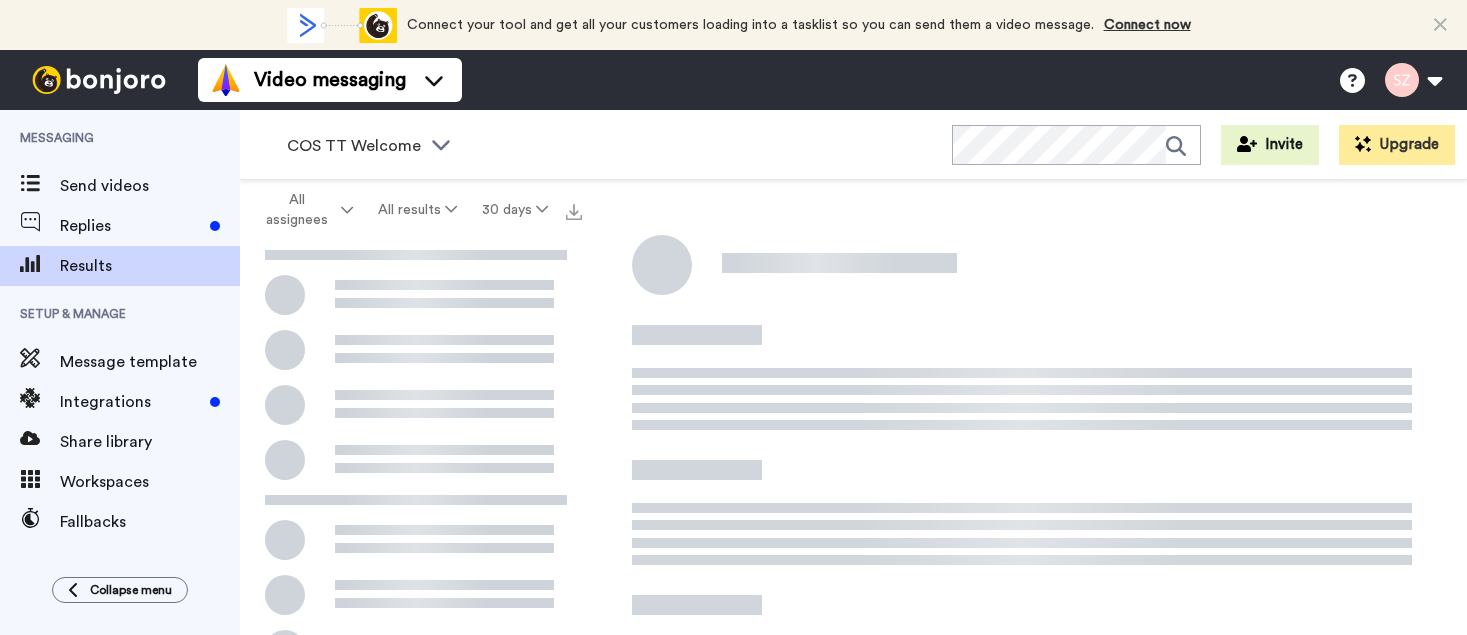 scroll, scrollTop: 0, scrollLeft: 0, axis: both 